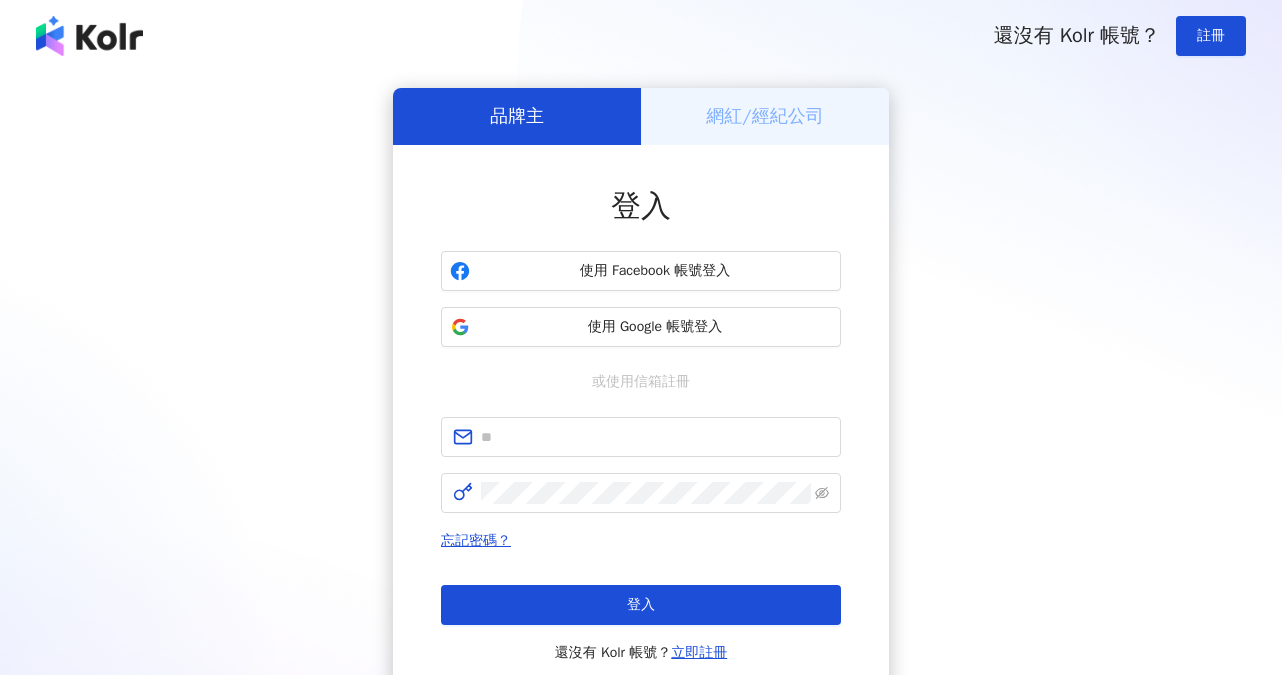 scroll, scrollTop: 0, scrollLeft: 0, axis: both 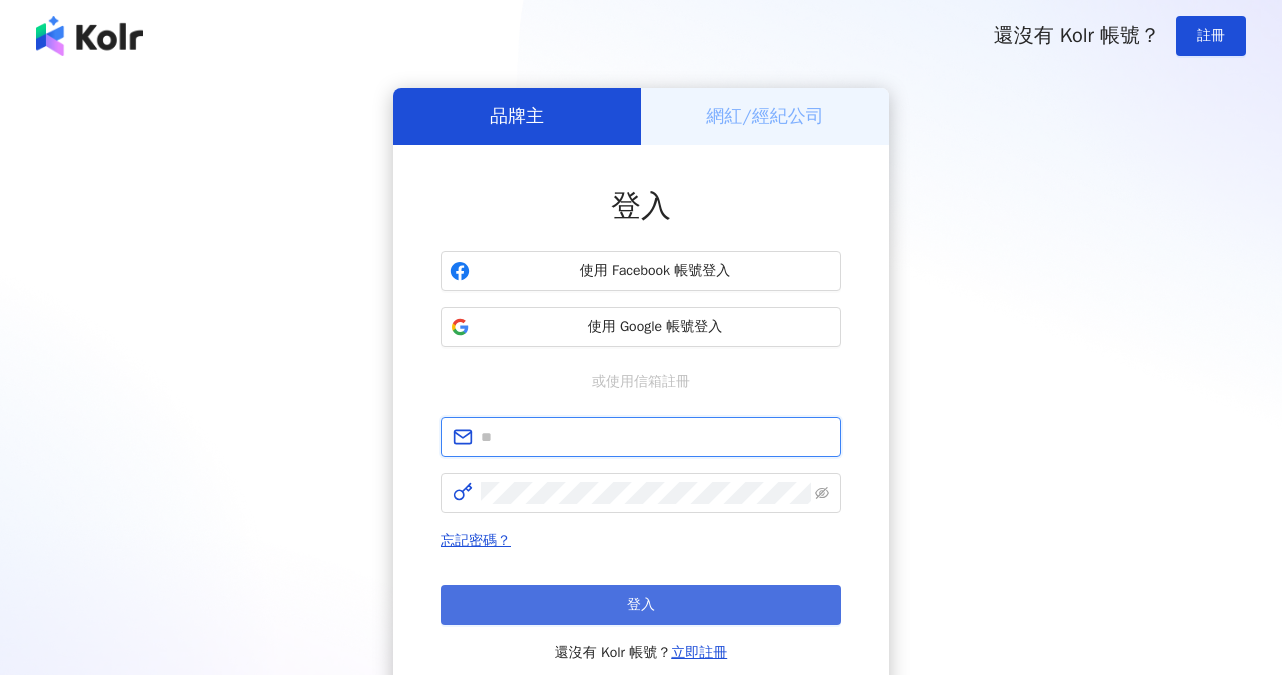 type on "**********" 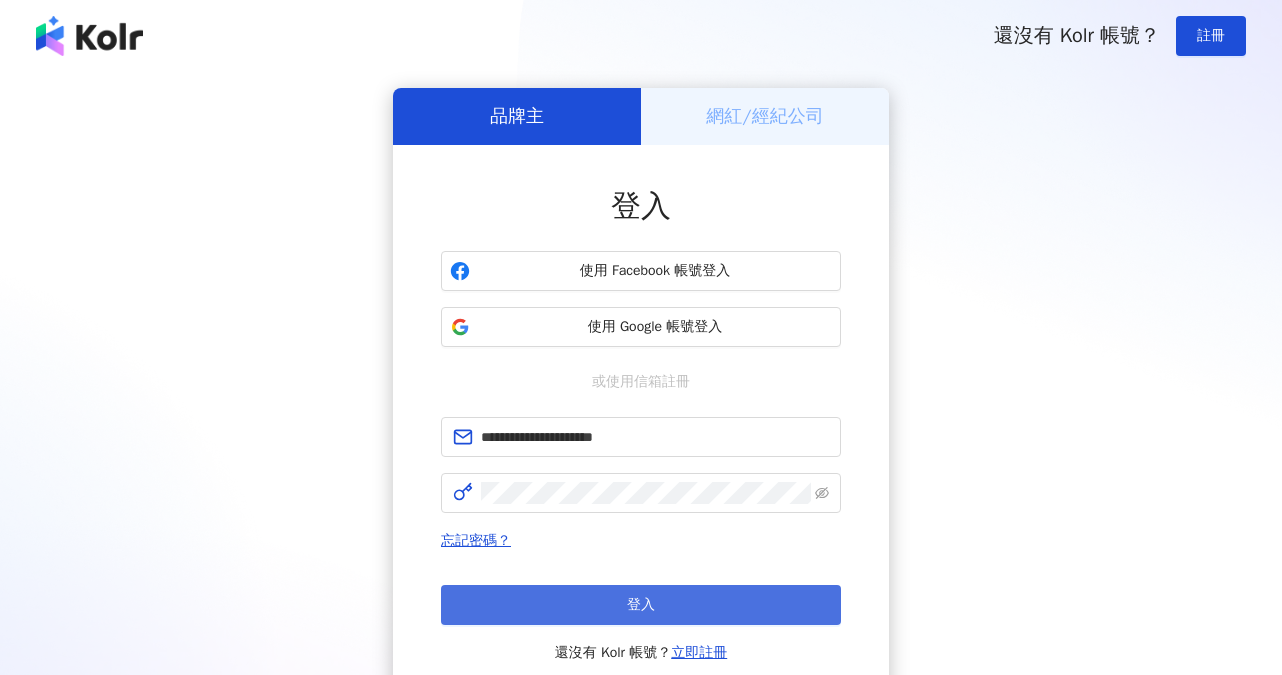 click on "登入" at bounding box center [641, 605] 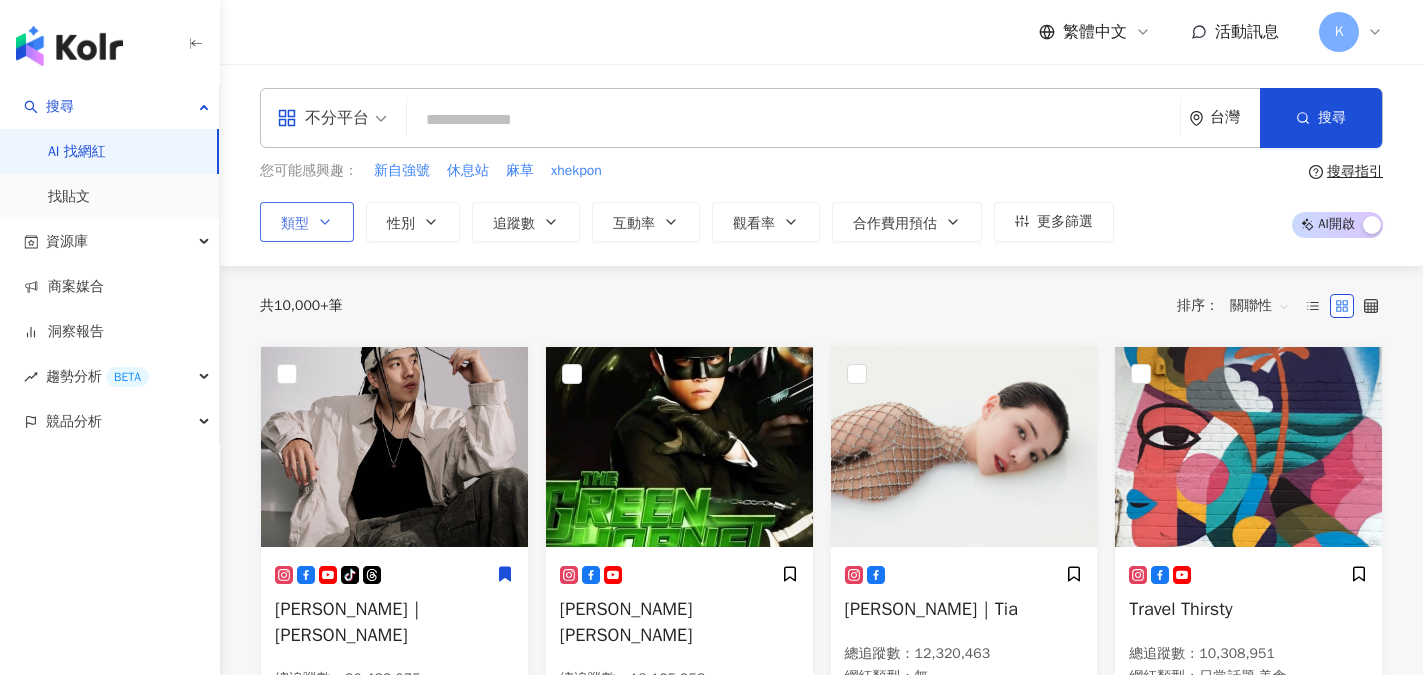 click 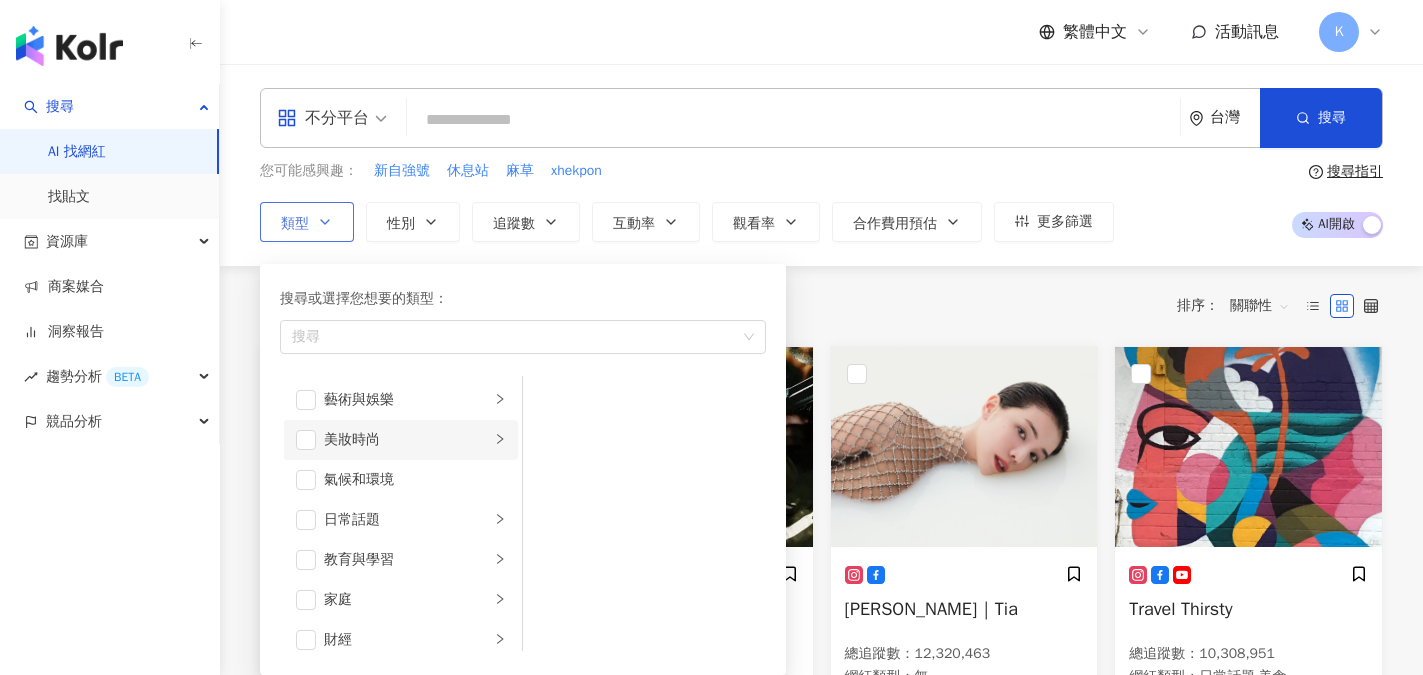 click on "美妝時尚" at bounding box center [407, 440] 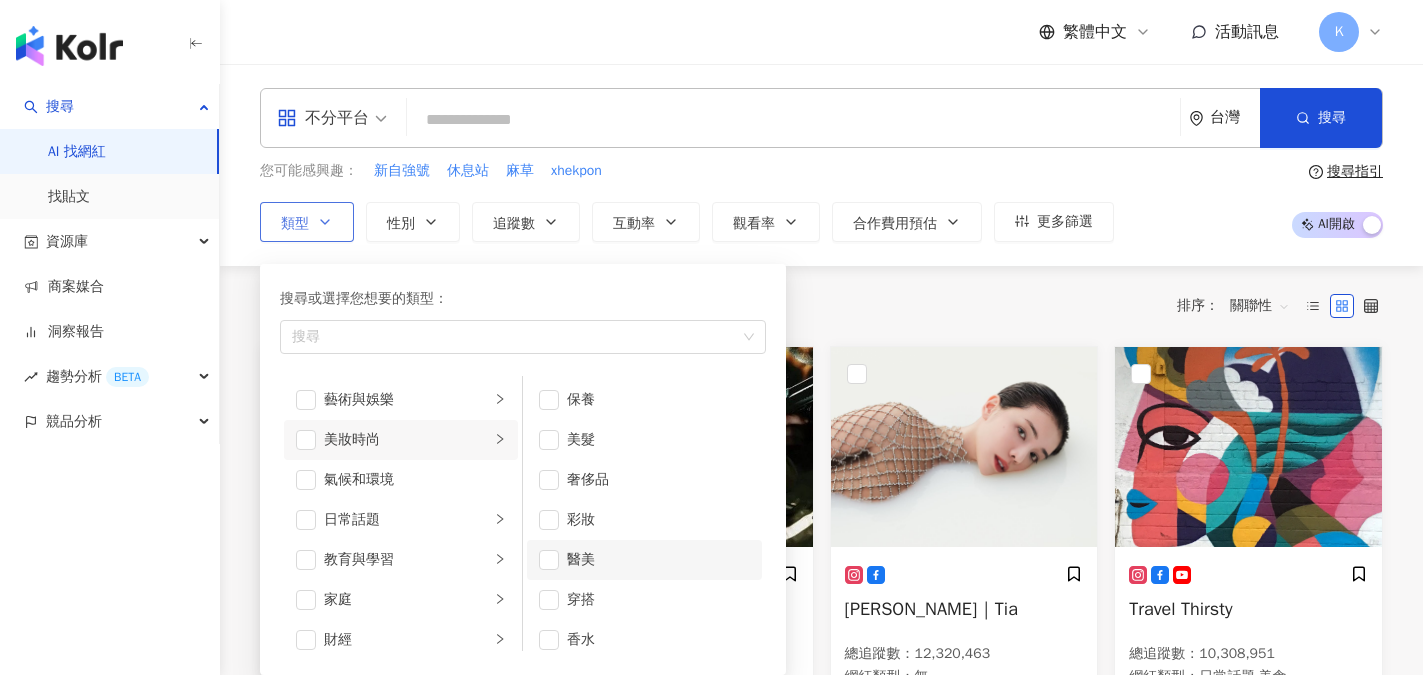 click on "醫美" at bounding box center [658, 560] 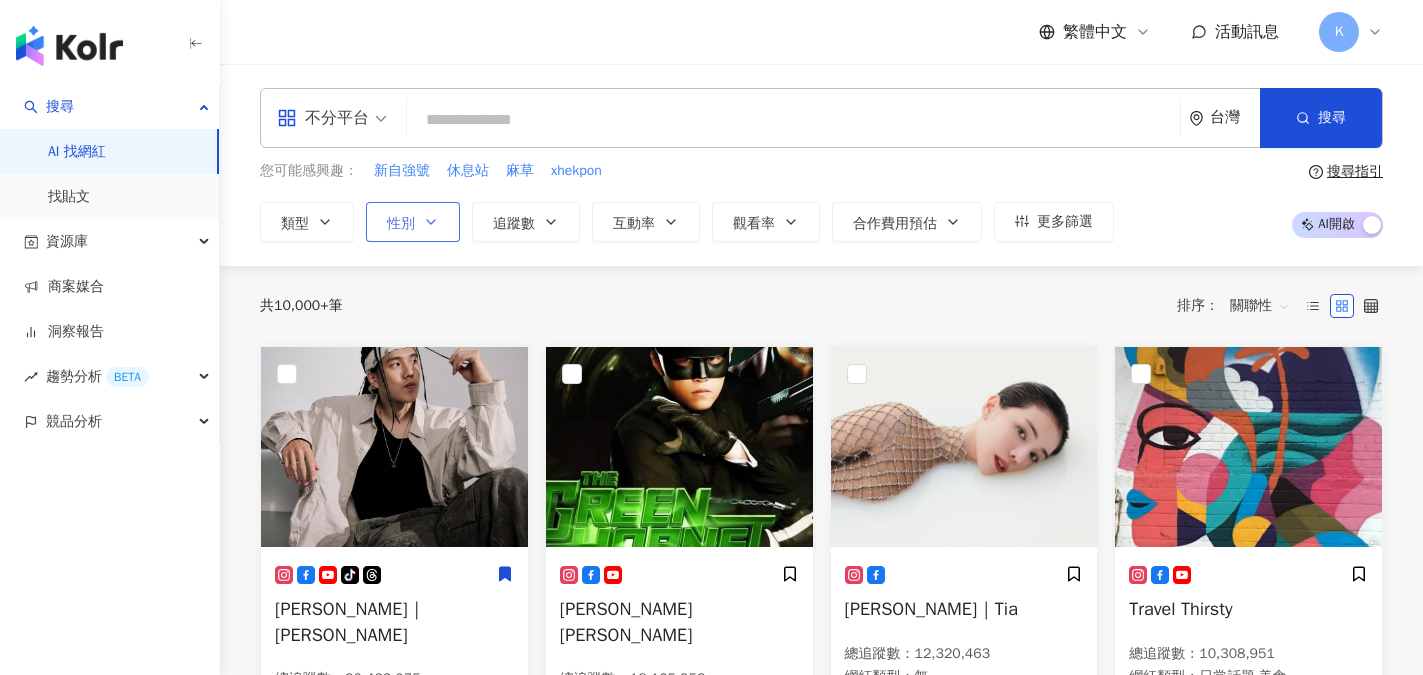 click 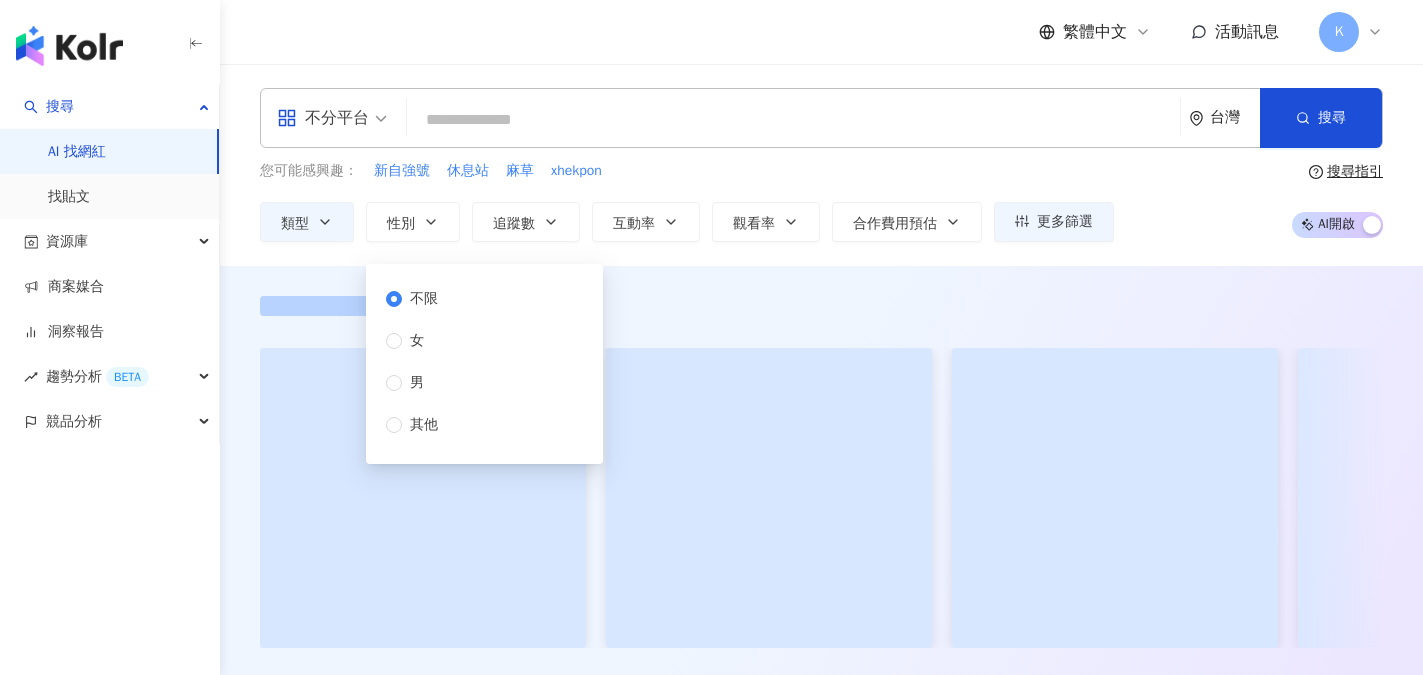 click on "不限" at bounding box center [424, 299] 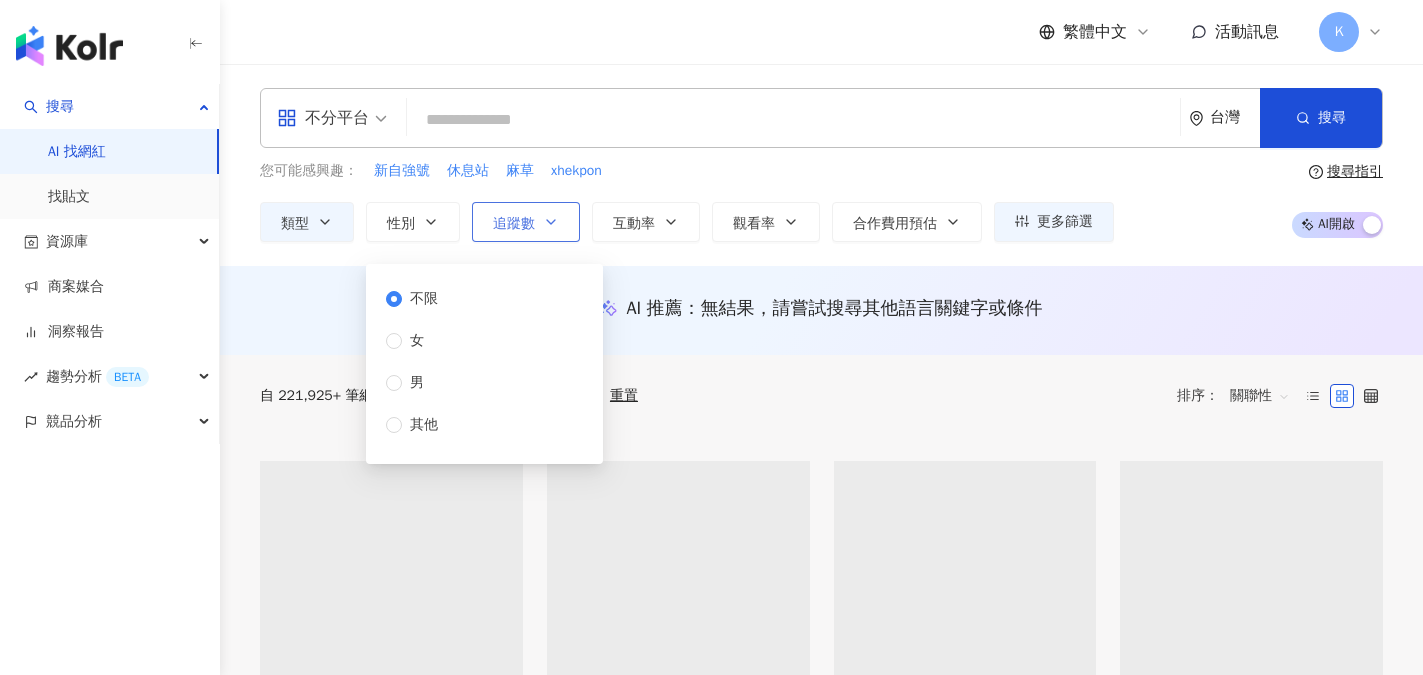 click on "追蹤數" at bounding box center (514, 224) 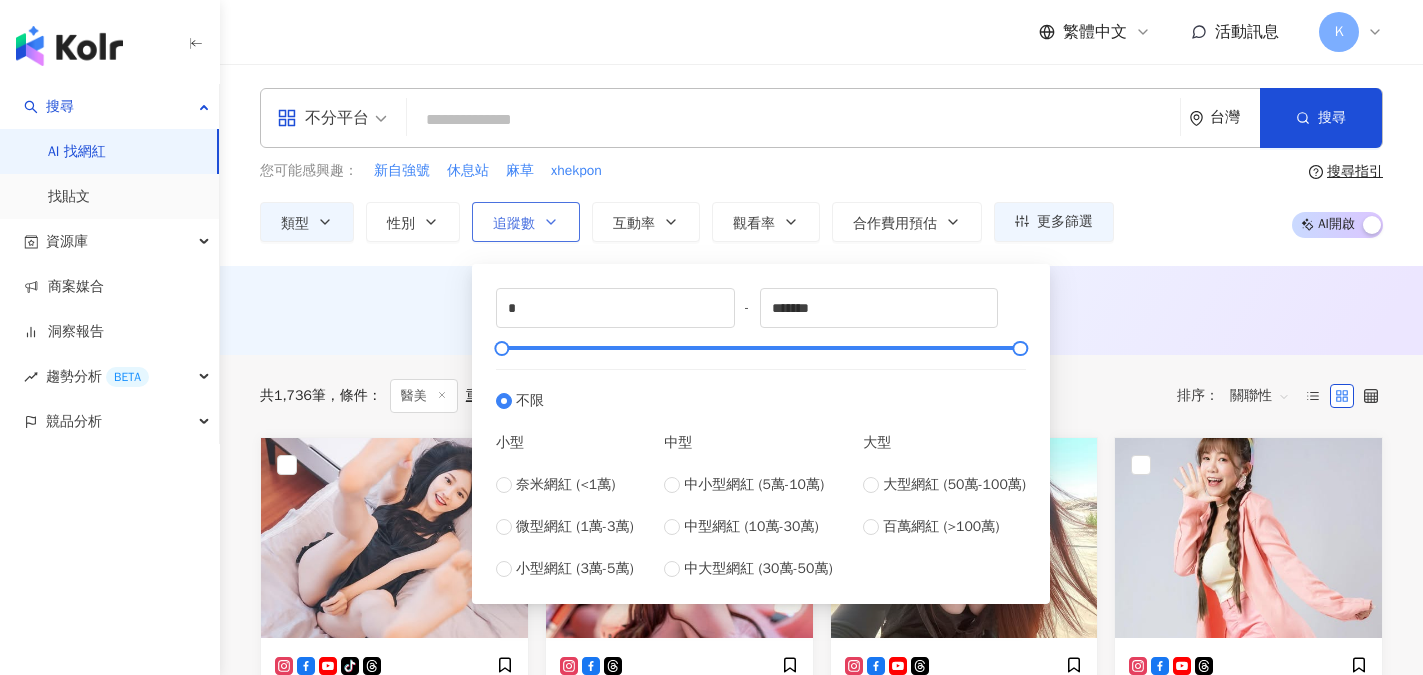 click 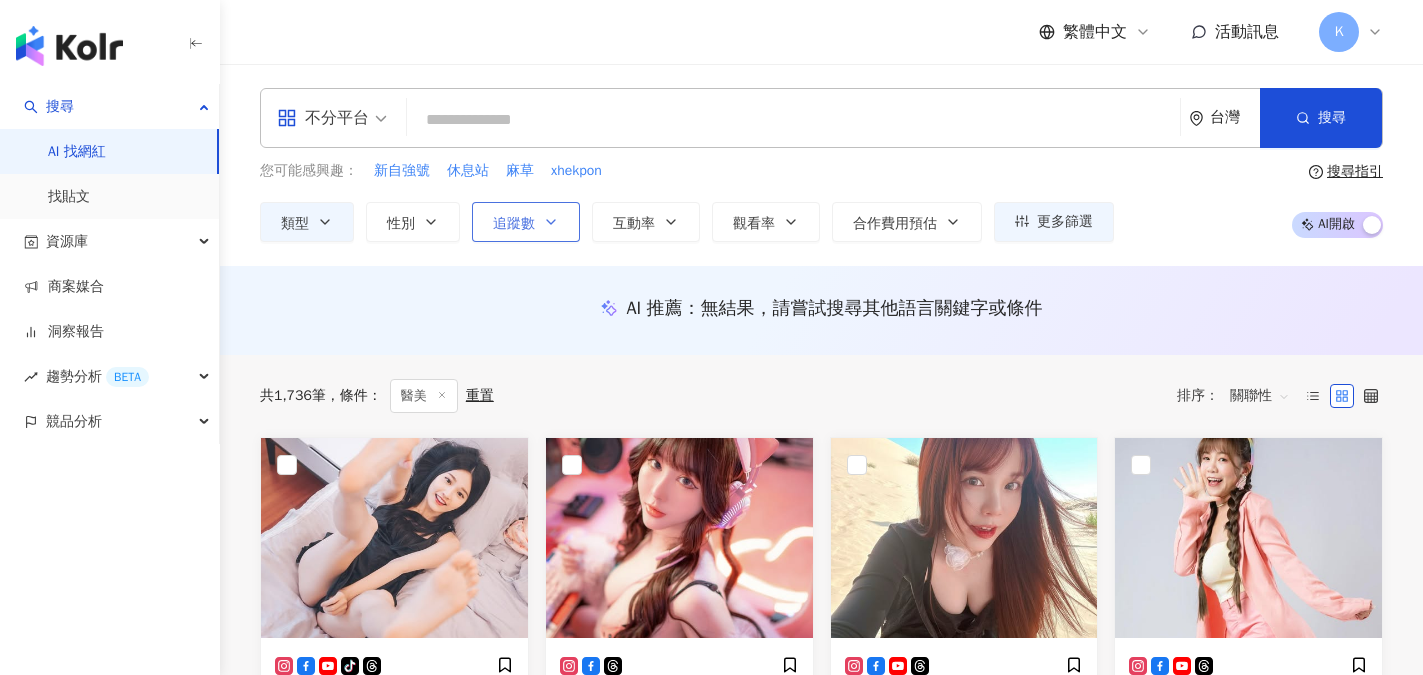 click 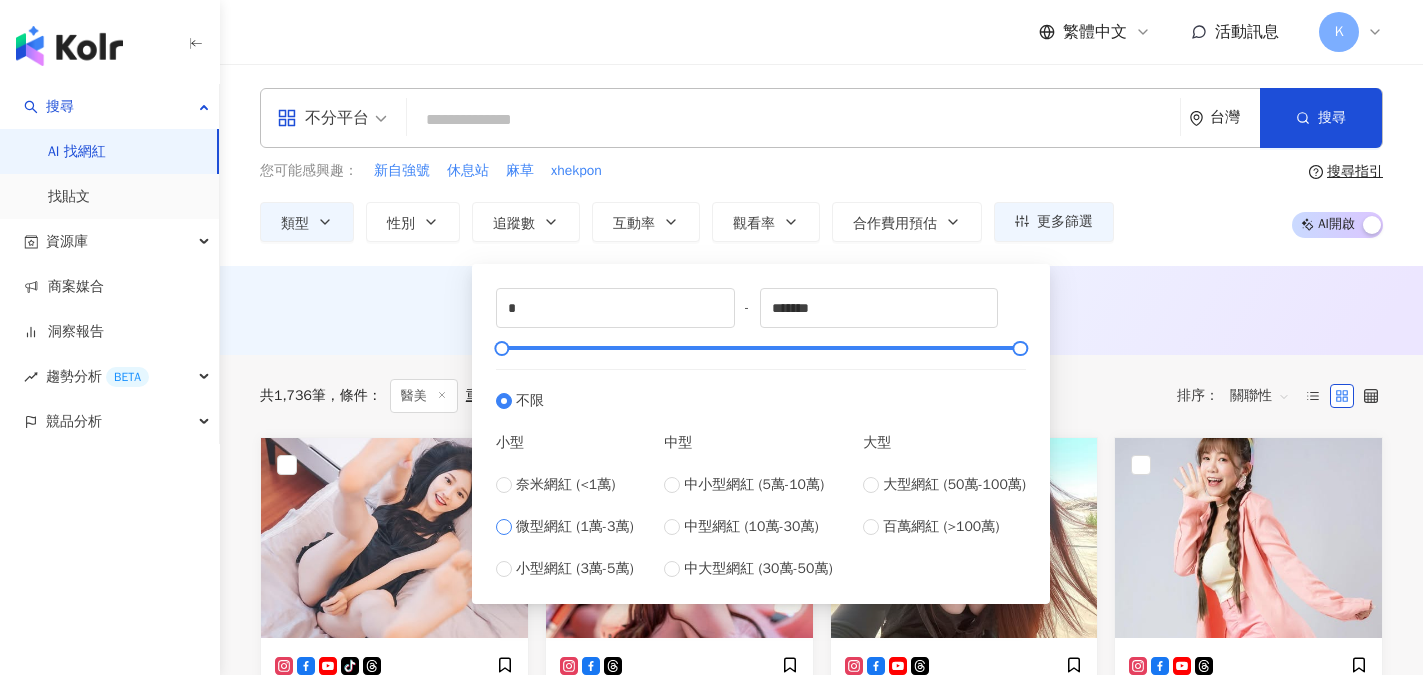 click on "微型網紅 (1萬-3萬)" at bounding box center (575, 527) 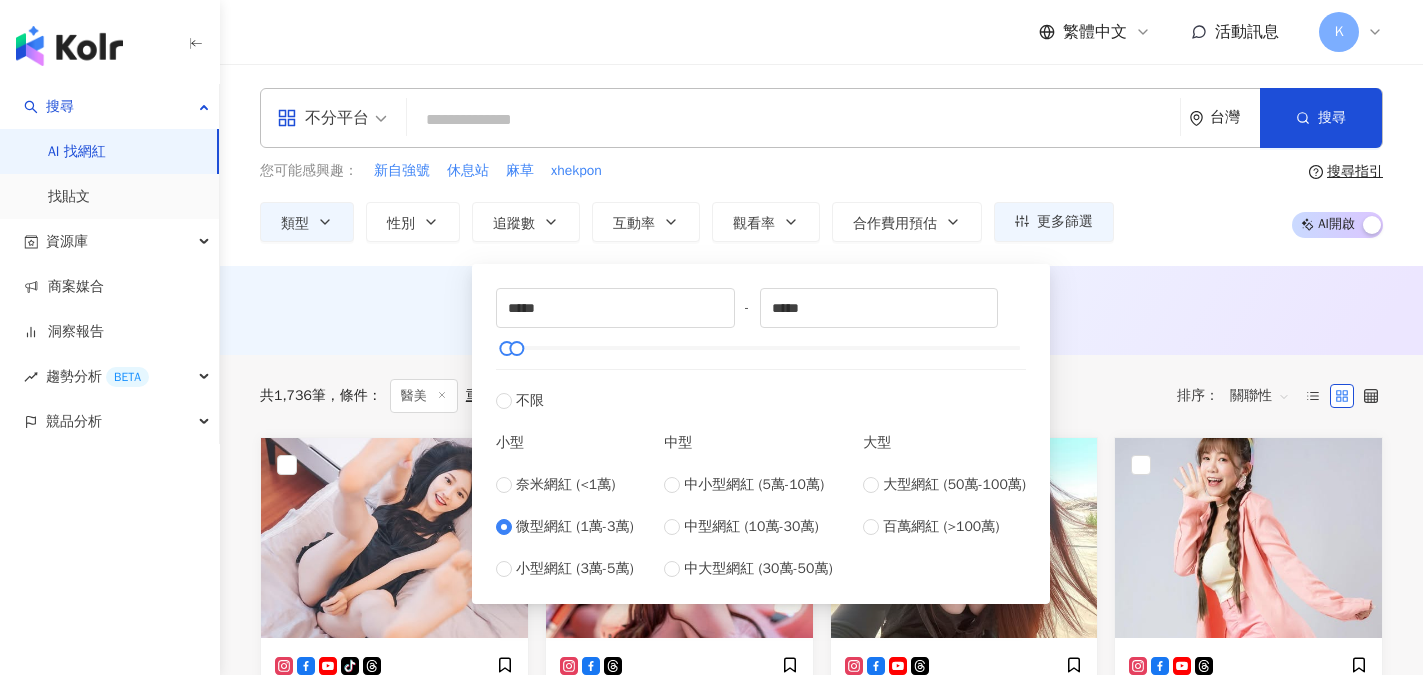 click on "您可能感興趣： 新自強號  休息站  麻草  xhekpon  類型 性別 追蹤數 互動率 觀看率 合作費用預估  更多篩選 不限 女 男 其他 *****  -  ***** 不限 小型 奈米網紅 (<1萬) 微型網紅 (1萬-3萬) 小型網紅 (3萬-5萬) 中型 中小型網紅 (5萬-10萬) 中型網紅 (10萬-30萬) 中大型網紅 (30萬-50萬) 大型 大型網紅 (50萬-100萬) 百萬網紅 (>100萬) 搜尋指引 AI  開啟 AI  關閉" at bounding box center (821, 201) 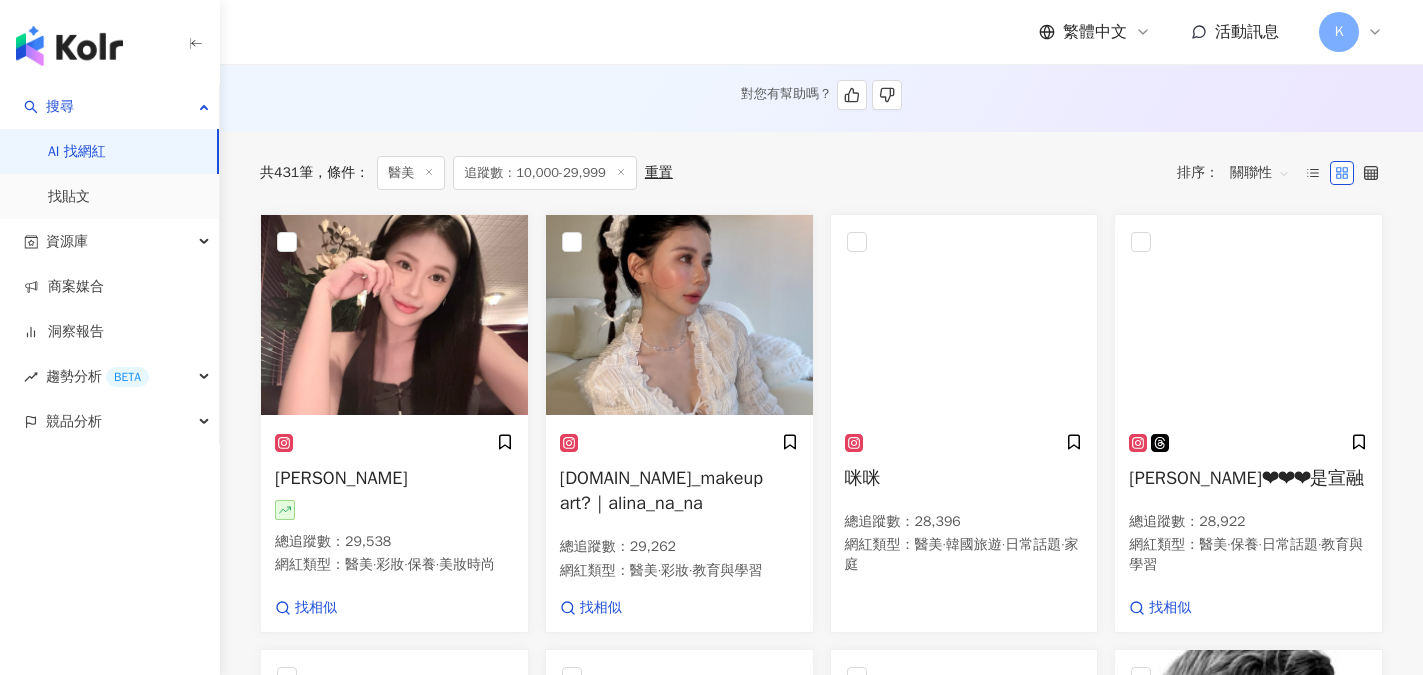 scroll, scrollTop: 600, scrollLeft: 0, axis: vertical 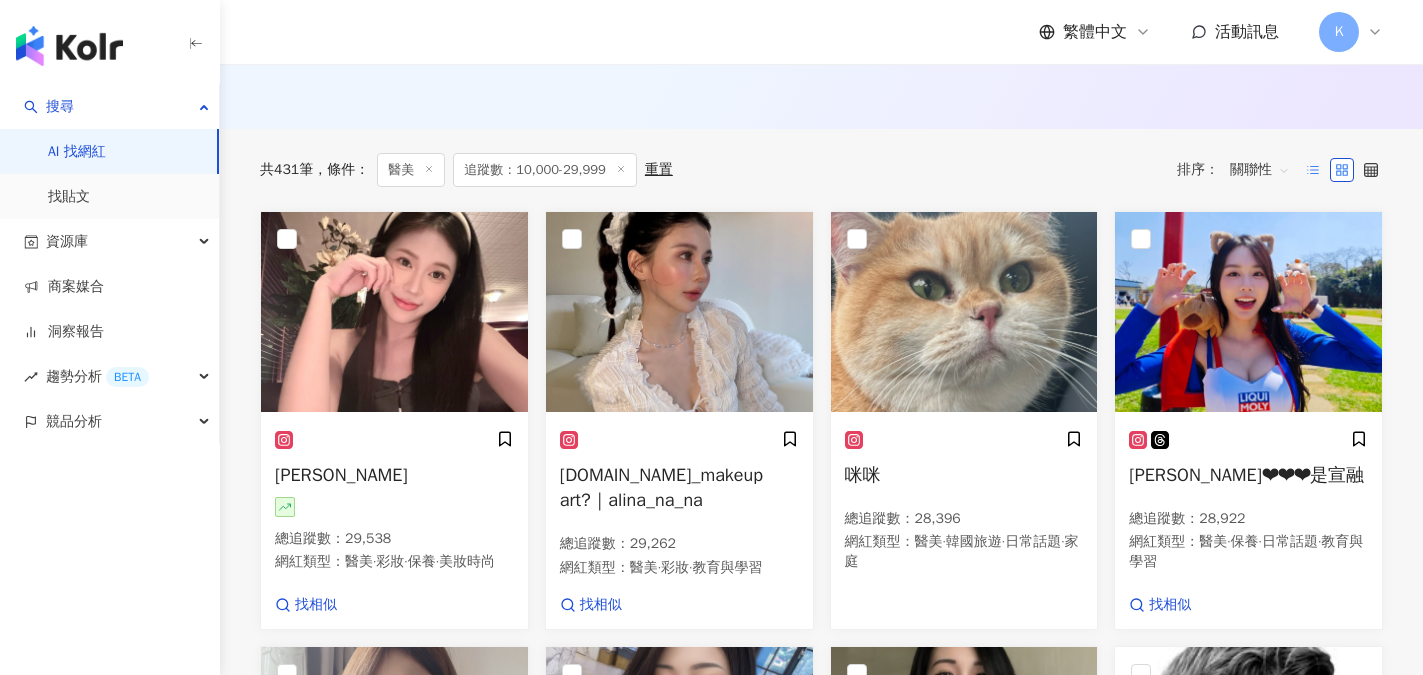 click at bounding box center (1313, 170) 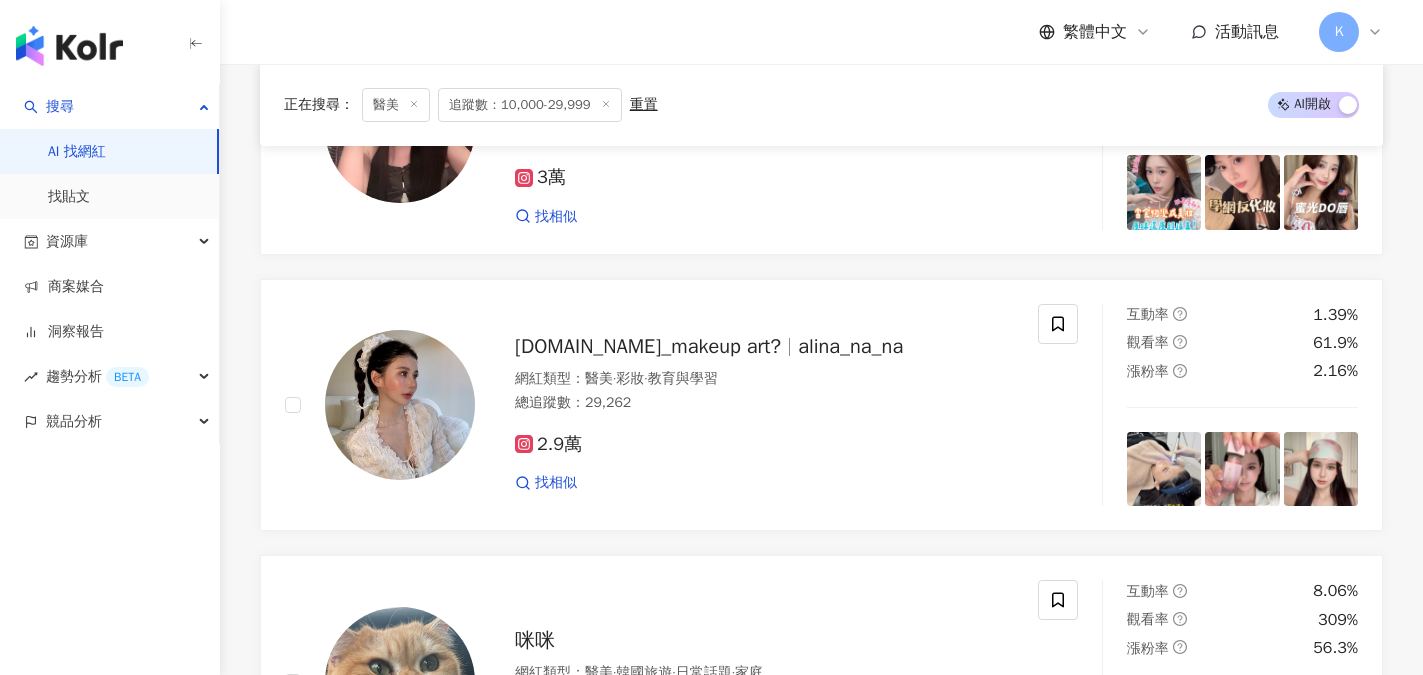 scroll, scrollTop: 800, scrollLeft: 0, axis: vertical 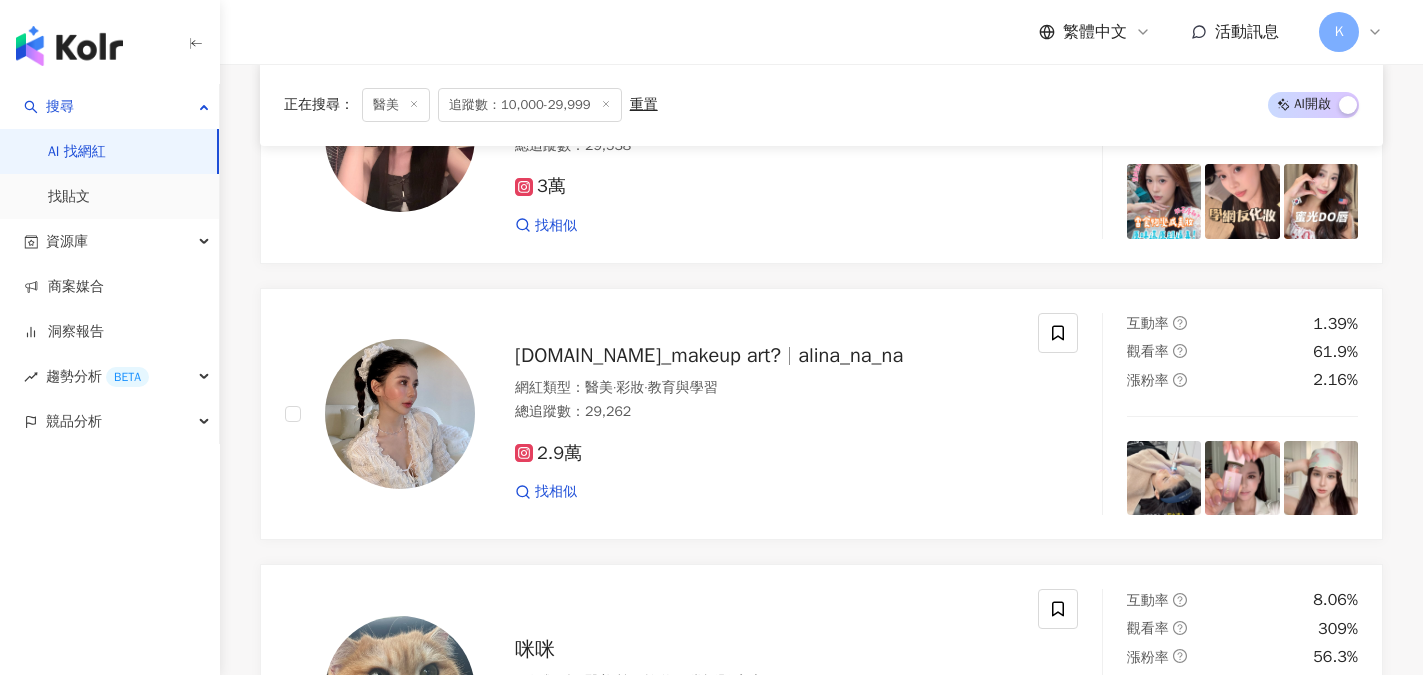 click 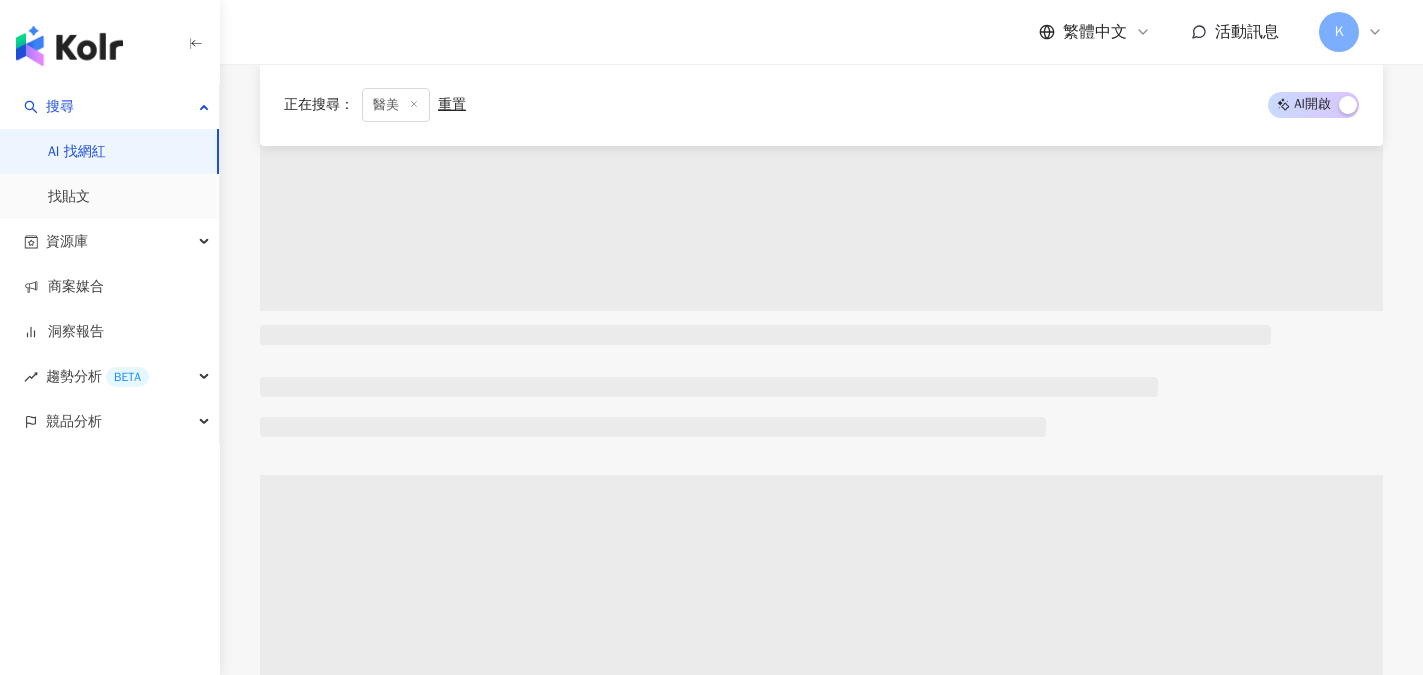 scroll, scrollTop: 0, scrollLeft: 0, axis: both 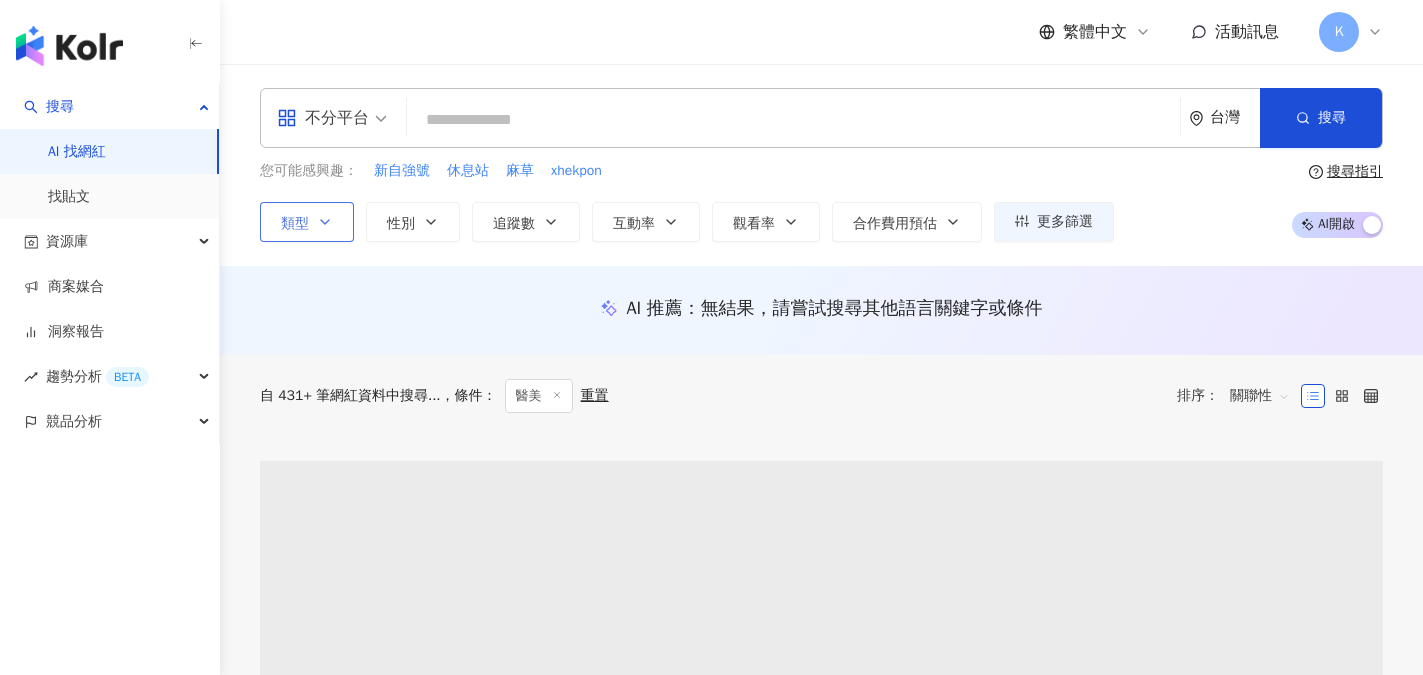 click on "類型" at bounding box center (307, 222) 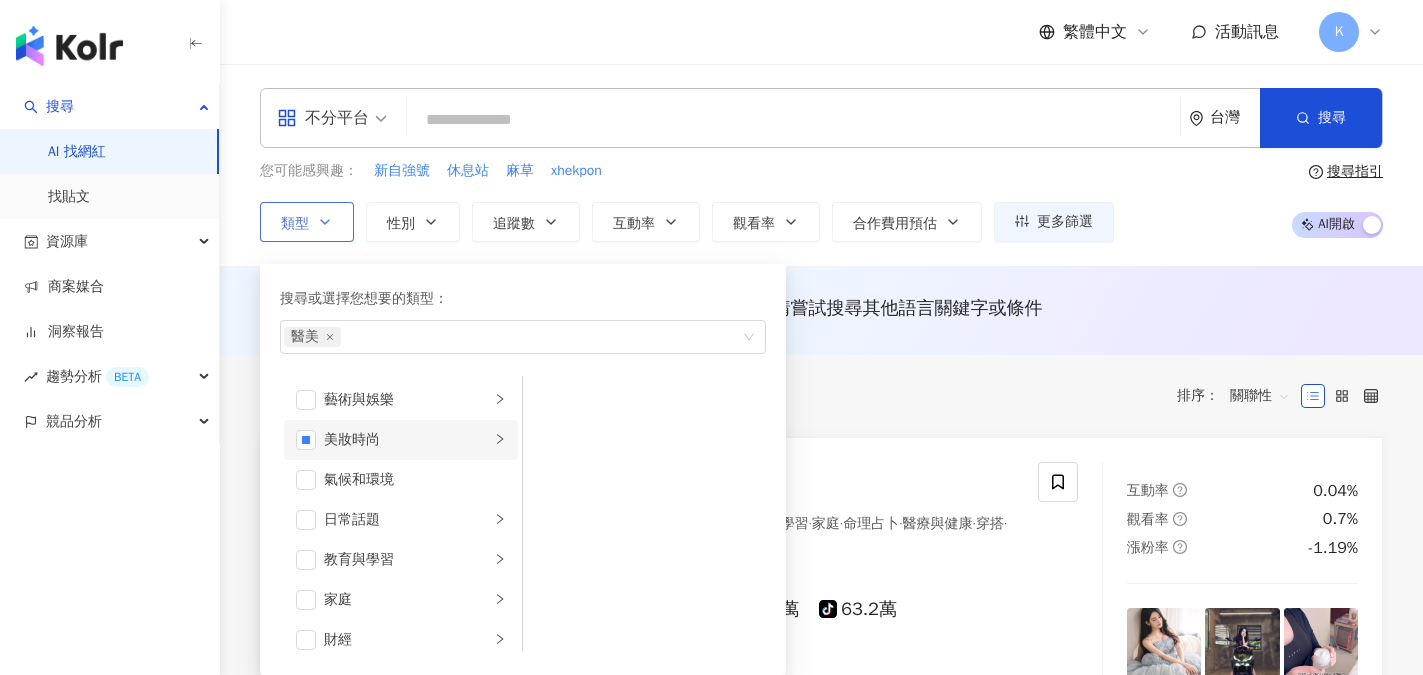 click on "美妝時尚" at bounding box center (407, 440) 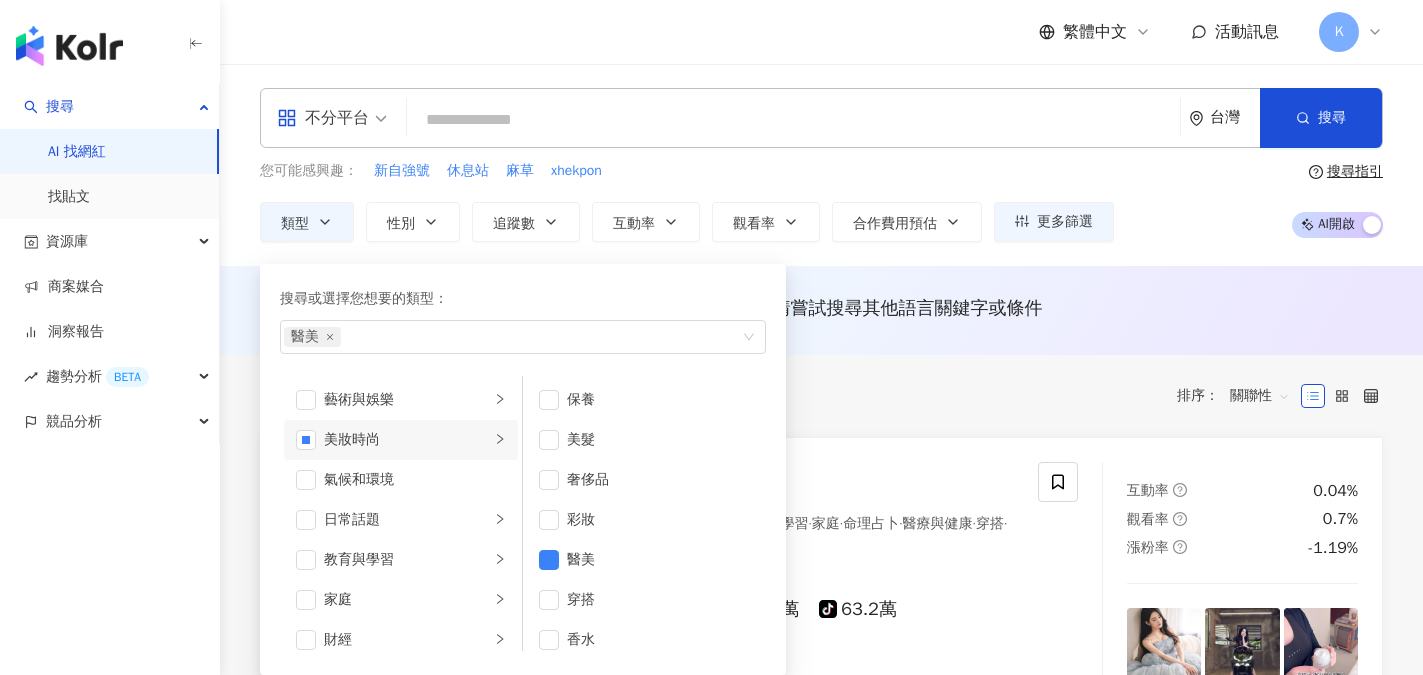 click on "您可能感興趣： 新自強號  休息站  麻草  xhekpon  類型 搜尋或選擇您想要的類型： 醫美   藝術與娛樂 美妝時尚 氣候和環境 日常話題 教育與學習 家庭 財經 美食 命理占卜 遊戲 法政社會 生活風格 影視娛樂 醫療與健康 寵物 攝影 感情 宗教 促購導購 運動 科技 交通工具 旅遊 成人 保養 美髮 奢侈品 彩妝 醫美 穿搭 香水 性別 追蹤數 互動率 觀看率 合作費用預估  更多篩選 不限 女 男 其他 *****  -  ***** 不限 小型 奈米網紅 (<1萬) 微型網紅 (1萬-3萬) 小型網紅 (3萬-5萬) 中型 中小型網紅 (5萬-10萬) 中型網紅 (10萬-30萬) 中大型網紅 (30萬-50萬) 大型 大型網紅 (50萬-100萬) 百萬網紅 (>100萬) 搜尋指引 AI  開啟 AI  關閉" at bounding box center [821, 201] 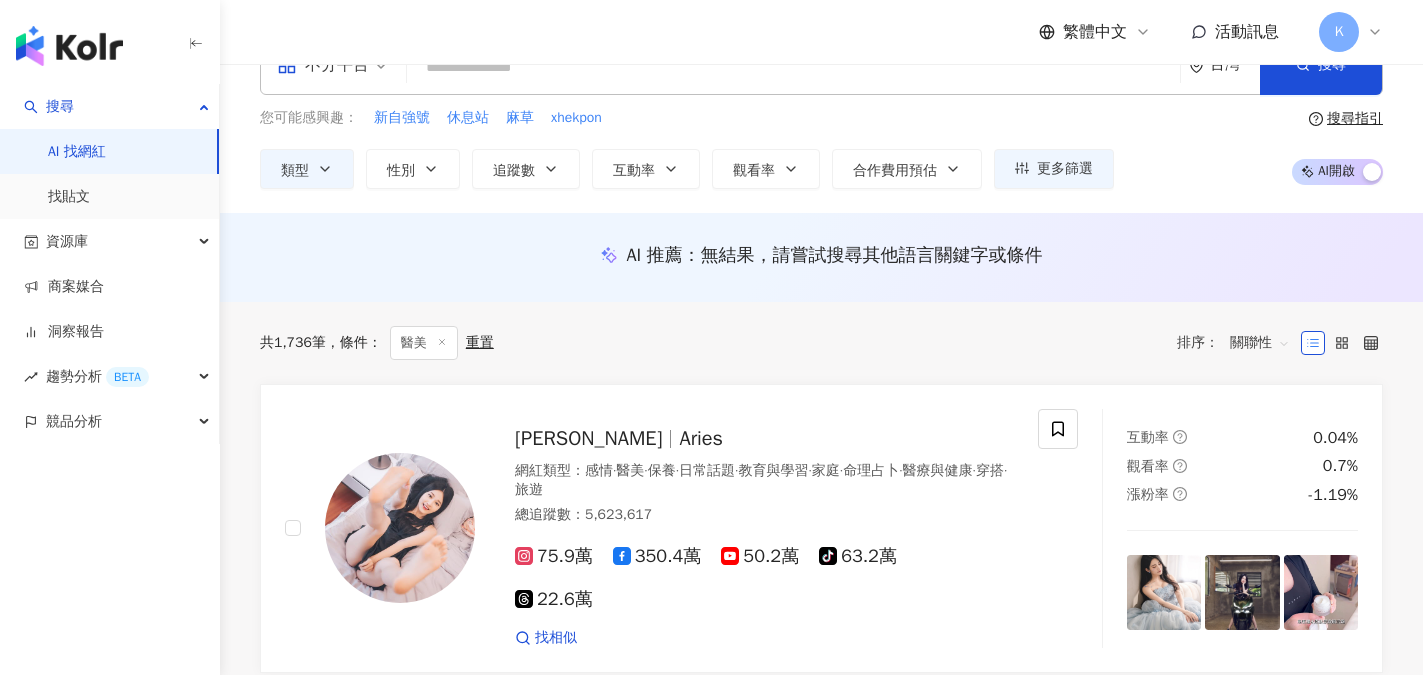 scroll, scrollTop: 100, scrollLeft: 0, axis: vertical 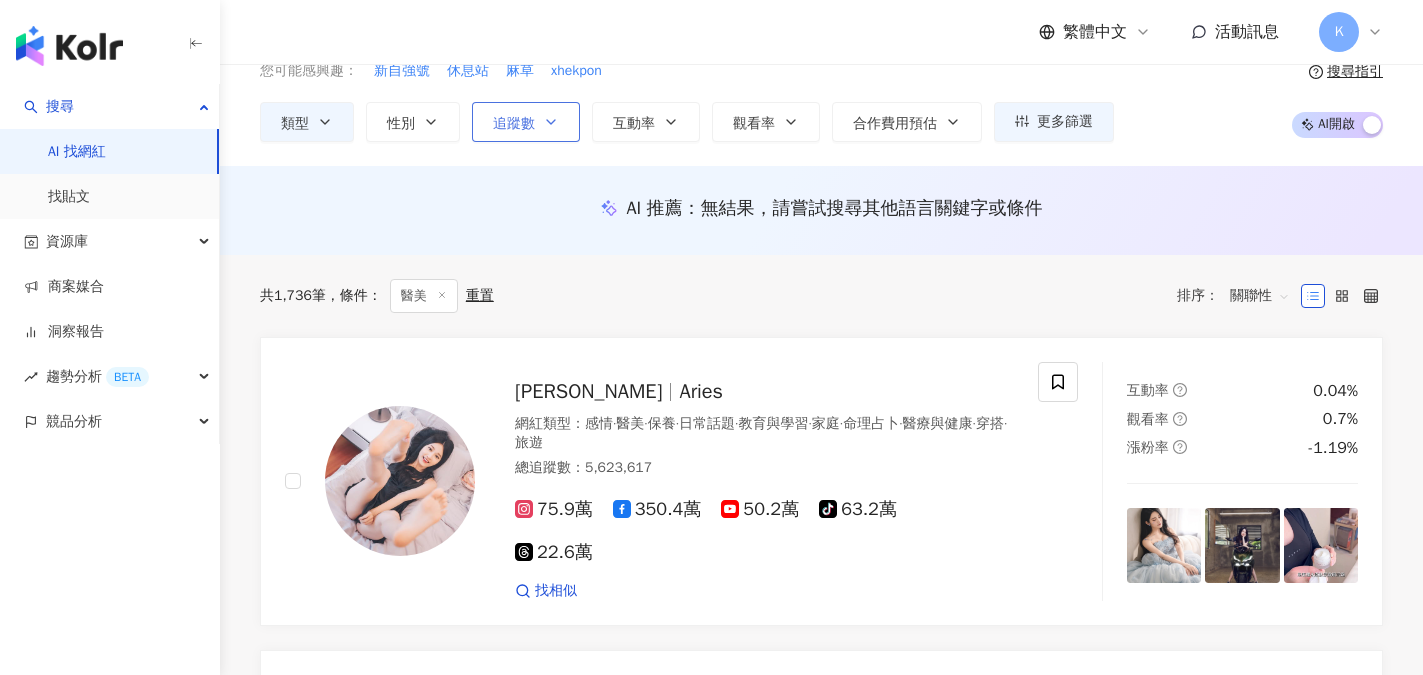 click on "追蹤數" at bounding box center [514, 124] 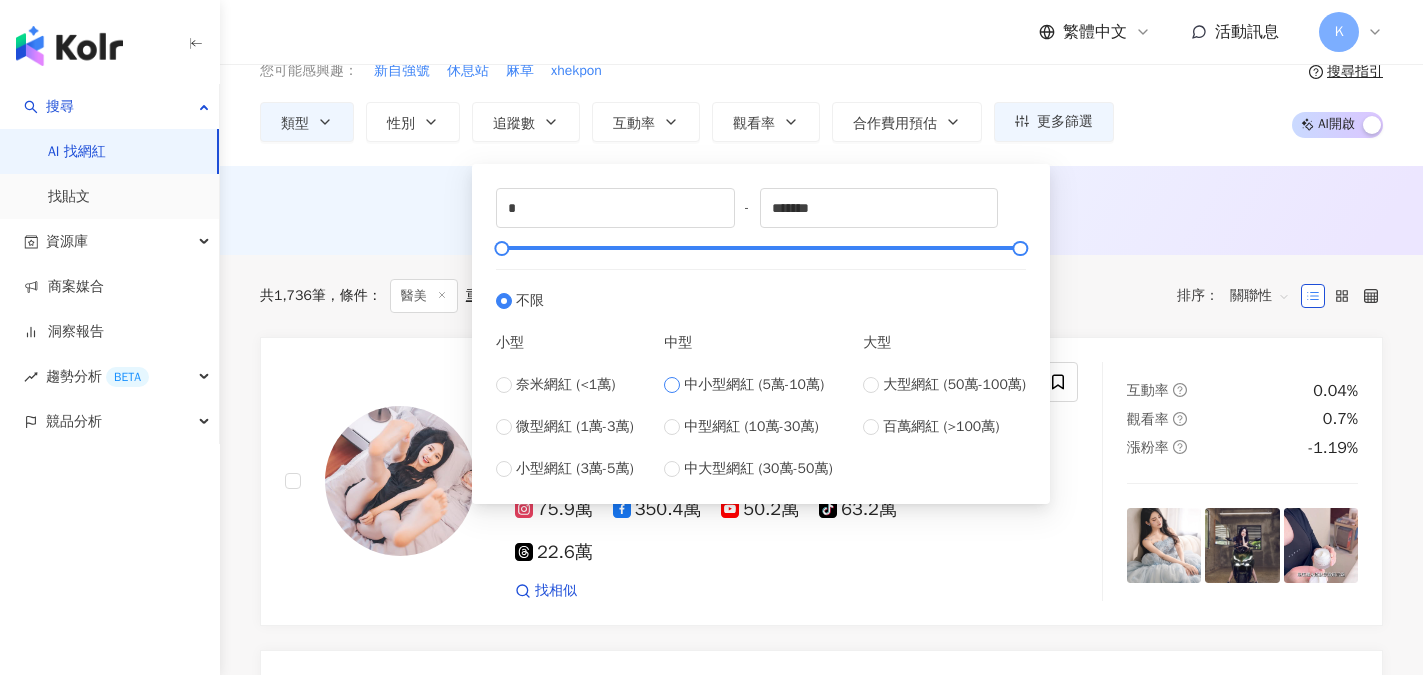 click on "中小型網紅 (5萬-10萬)" at bounding box center [754, 385] 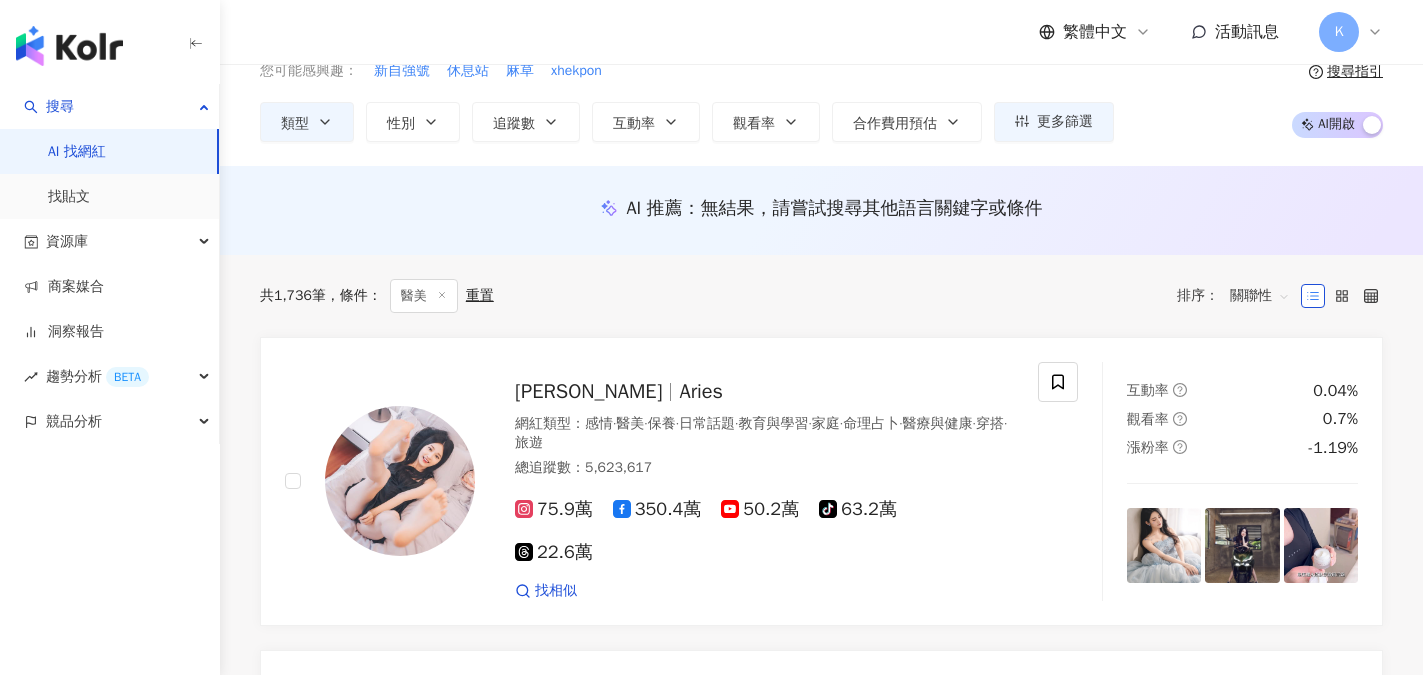 click on "您可能感興趣： 新自強號  休息站  麻草  xhekpon  類型 性別 追蹤數 互動率 觀看率 合作費用預估  更多篩選 不限 女 男 其他 *****  -  ***** 不限 小型 奈米網紅 (<1萬) 微型網紅 (1萬-3萬) 小型網紅 (3萬-5萬) 中型 中小型網紅 (5萬-10萬) 中型網紅 (10萬-30萬) 中大型網紅 (30萬-50萬) 大型 大型網紅 (50萬-100萬) 百萬網紅 (>100萬) 搜尋指引 AI  開啟 AI  關閉" at bounding box center [821, 101] 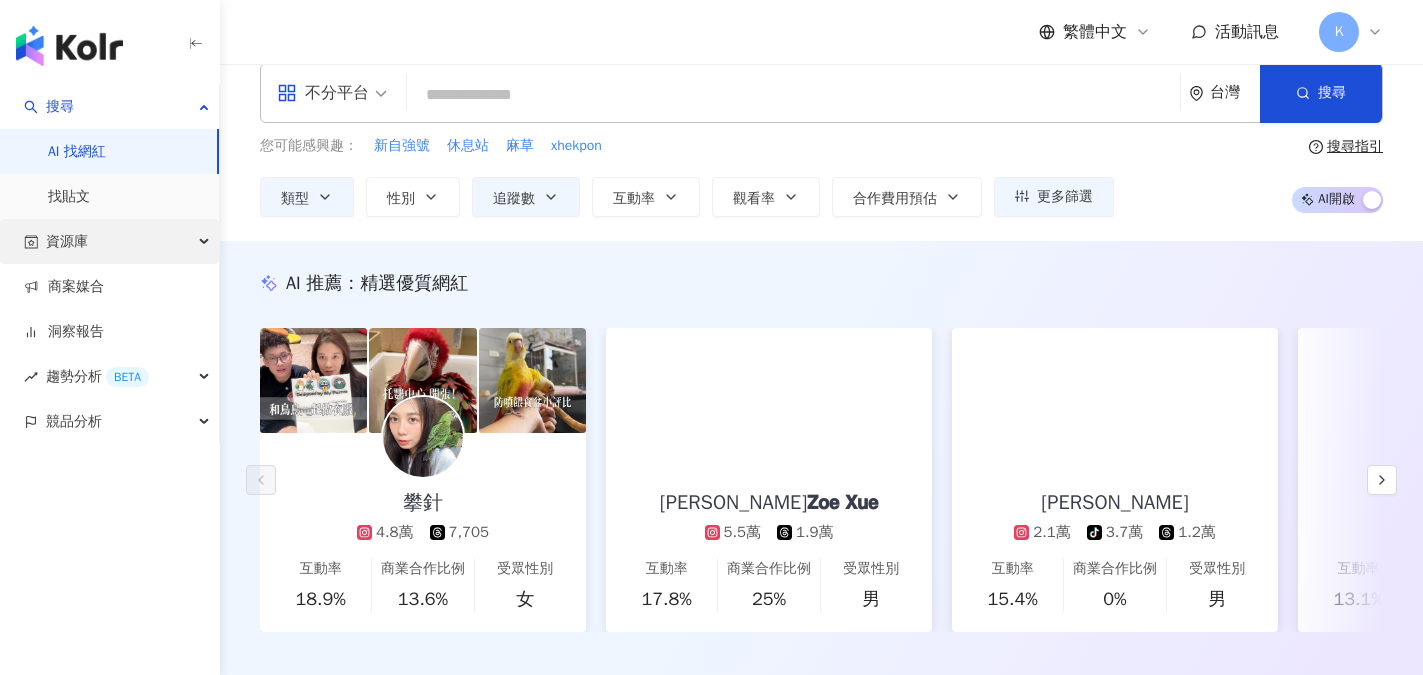 scroll, scrollTop: 0, scrollLeft: 0, axis: both 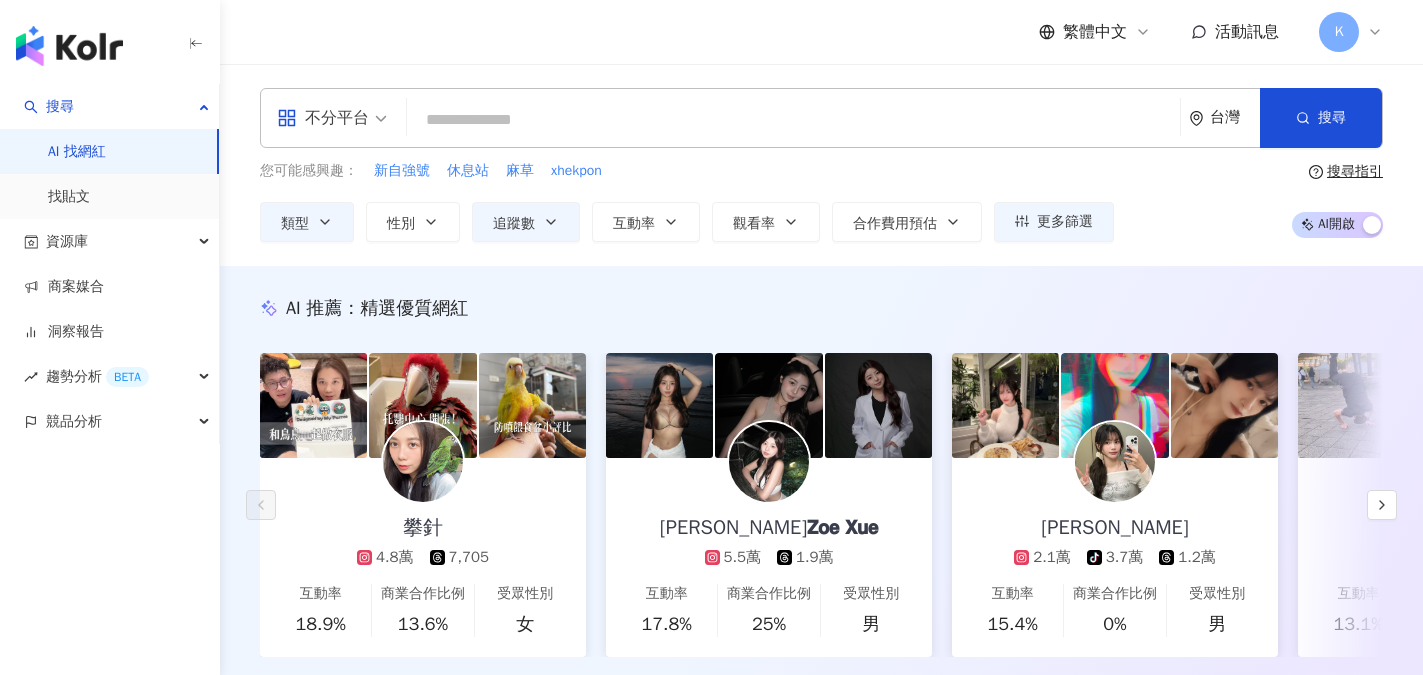 click at bounding box center [793, 120] 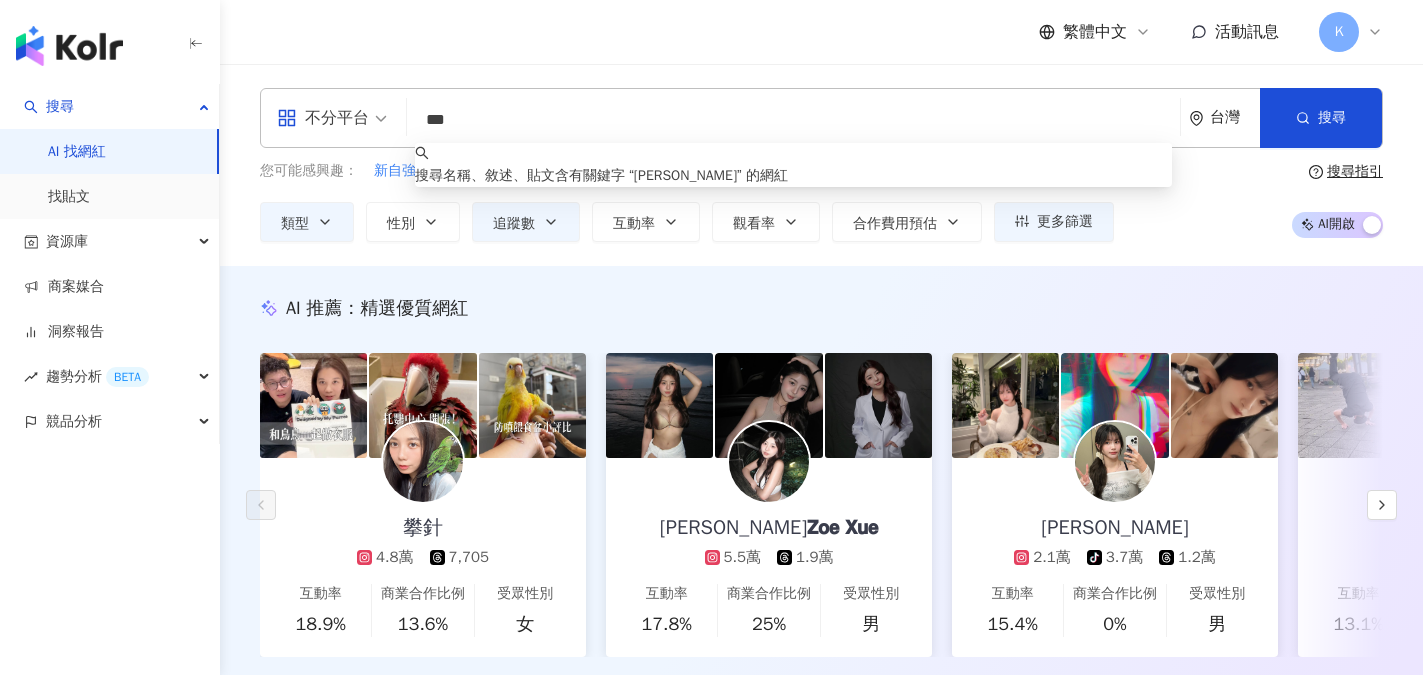 type on "**" 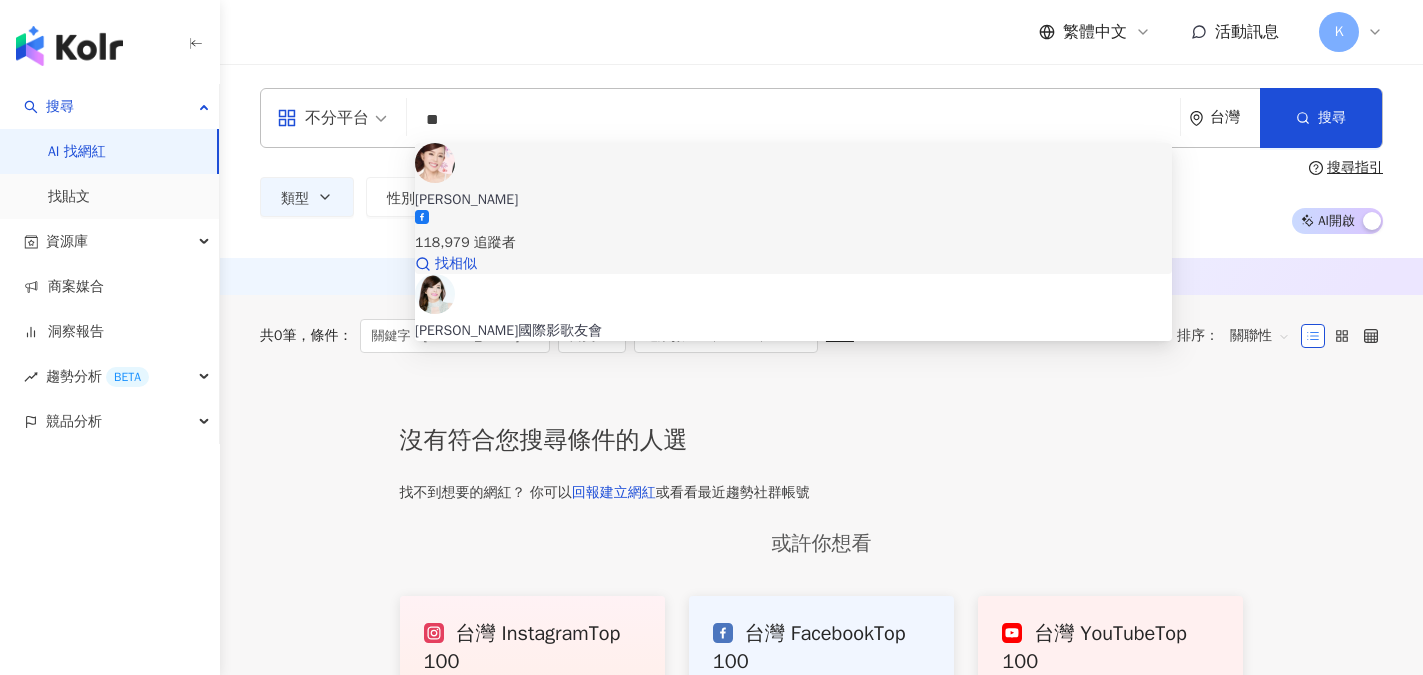 click on "118,979   追蹤者" at bounding box center (793, 243) 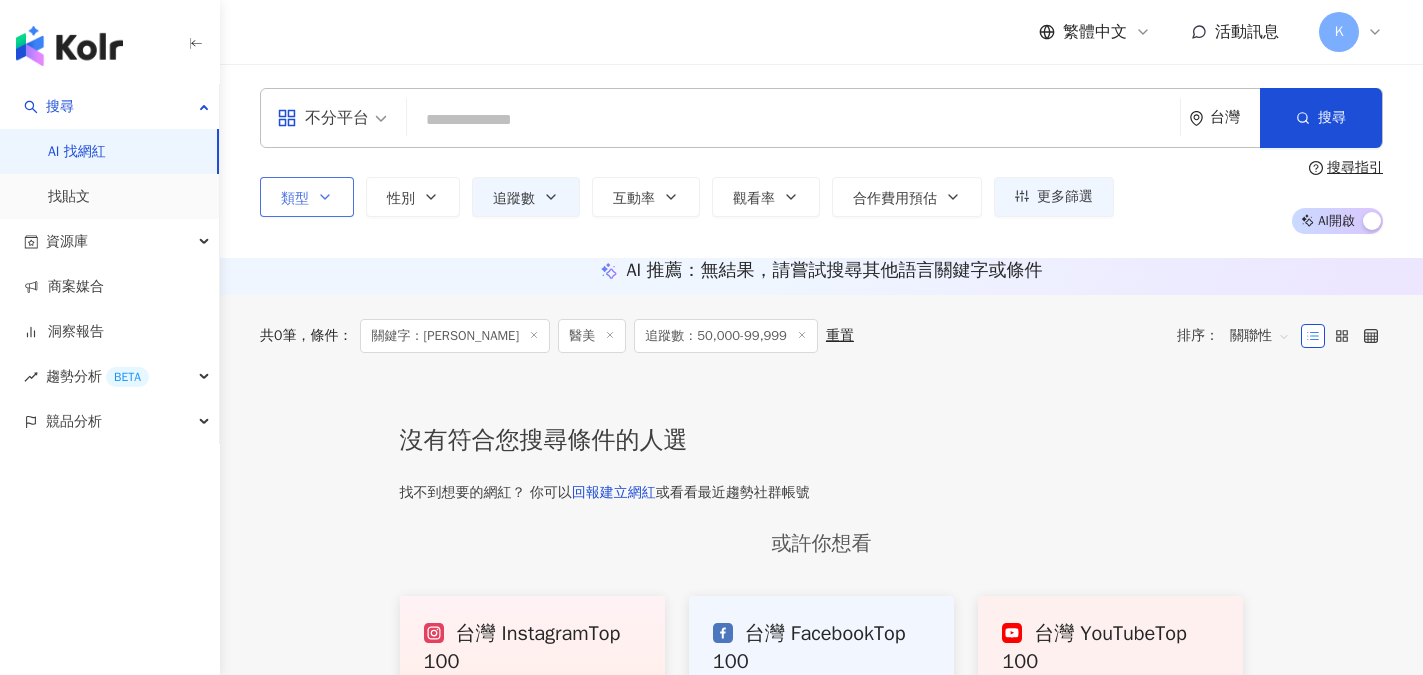 click 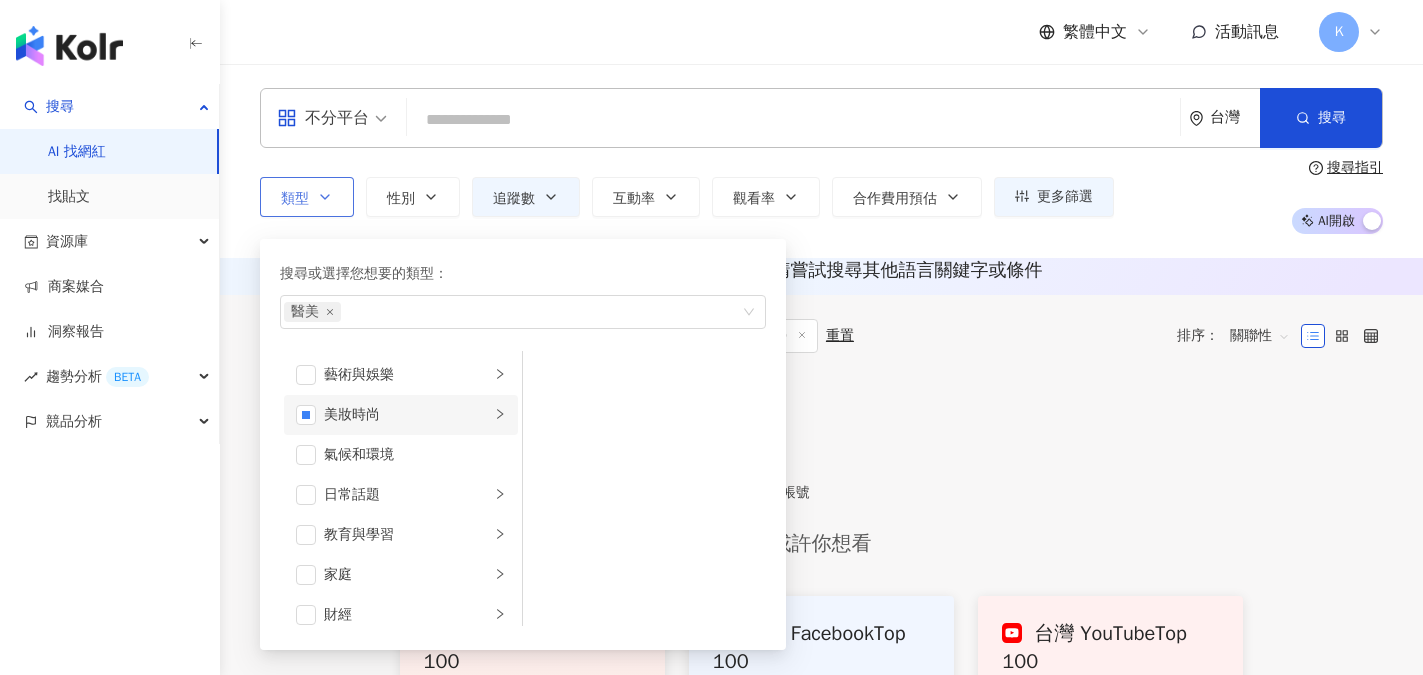 click on "美妝時尚" at bounding box center [407, 415] 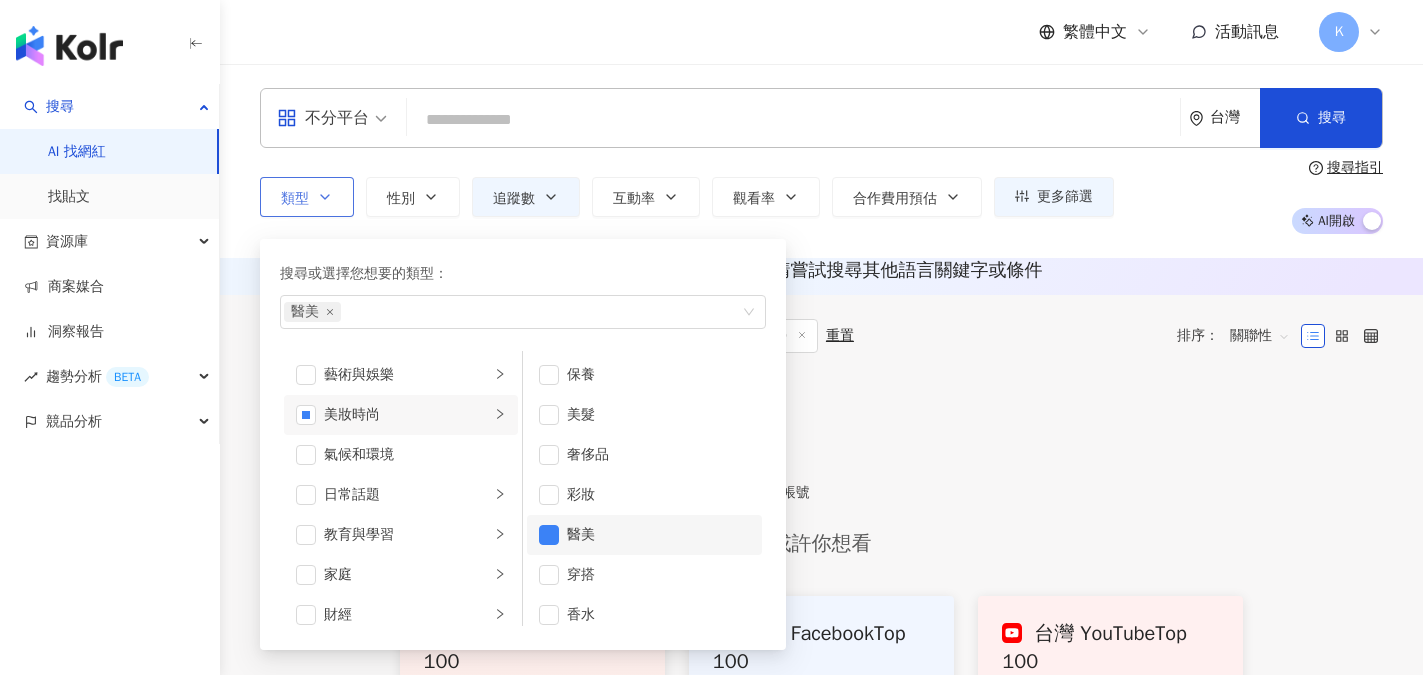click on "醫美" at bounding box center (658, 535) 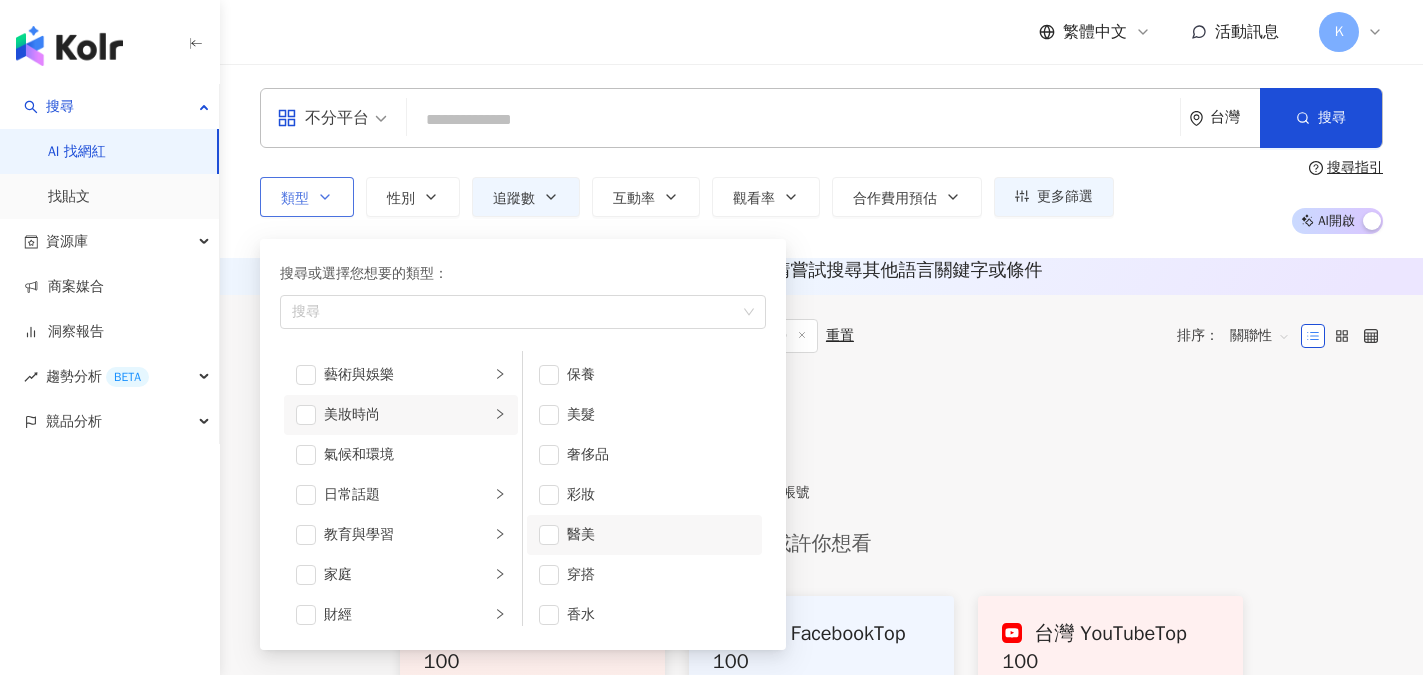 click on "醫美" at bounding box center [658, 535] 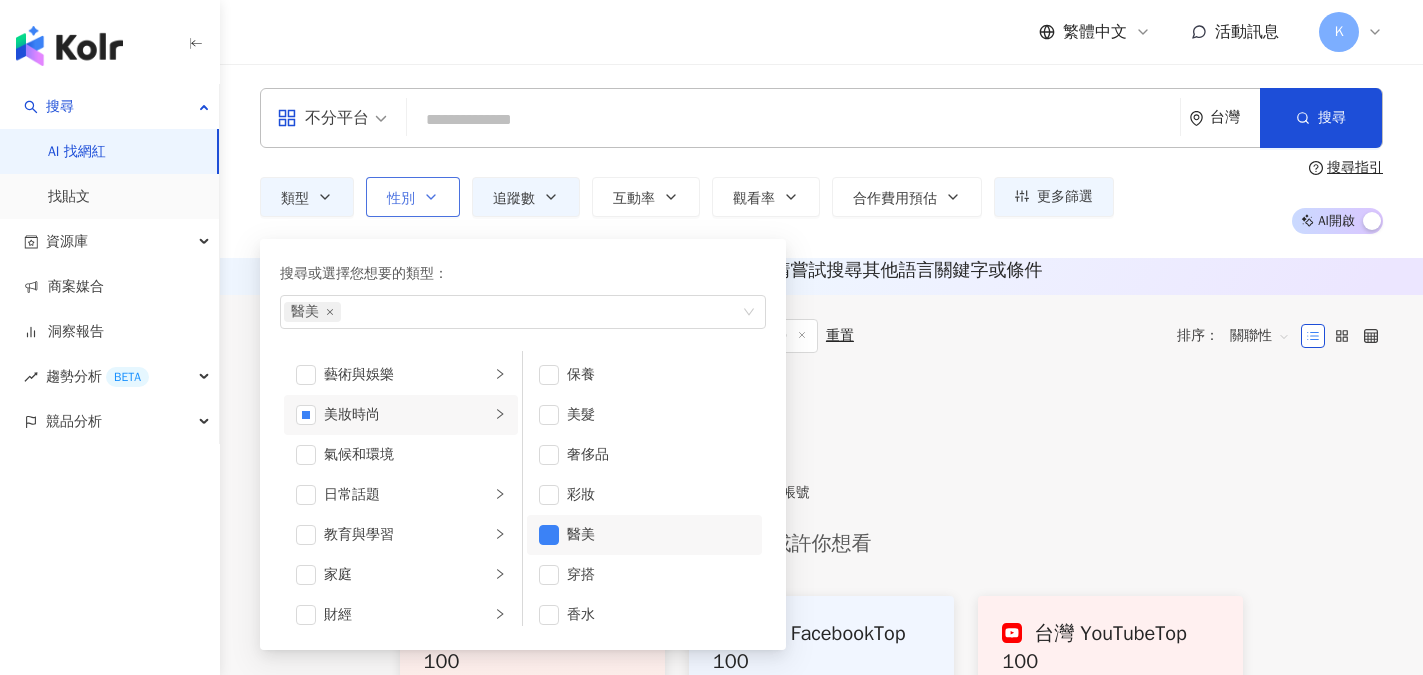 click 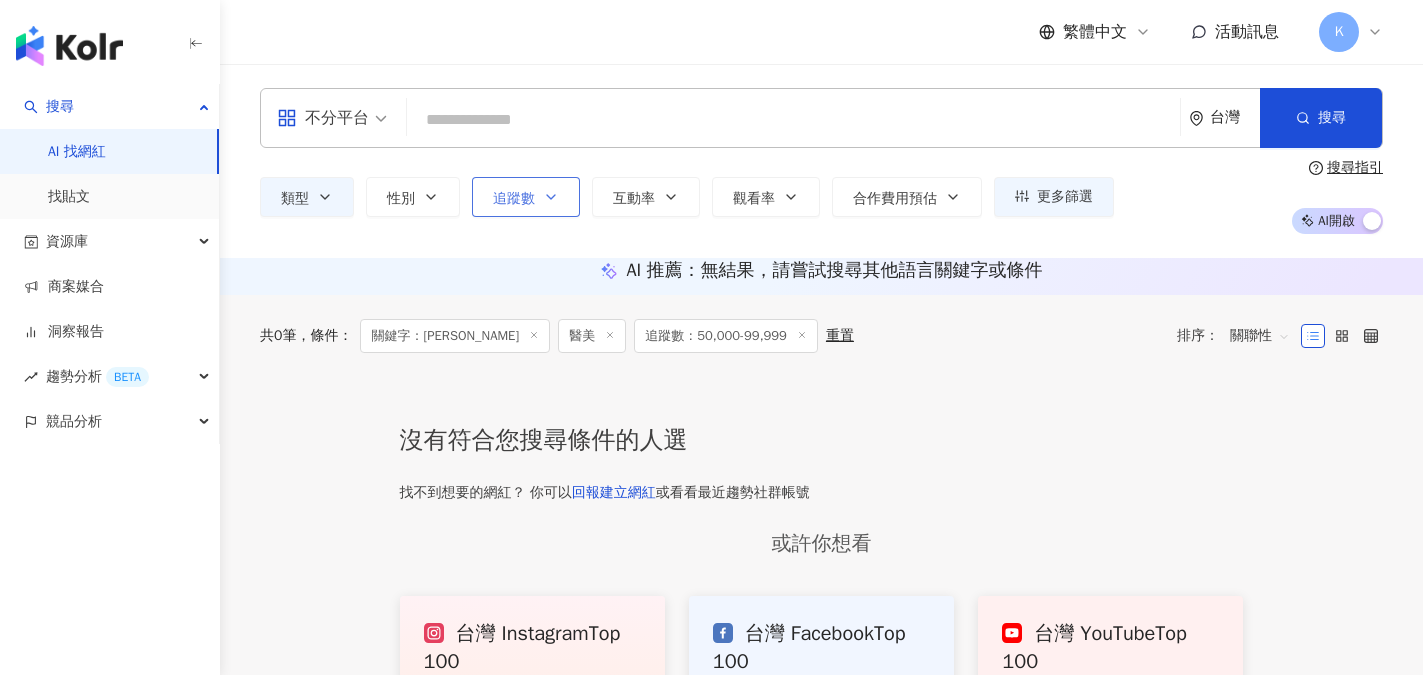 click on "追蹤數" at bounding box center (514, 199) 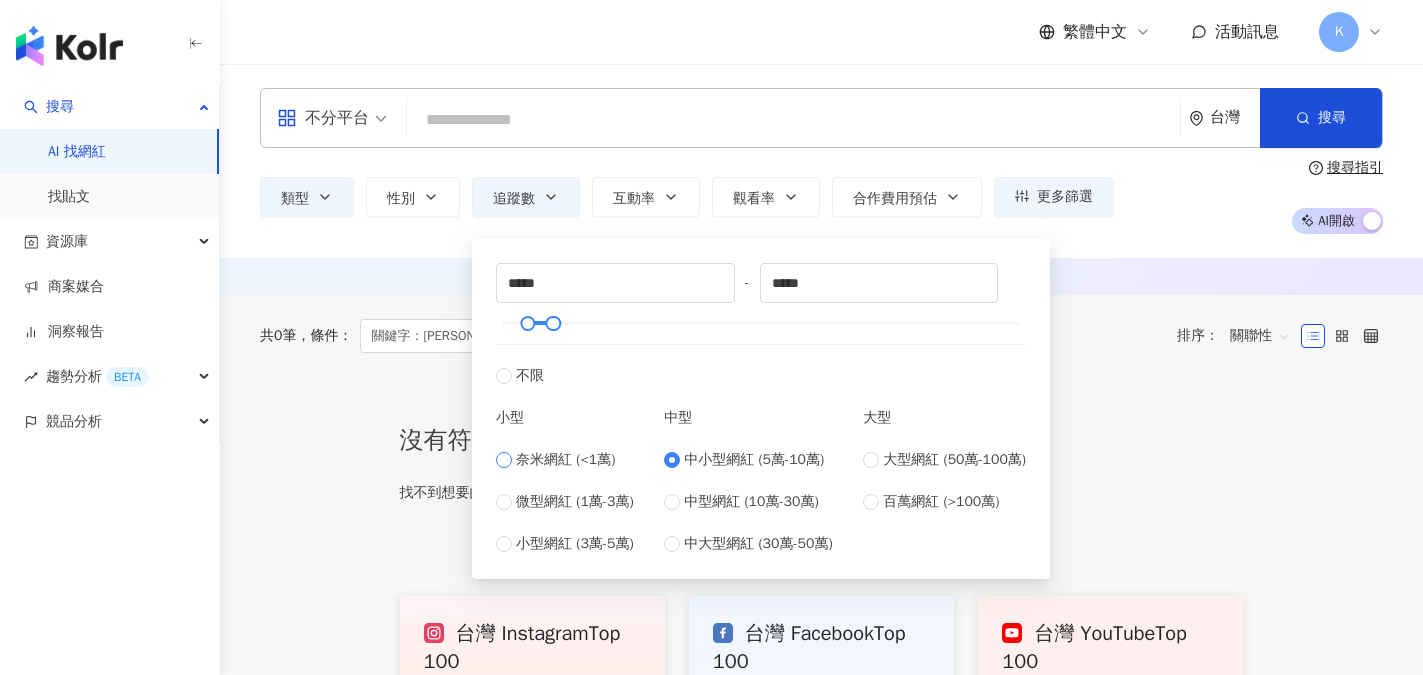 click on "奈米網紅 (<1萬)" at bounding box center [565, 460] 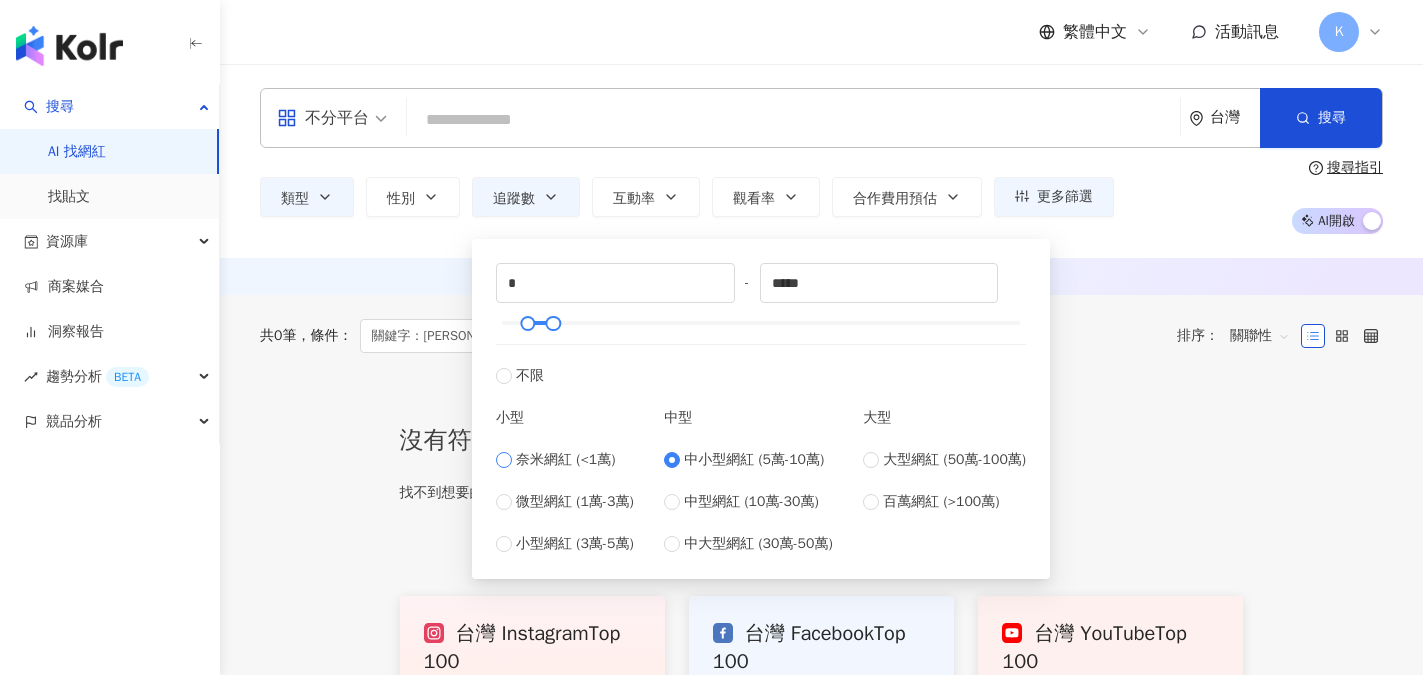 type on "****" 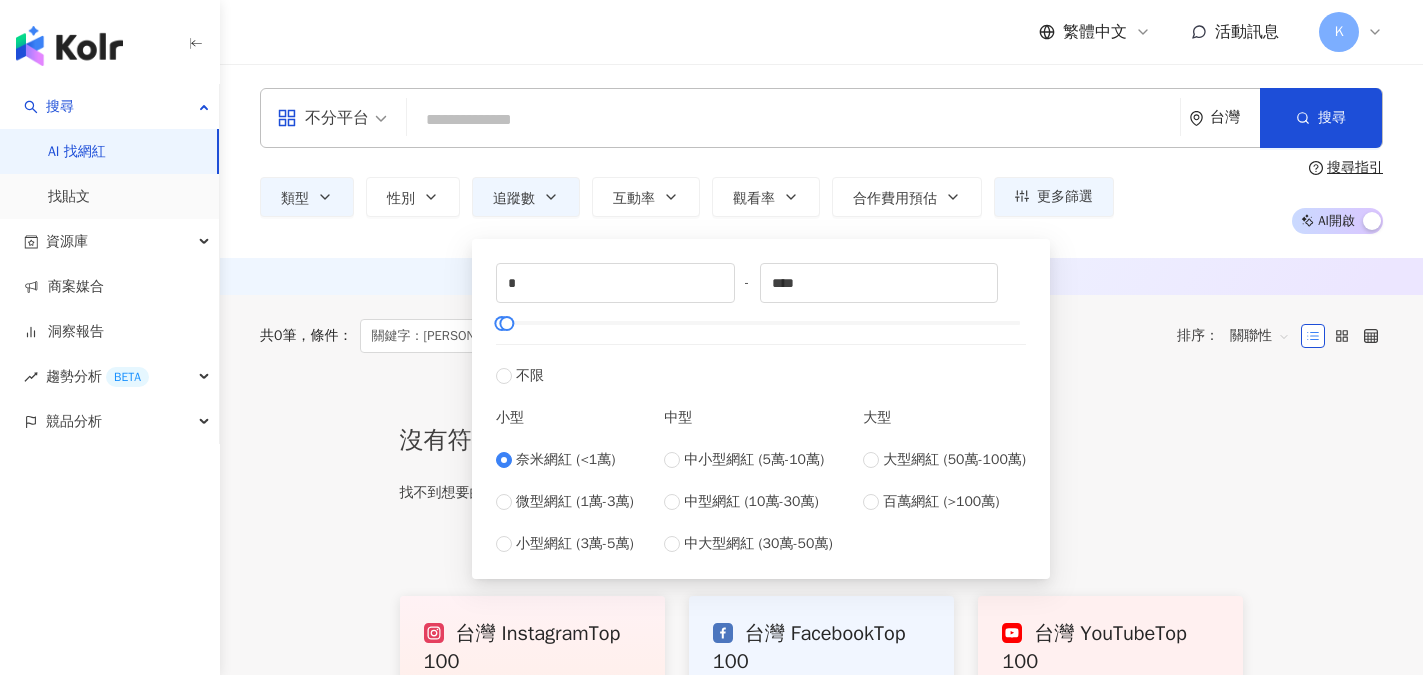 click at bounding box center (793, 120) 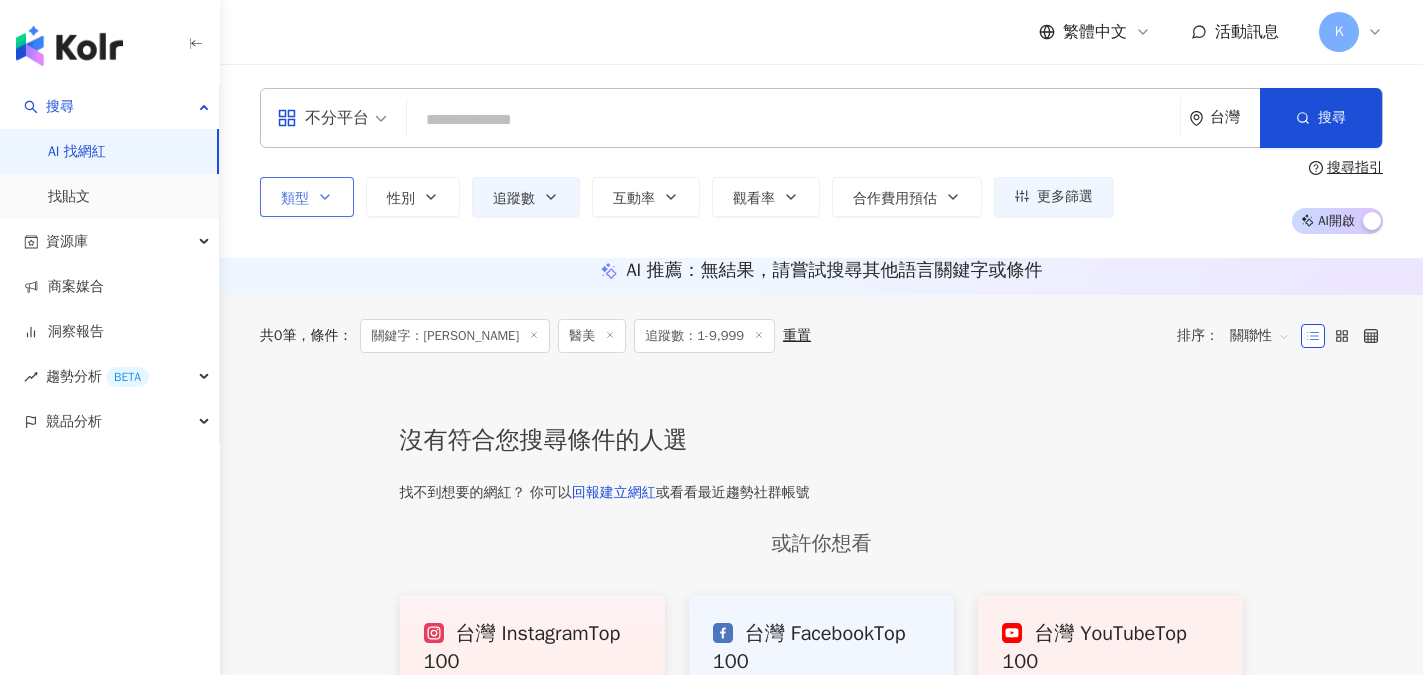 click on "類型" at bounding box center [295, 199] 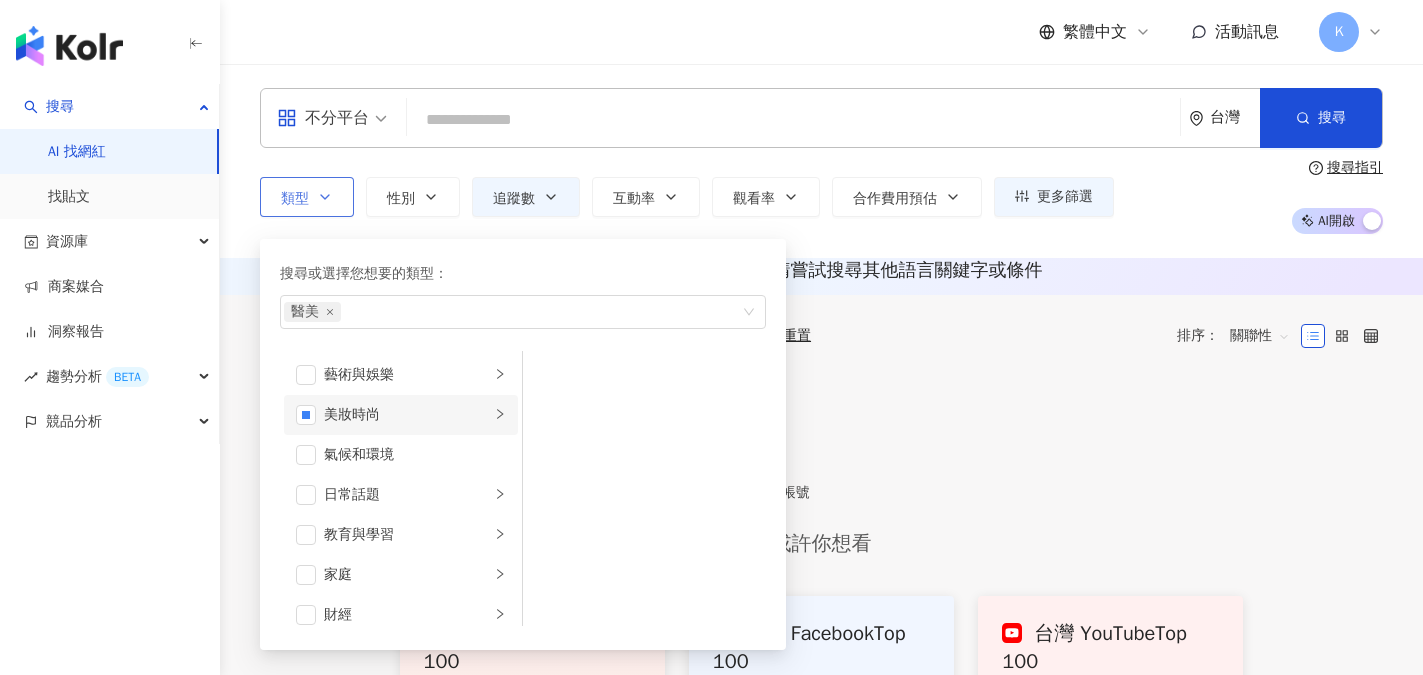 click on "美妝時尚" at bounding box center (407, 415) 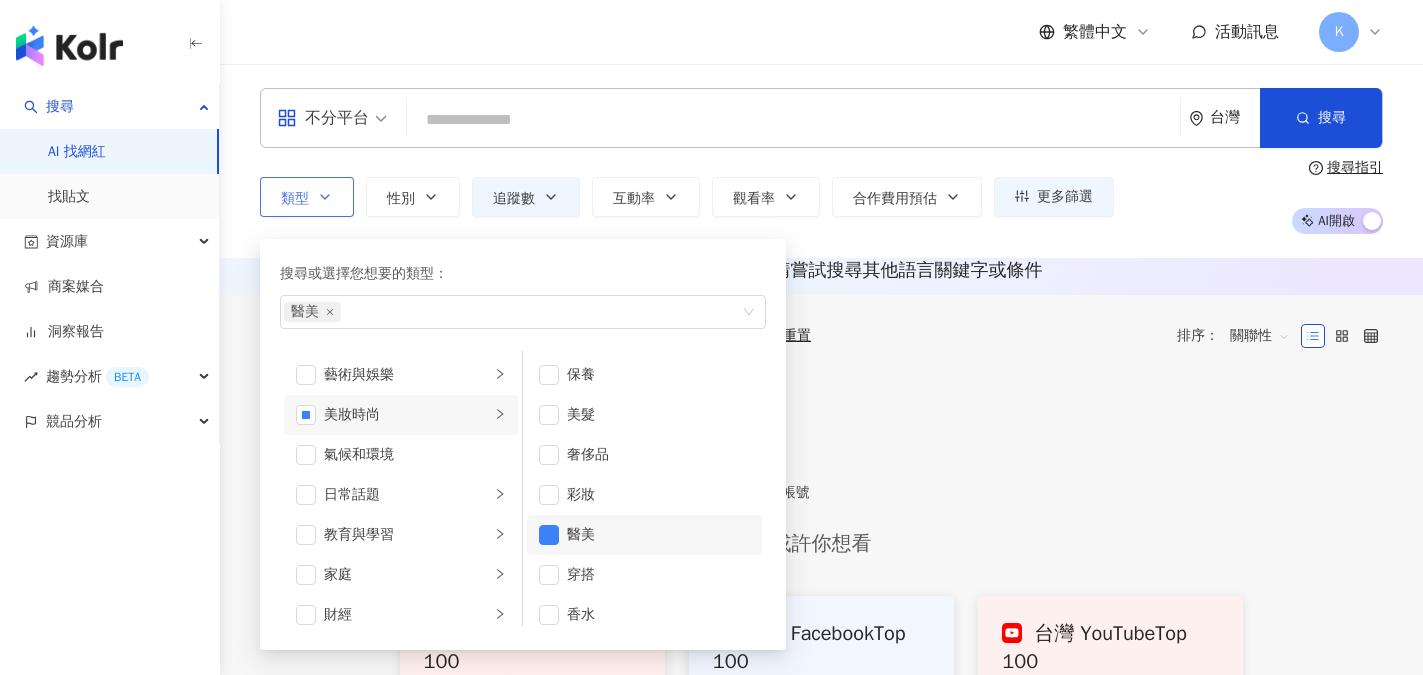 click on "醫美" at bounding box center (658, 535) 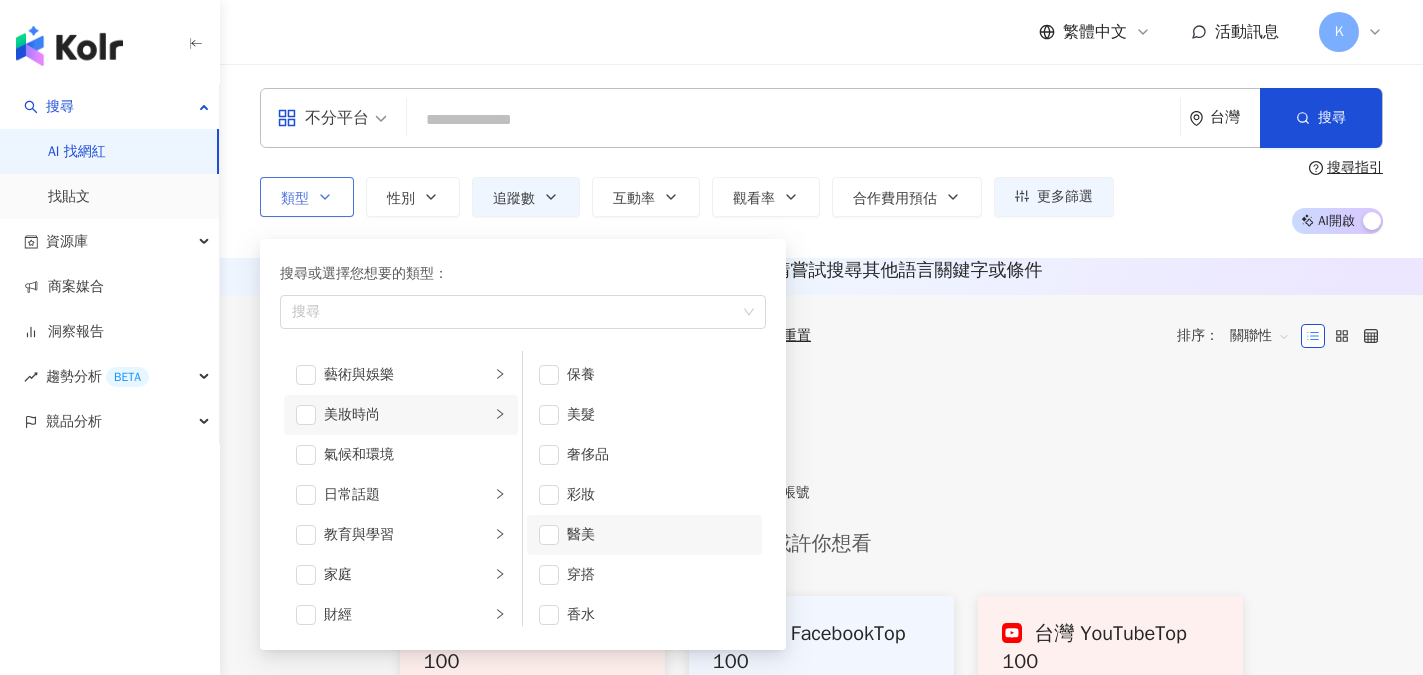 click on "醫美" at bounding box center (658, 535) 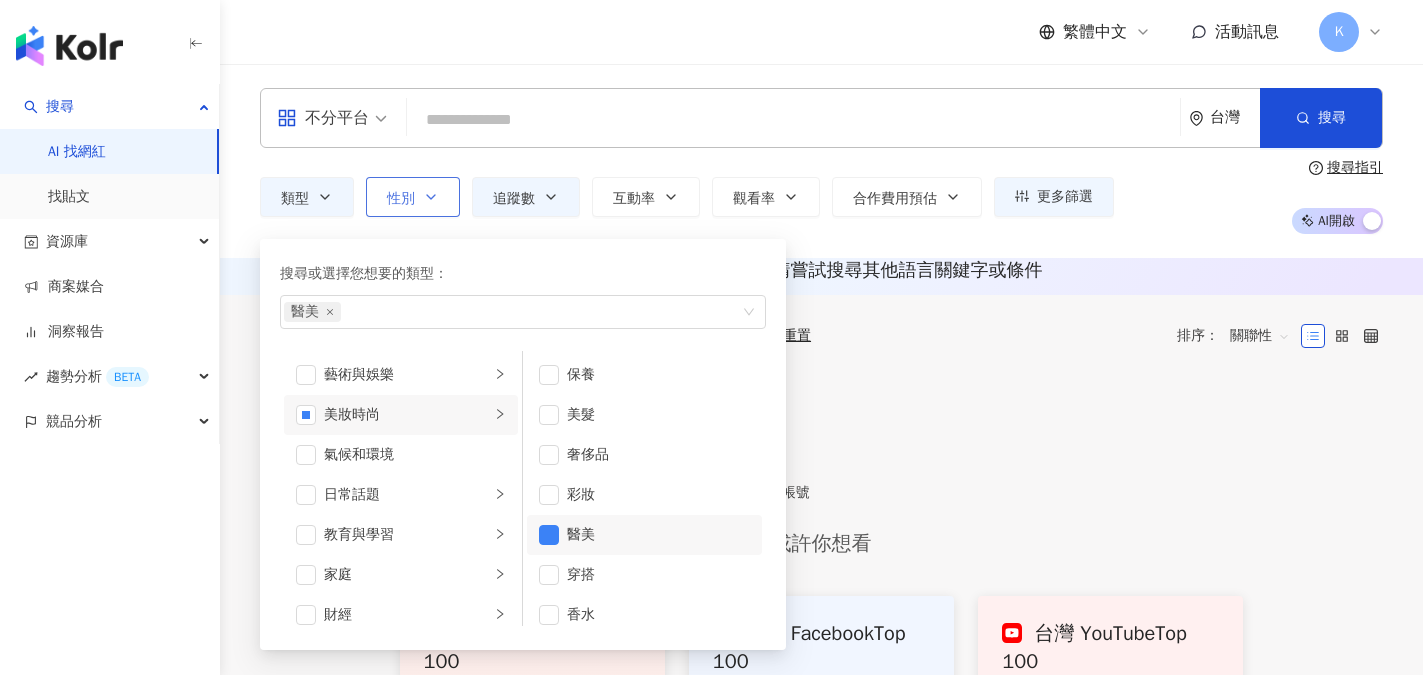 click on "性別" at bounding box center (401, 199) 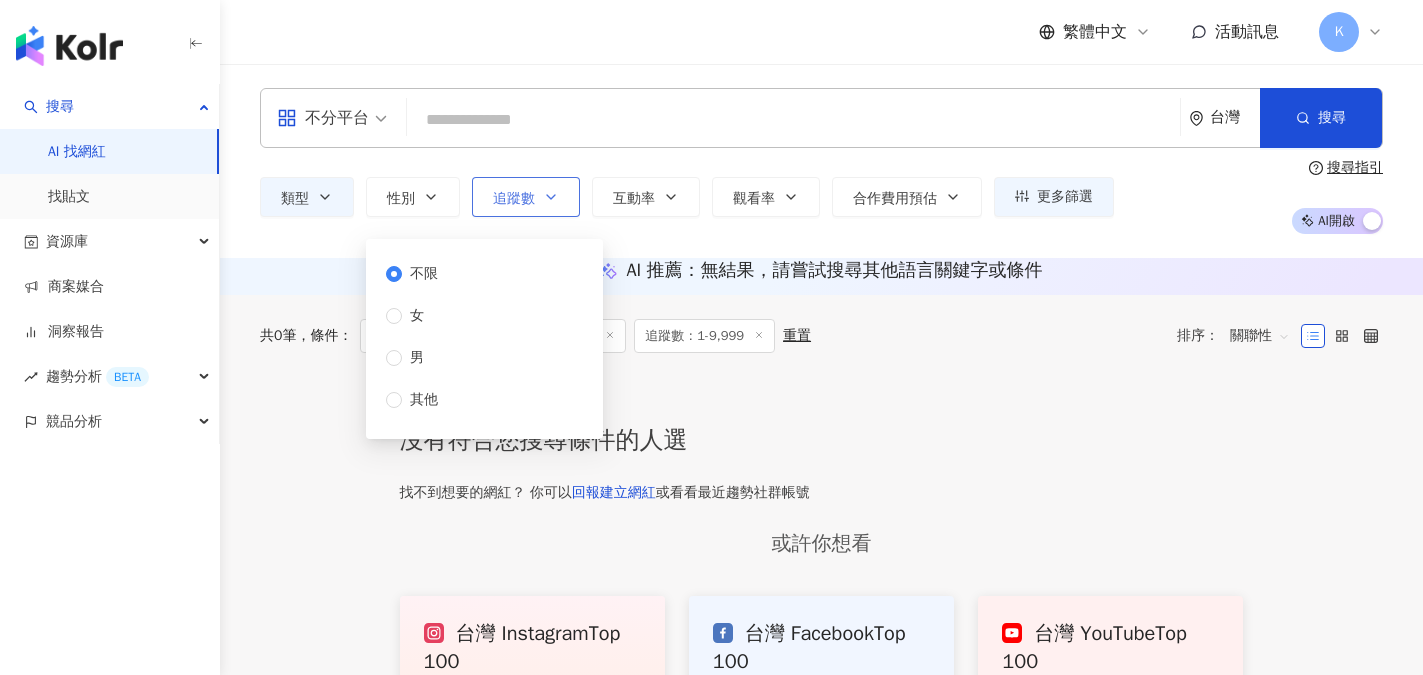 click on "追蹤數" at bounding box center (526, 197) 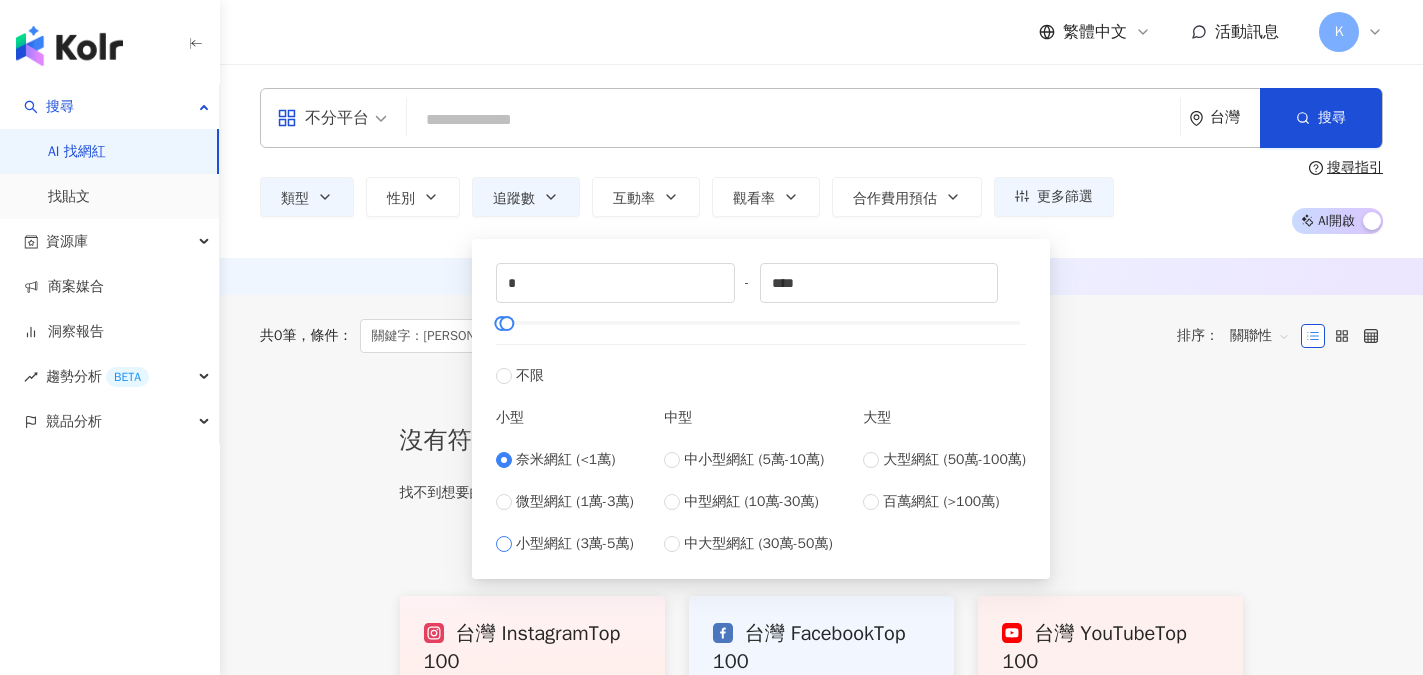 type on "*****" 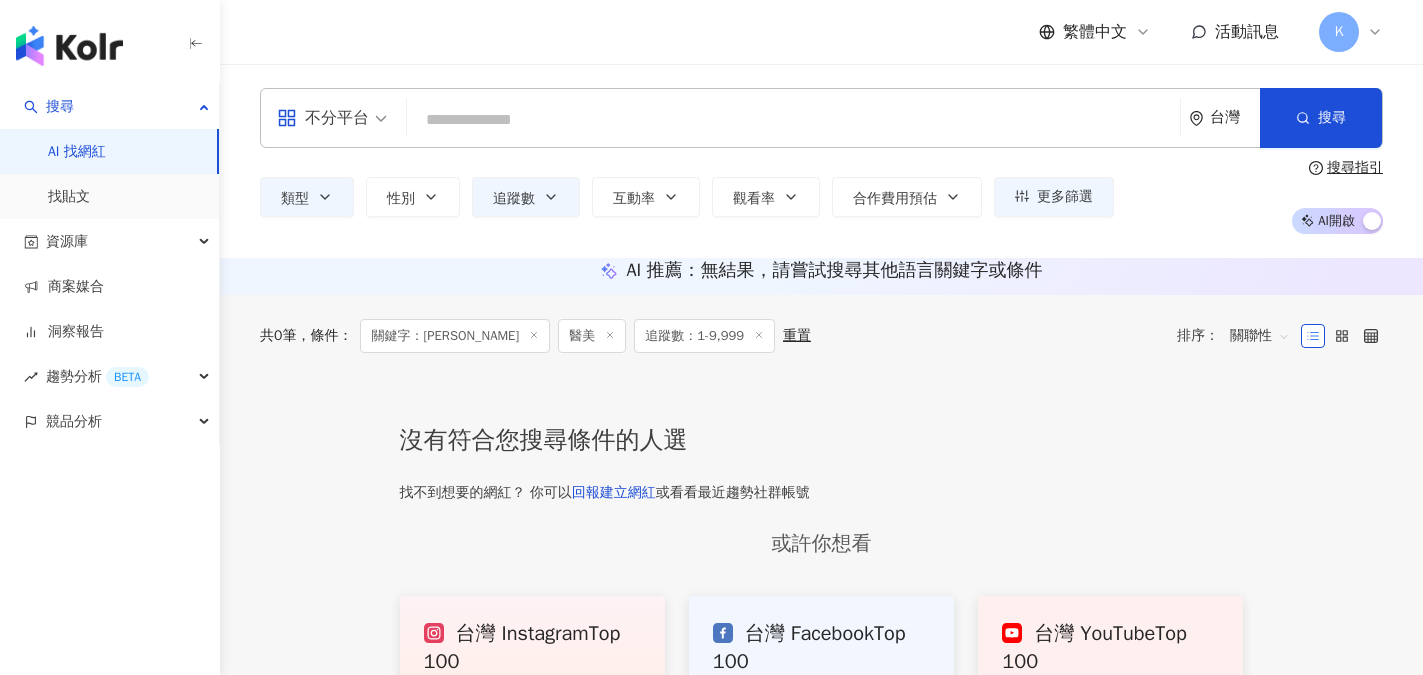 click on "不分平台 台灣 搜尋 a64d25f1-94e5-44a4-b71f-ccd122d6e3b6 狄鶯 118,979   追蹤者 狄鶯國際影歌友會 856   追蹤者 搜尋名稱、敘述、貼文含有關鍵字 “ 狄鶯 ” 的網紅 類型 性別 追蹤數 互動率 觀看率 合作費用預估  更多篩選 不限 女 男 其他 *****  -  ***** 不限 小型 奈米網紅 (<1萬) 微型網紅 (1萬-3萬) 小型網紅 (3萬-5萬) 中型 中小型網紅 (5萬-10萬) 中型網紅 (10萬-30萬) 中大型網紅 (30萬-50萬) 大型 大型網紅 (50萬-100萬) 百萬網紅 (>100萬) 搜尋指引 AI  開啟 AI  關閉" at bounding box center (821, 161) 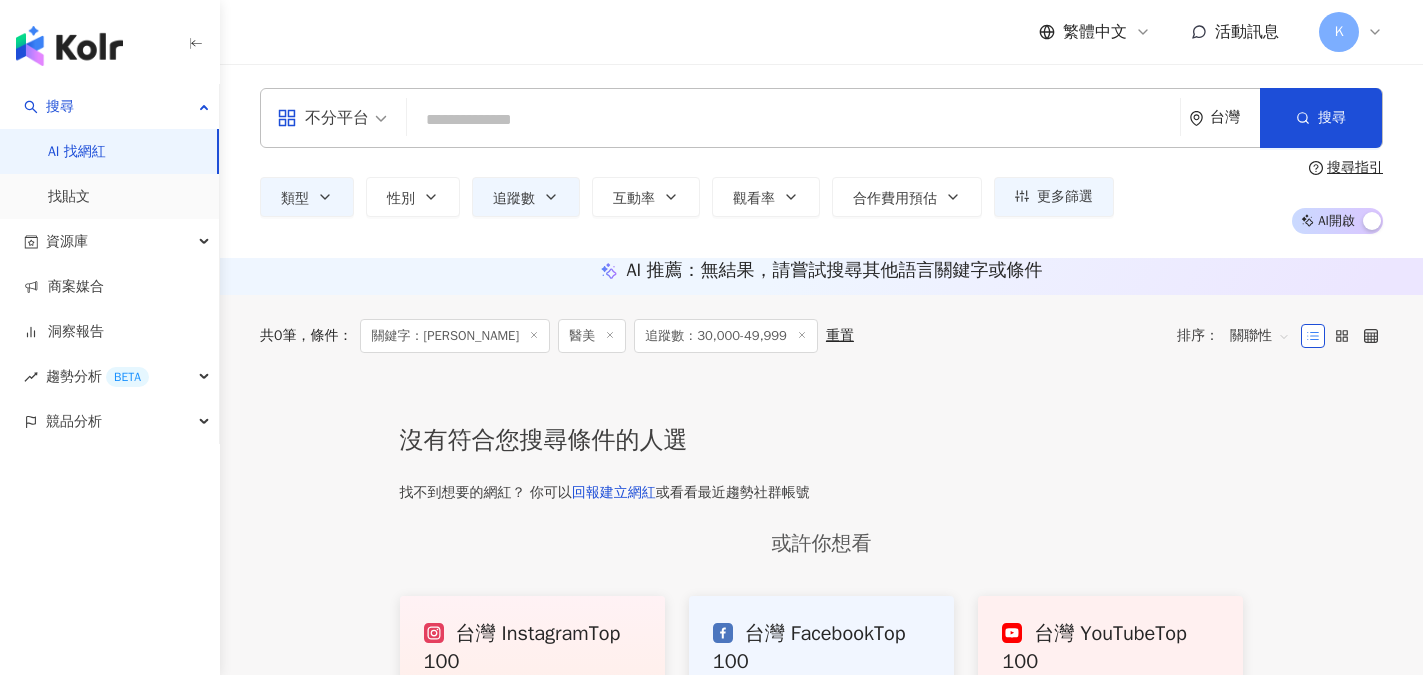 click 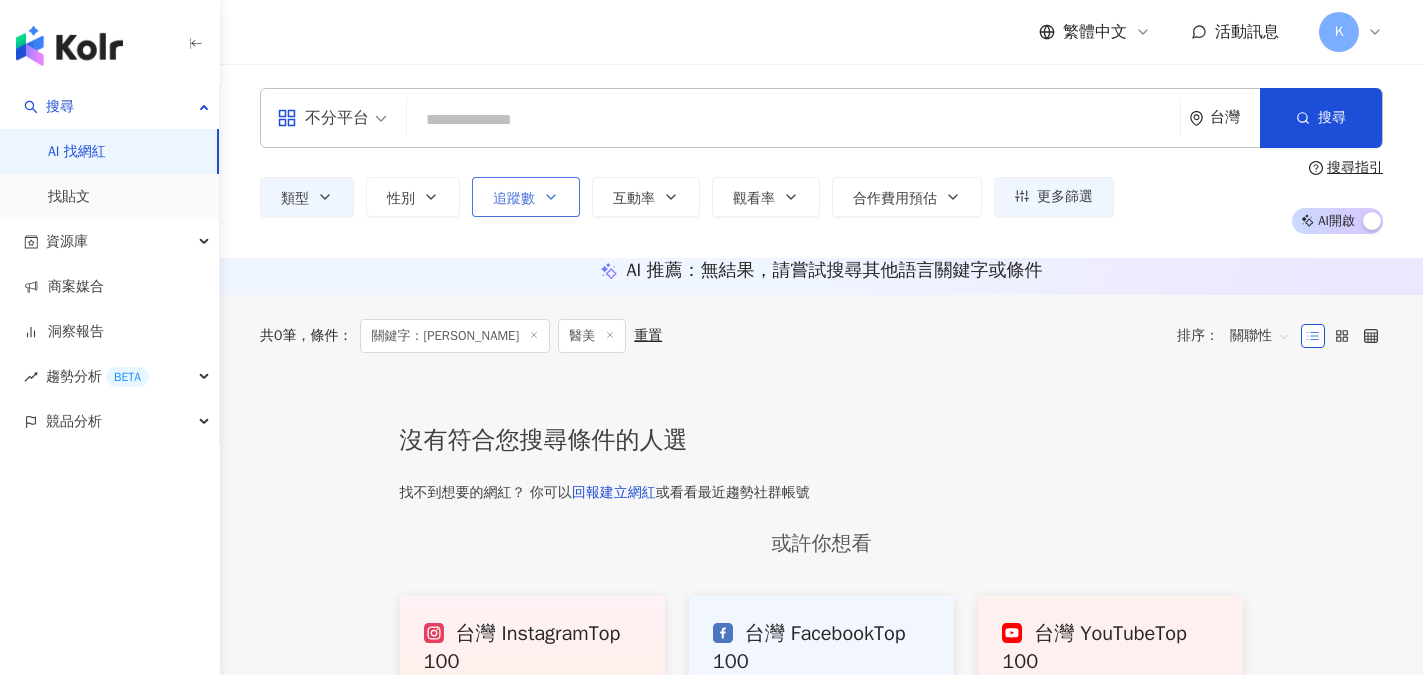 click 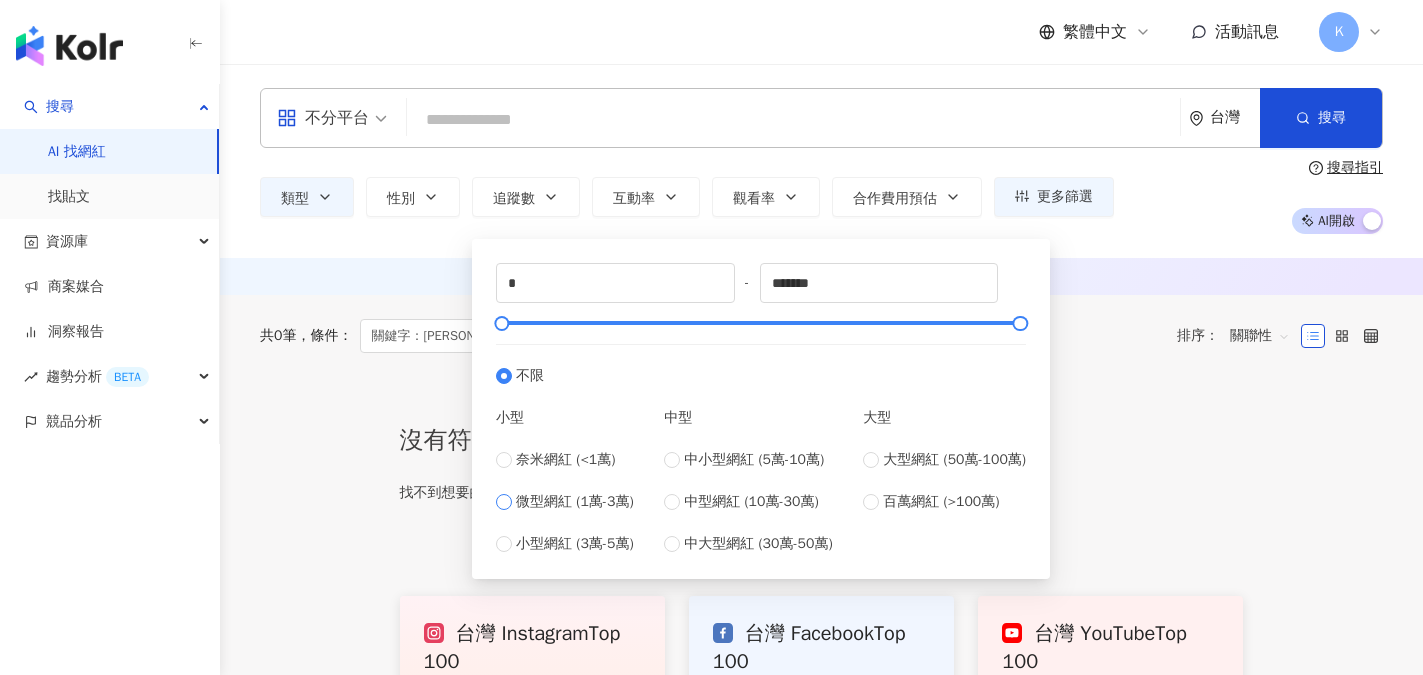 type on "*****" 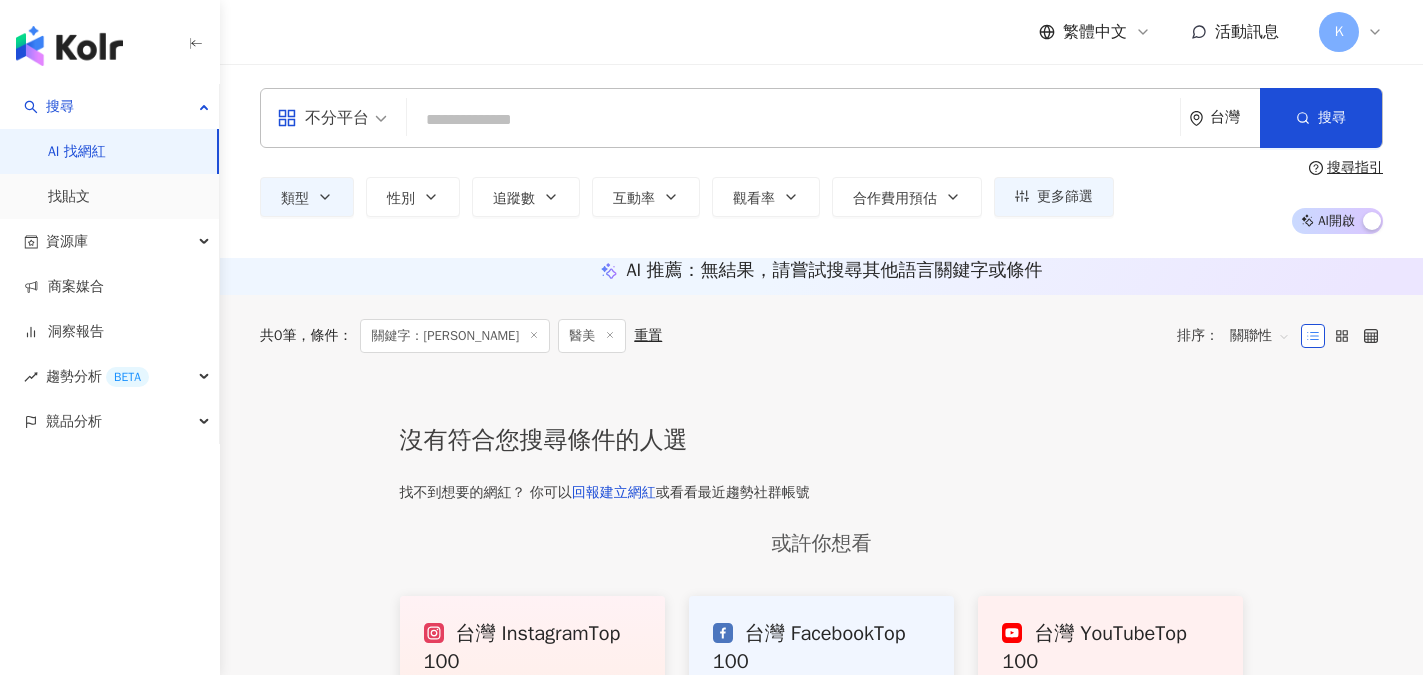click on "AI 推薦 ： 無結果，請嘗試搜尋其他語言關鍵字或條件" at bounding box center [821, 270] 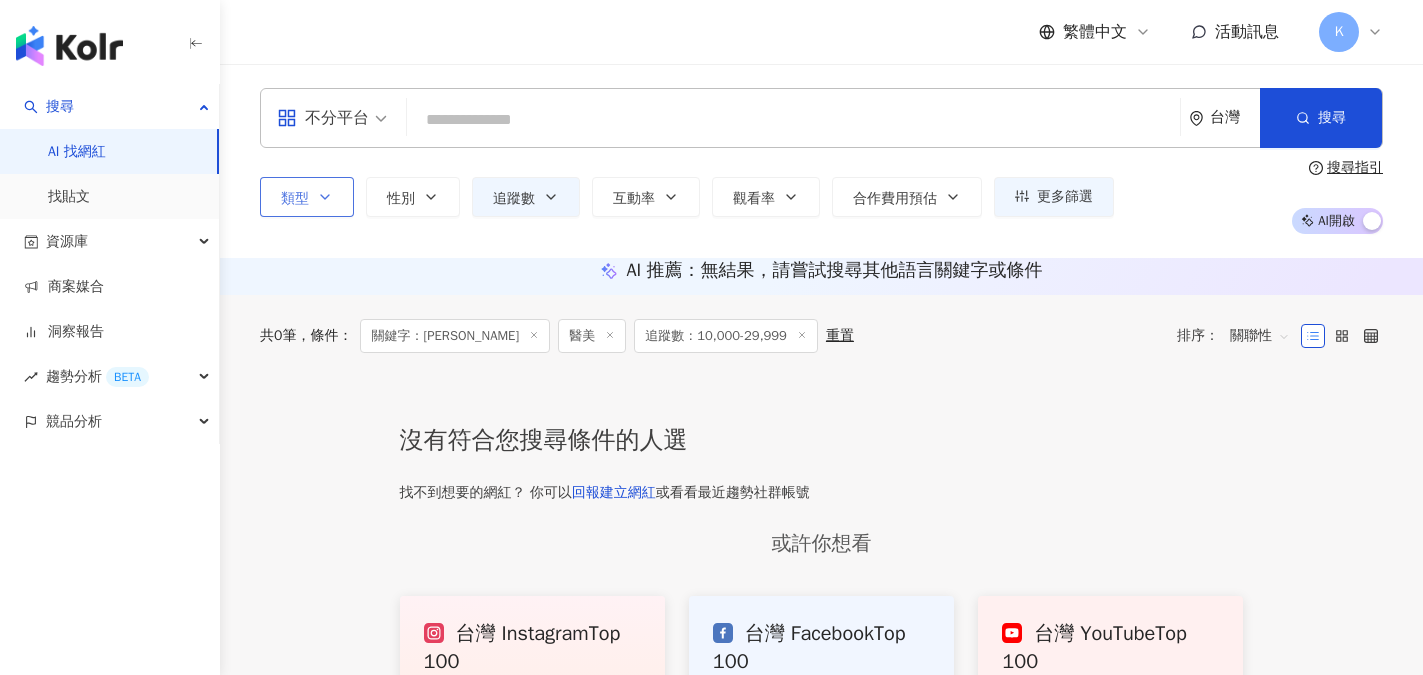 click on "類型" at bounding box center [307, 197] 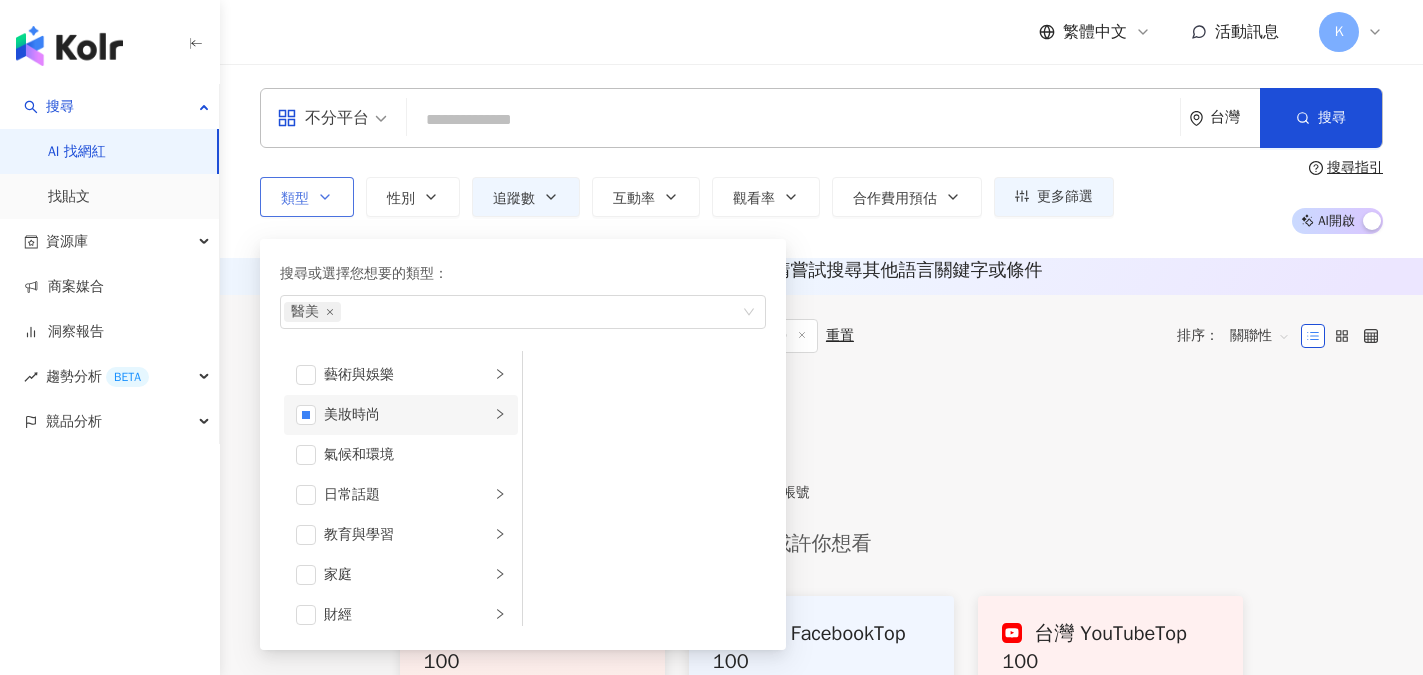 click on "美妝時尚" at bounding box center [407, 415] 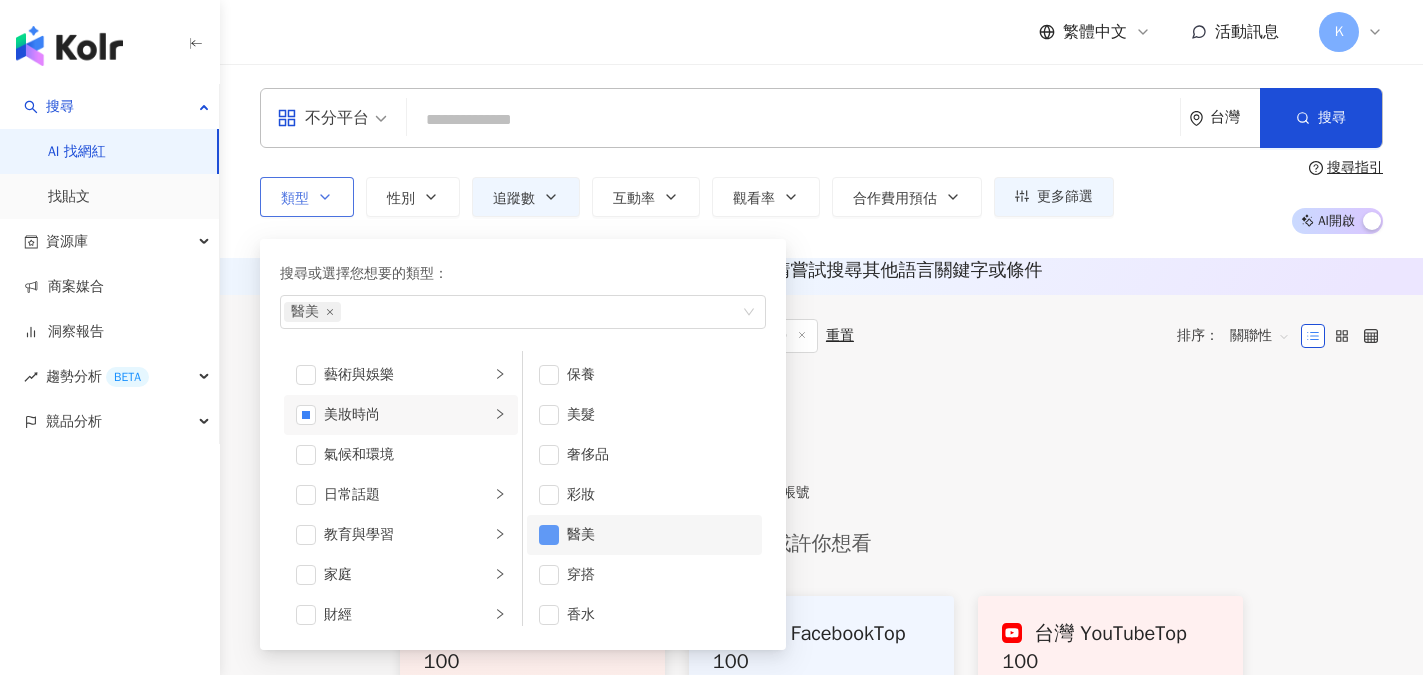 click at bounding box center [549, 535] 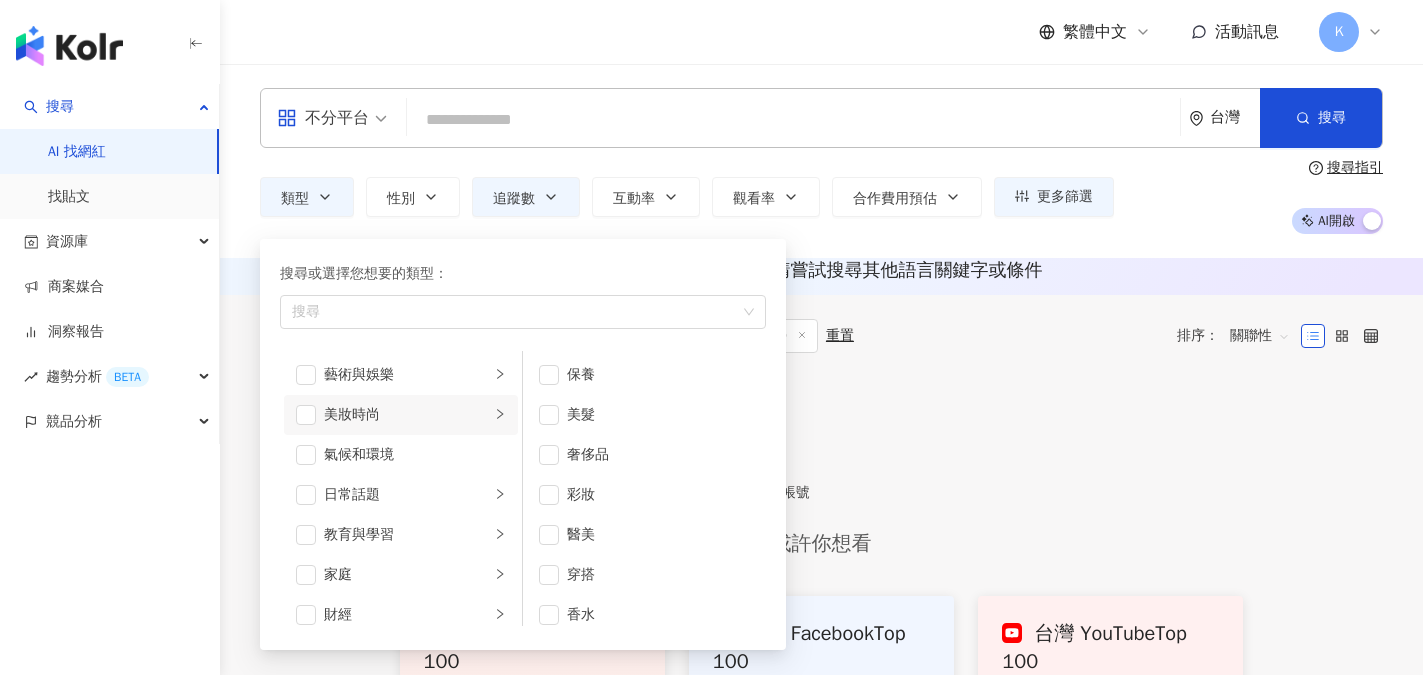 click at bounding box center (69, 46) 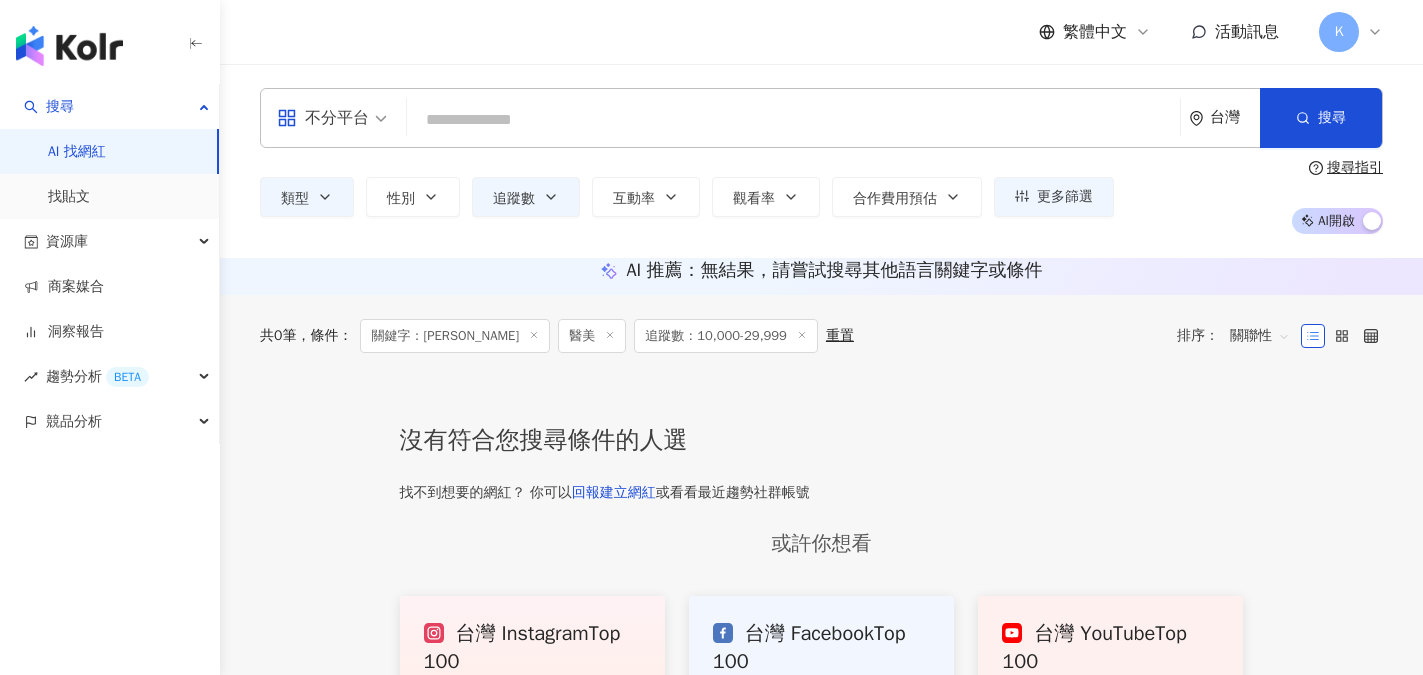 click at bounding box center (69, 46) 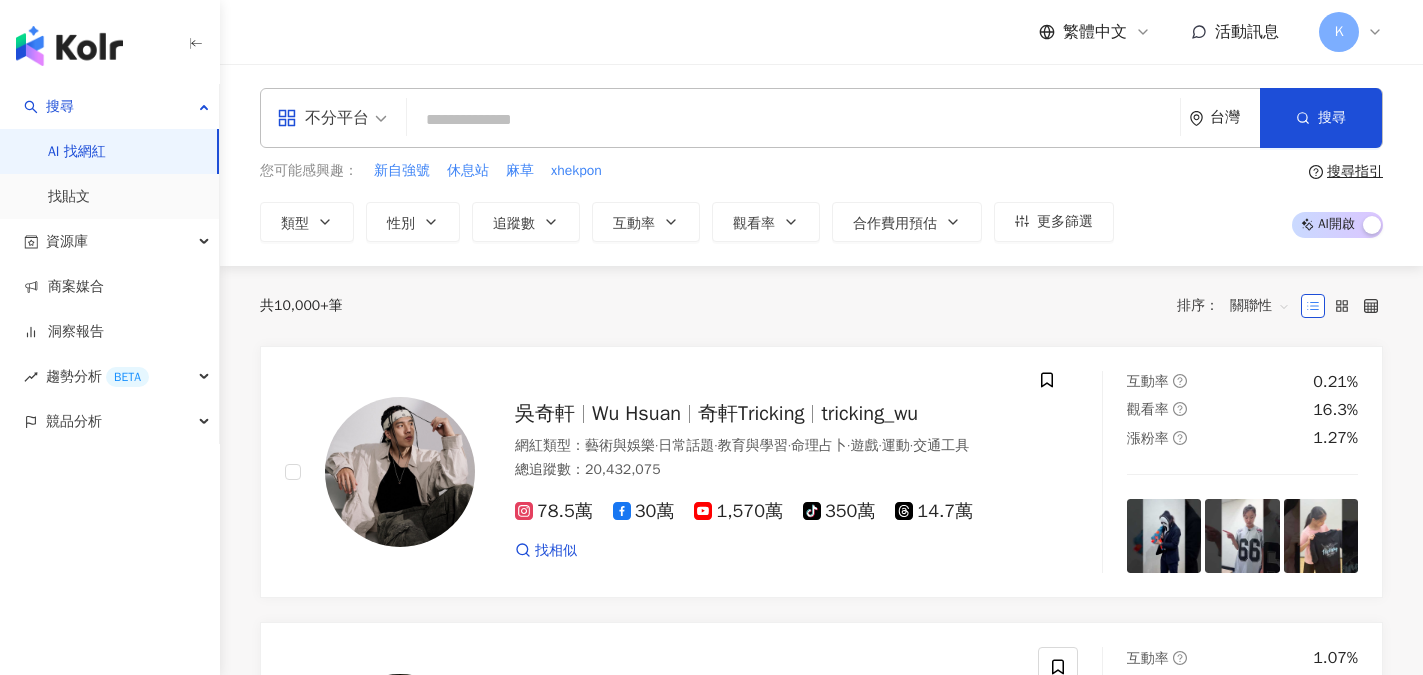 click on "不分平台" at bounding box center (323, 118) 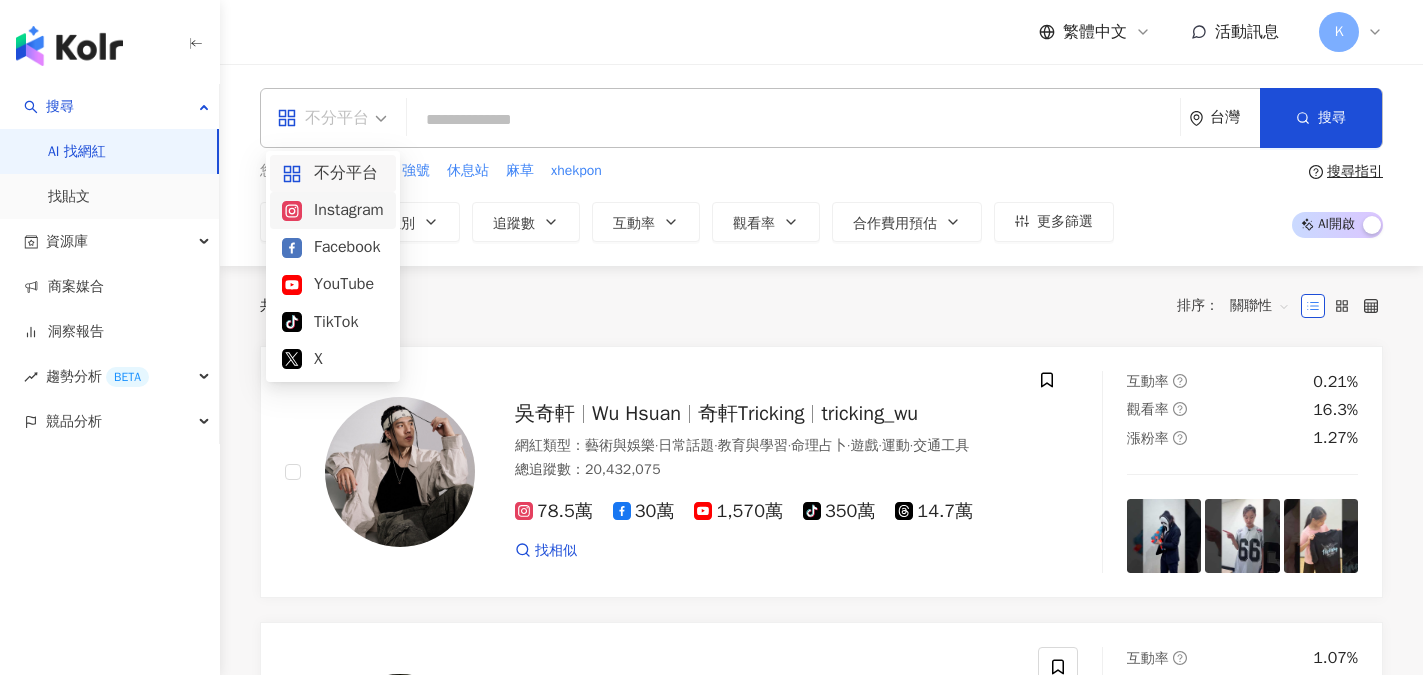 click on "繁體中文 活動訊息 K" at bounding box center (821, 32) 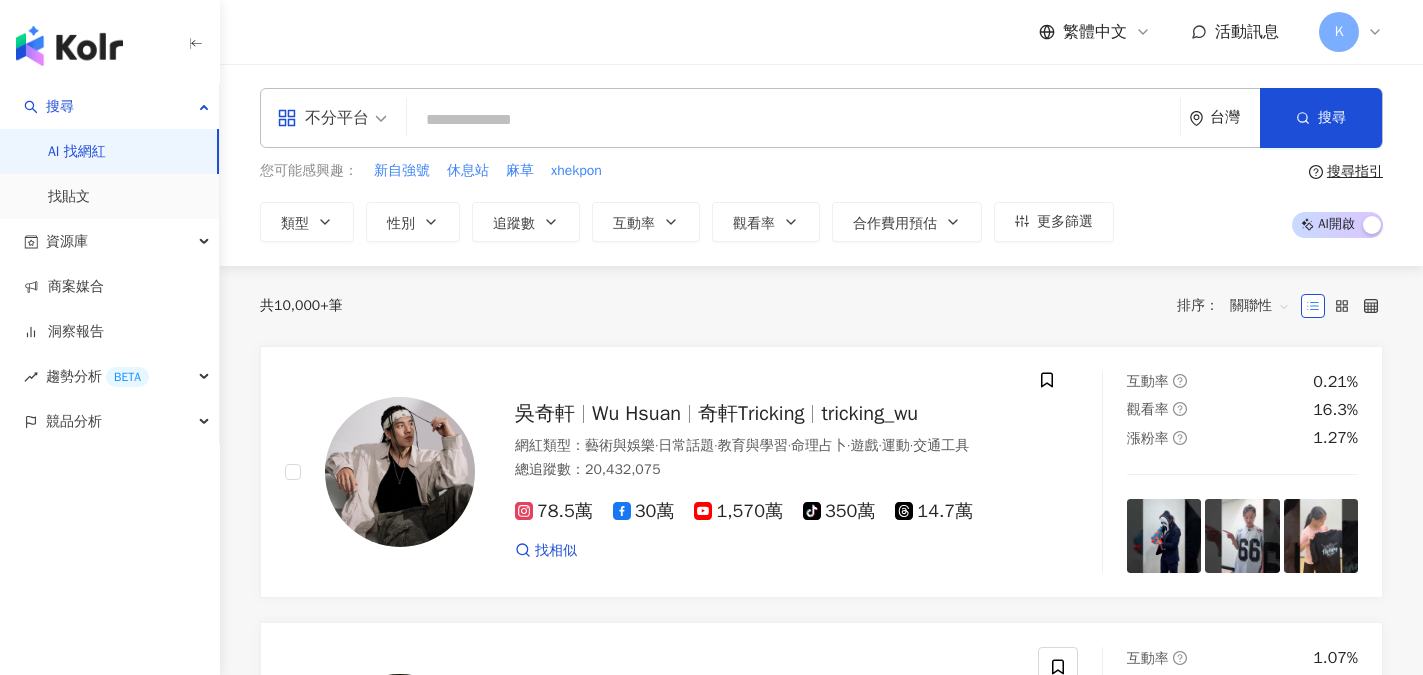 click on "AI 找網紅" at bounding box center (77, 152) 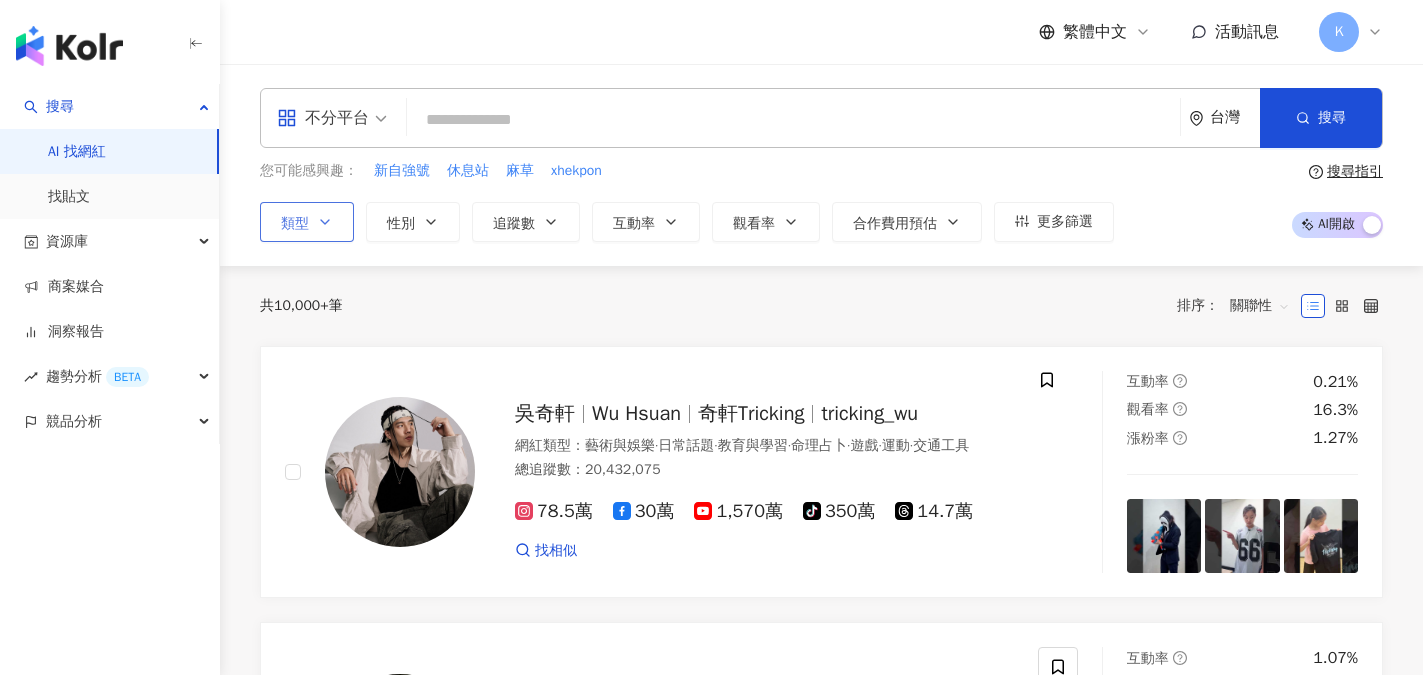 click 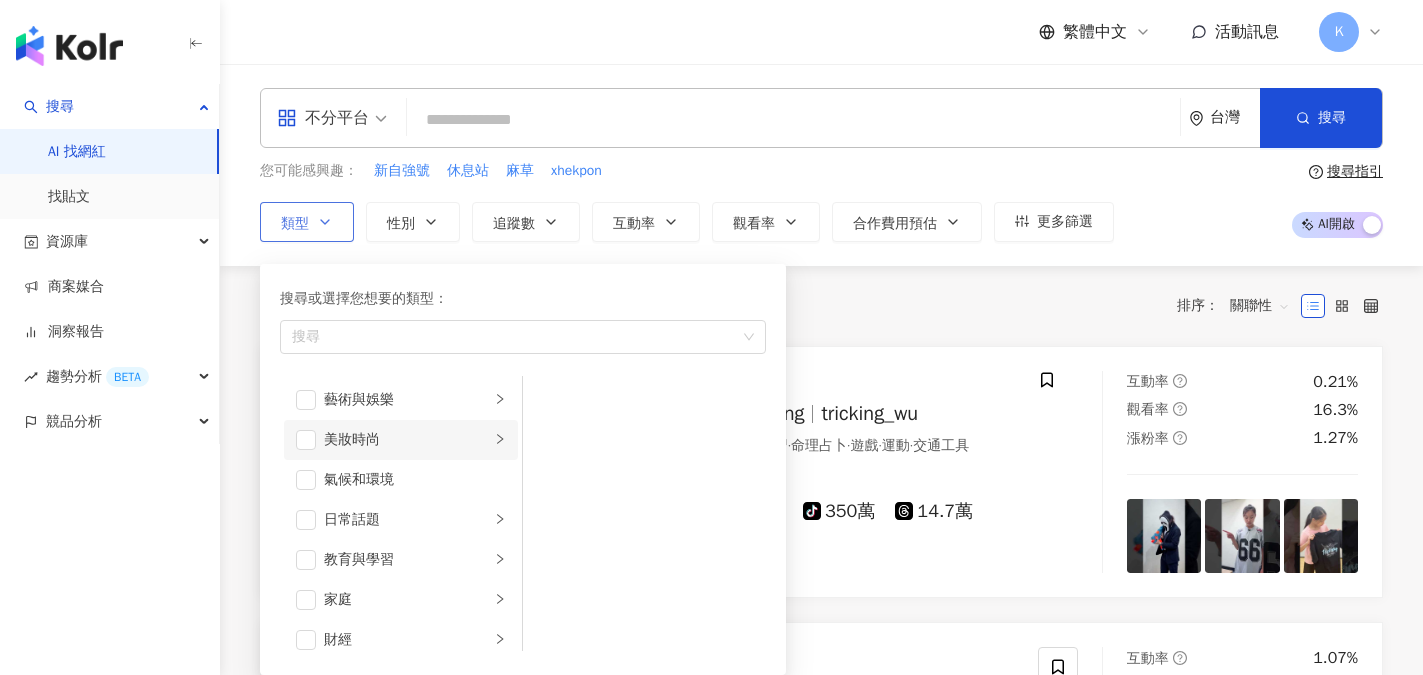 click on "美妝時尚" at bounding box center [407, 440] 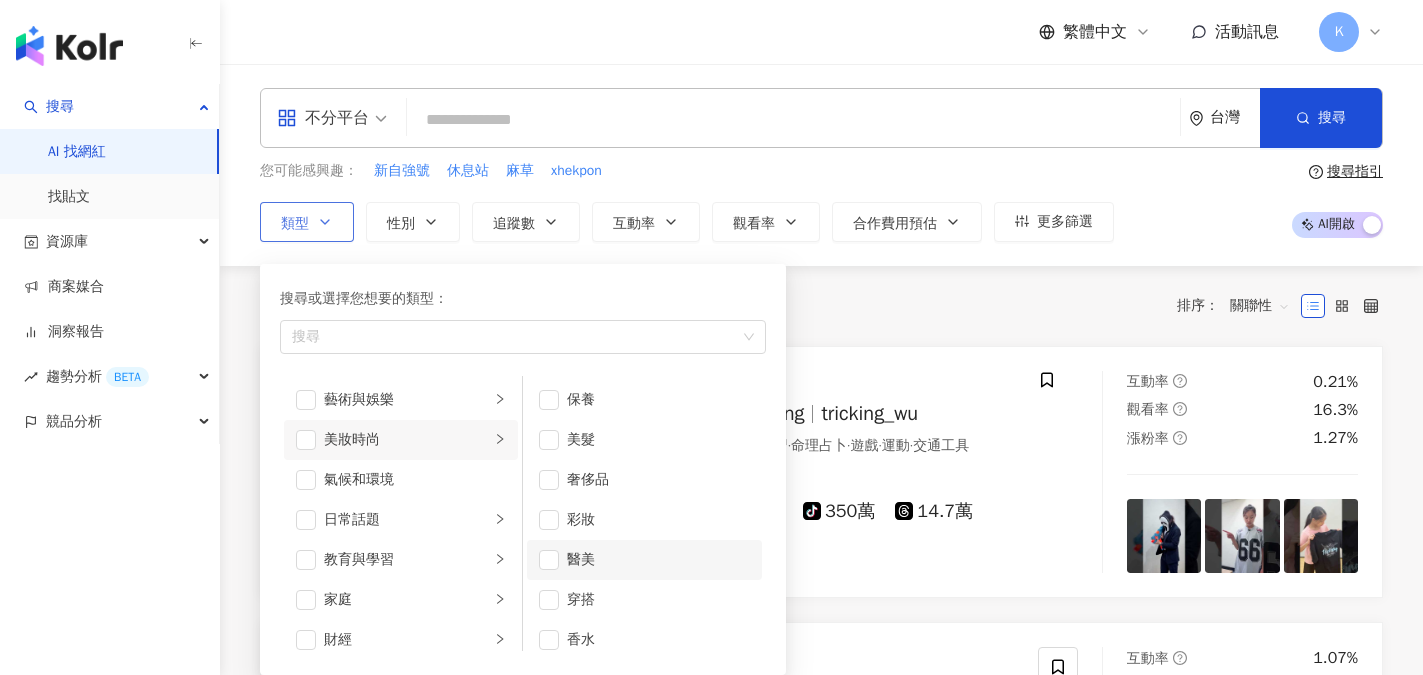click on "醫美" at bounding box center [658, 560] 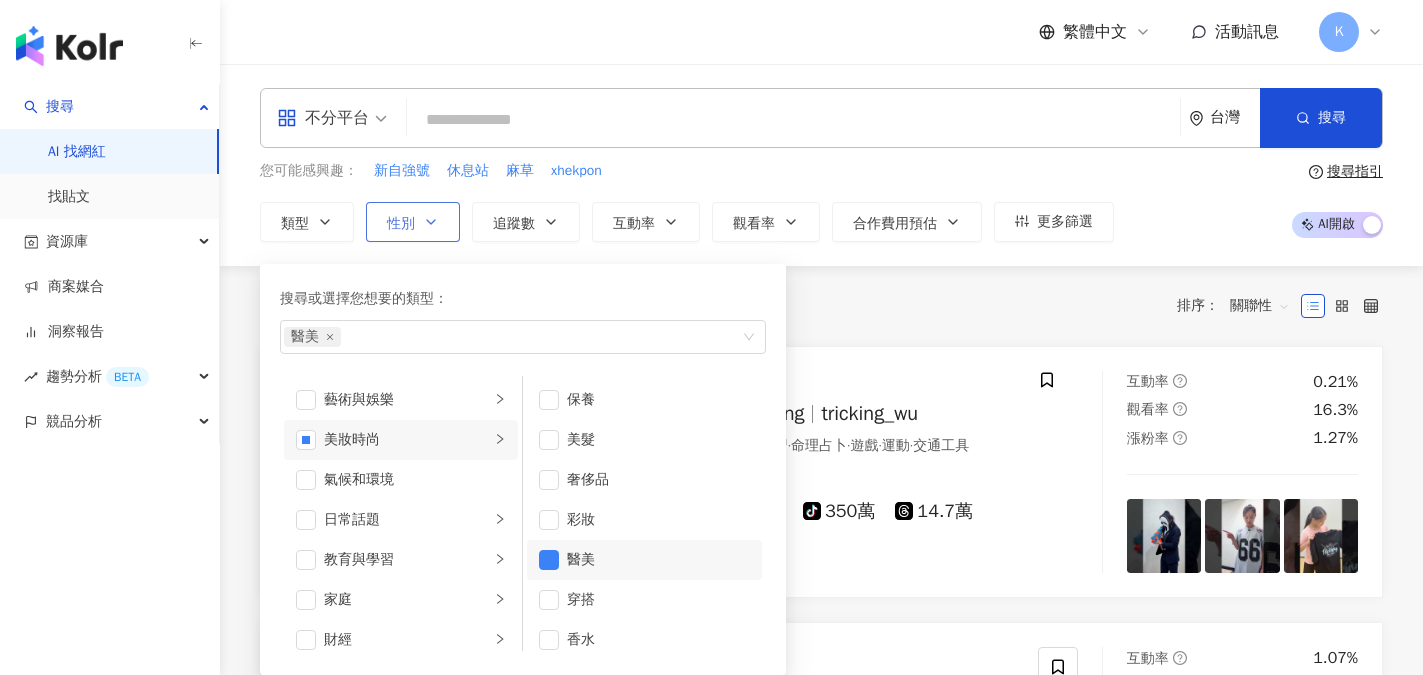 click 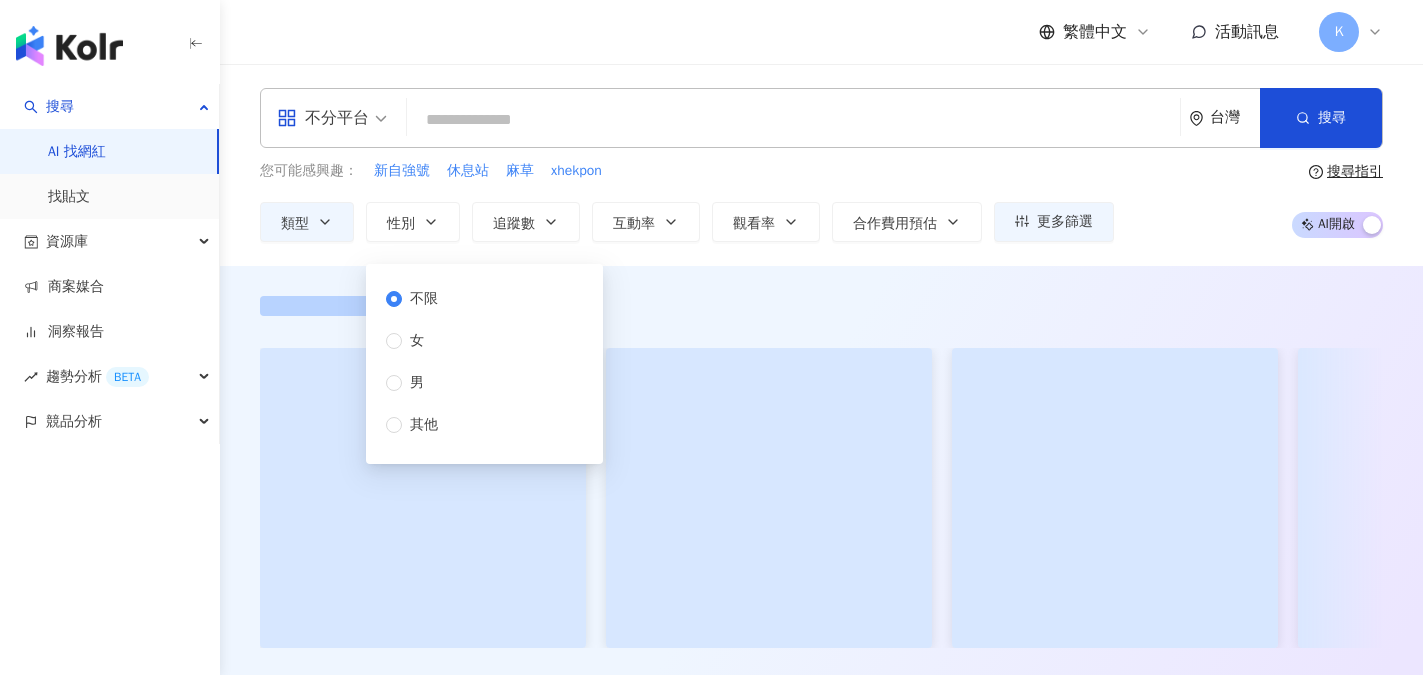 click on "不限" at bounding box center [424, 299] 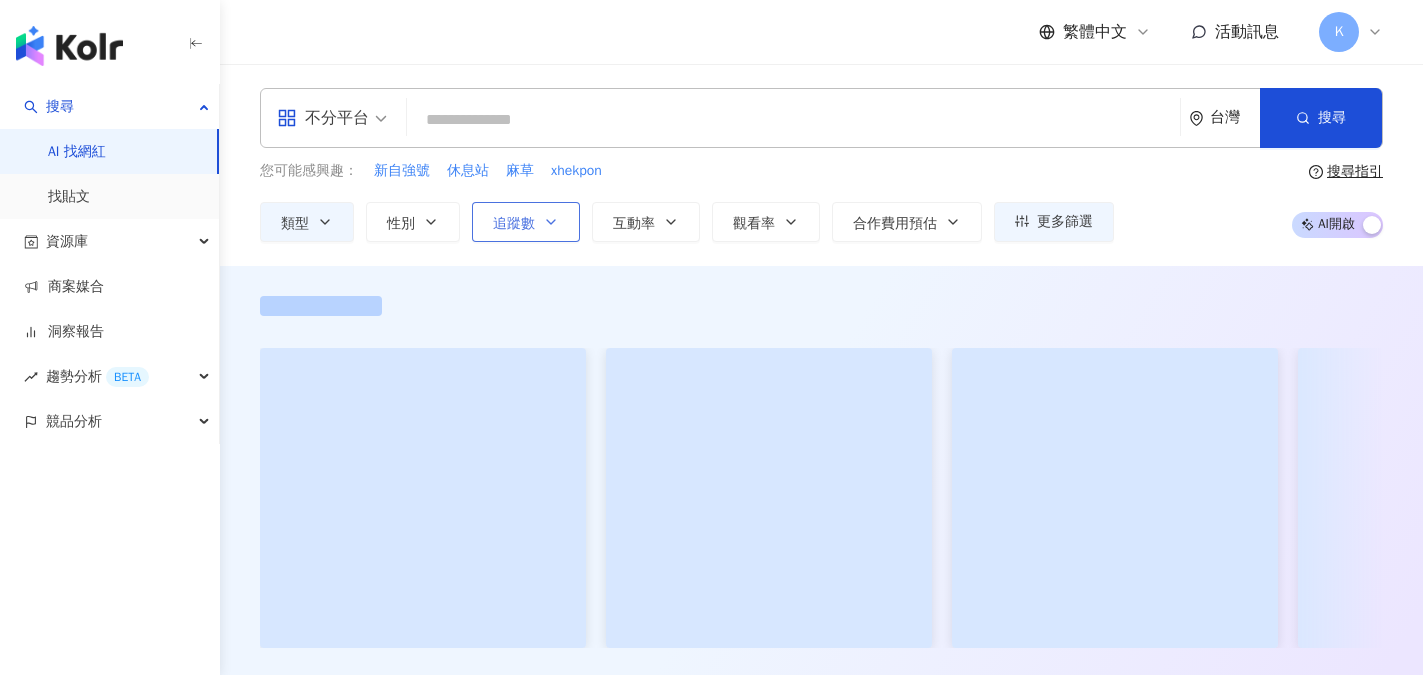 click on "追蹤數" at bounding box center (514, 224) 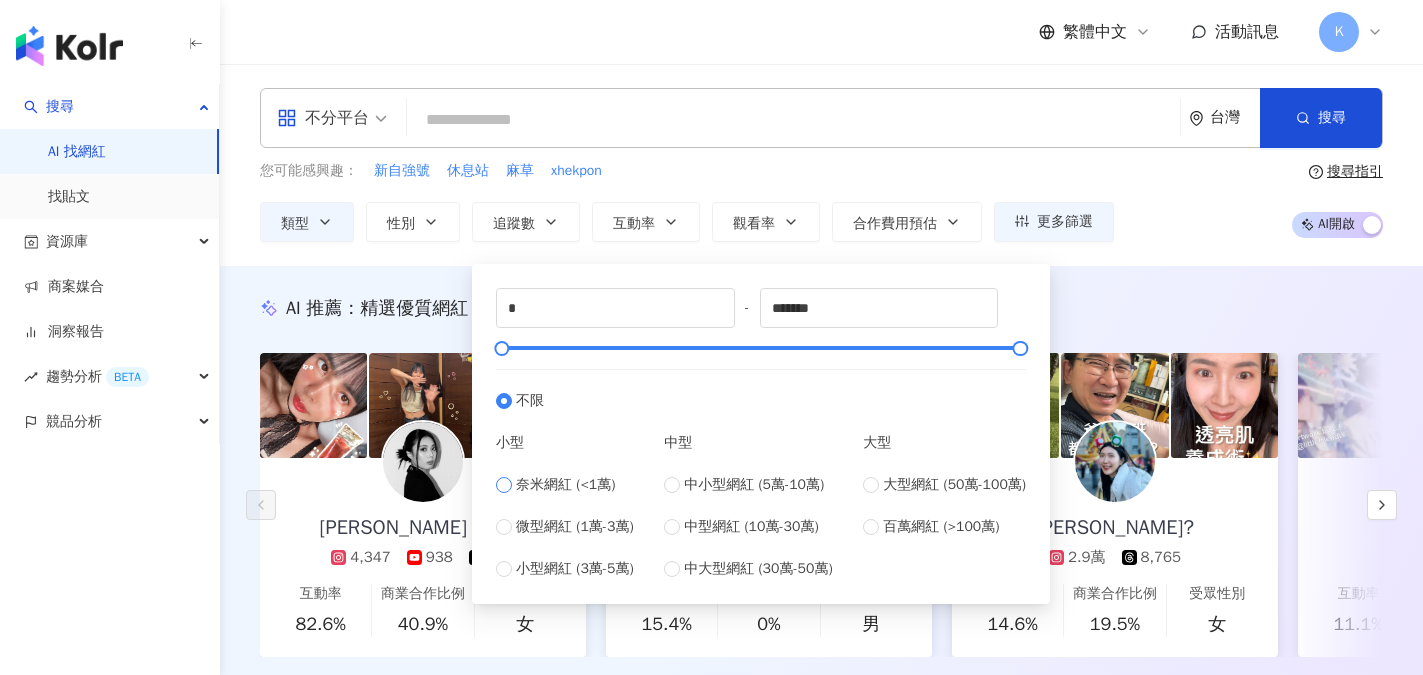 click on "奈米網紅 (<1萬)" at bounding box center (565, 485) 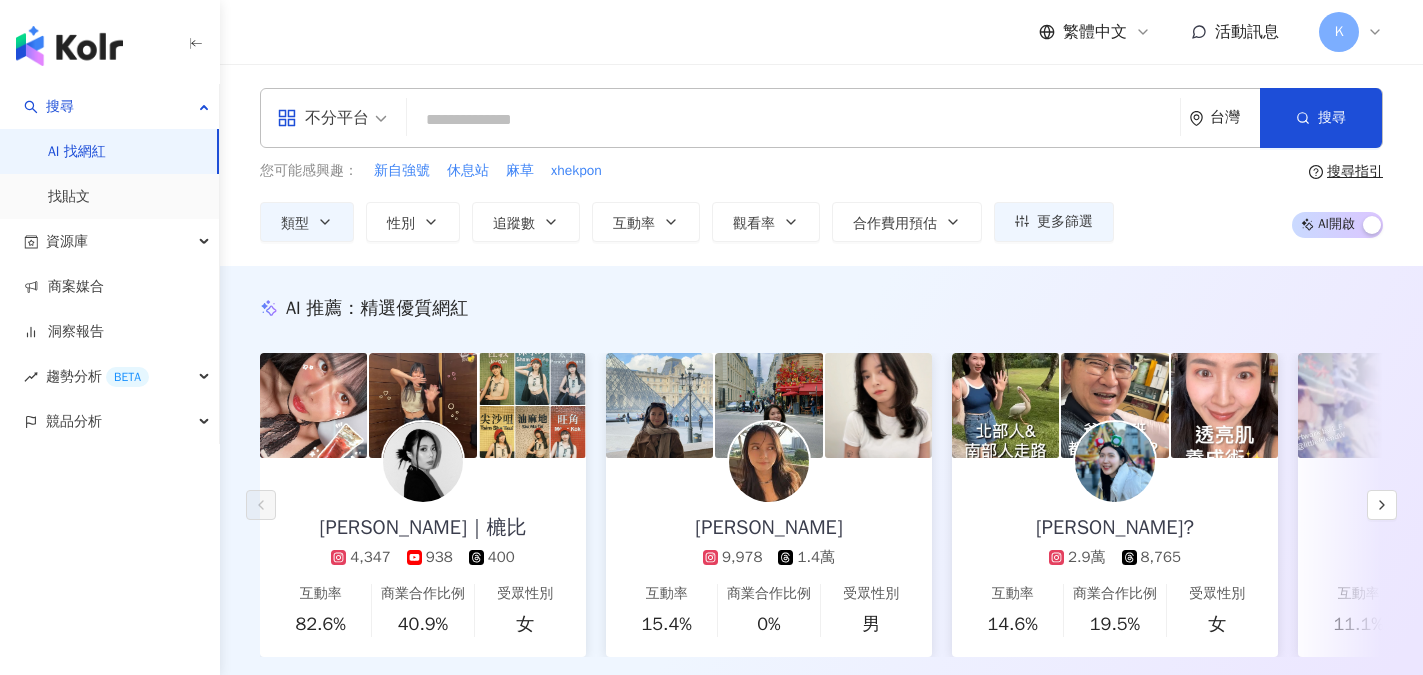click on "您可能感興趣： 新自強號  休息站  麻草  xhekpon  類型 性別 追蹤數 互動率 觀看率 合作費用預估  更多篩選 不限 女 男 其他 *  -  **** 不限 小型 奈米網紅 (<1萬) 微型網紅 (1萬-3萬) 小型網紅 (3萬-5萬) 中型 中小型網紅 (5萬-10萬) 中型網紅 (10萬-30萬) 中大型網紅 (30萬-50萬) 大型 大型網紅 (50萬-100萬) 百萬網紅 (>100萬) 搜尋指引 AI  開啟 AI  關閉" at bounding box center (821, 201) 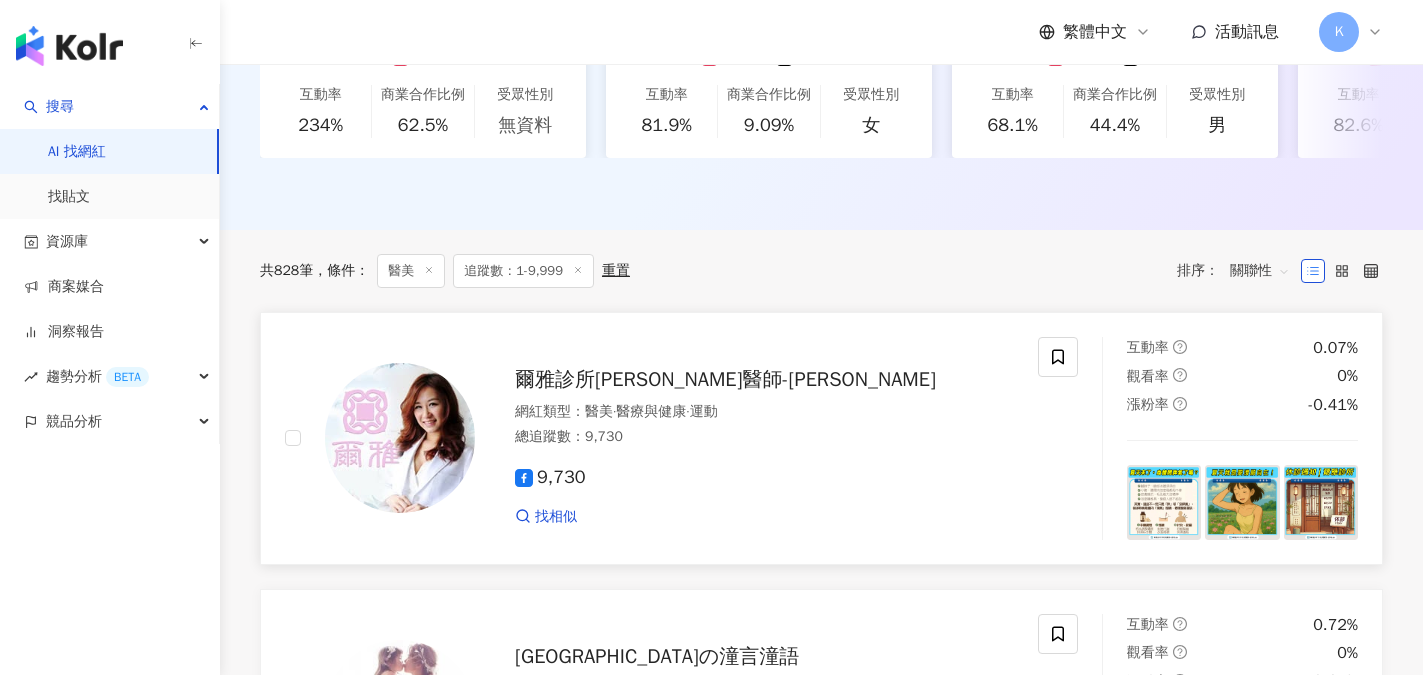 scroll, scrollTop: 500, scrollLeft: 0, axis: vertical 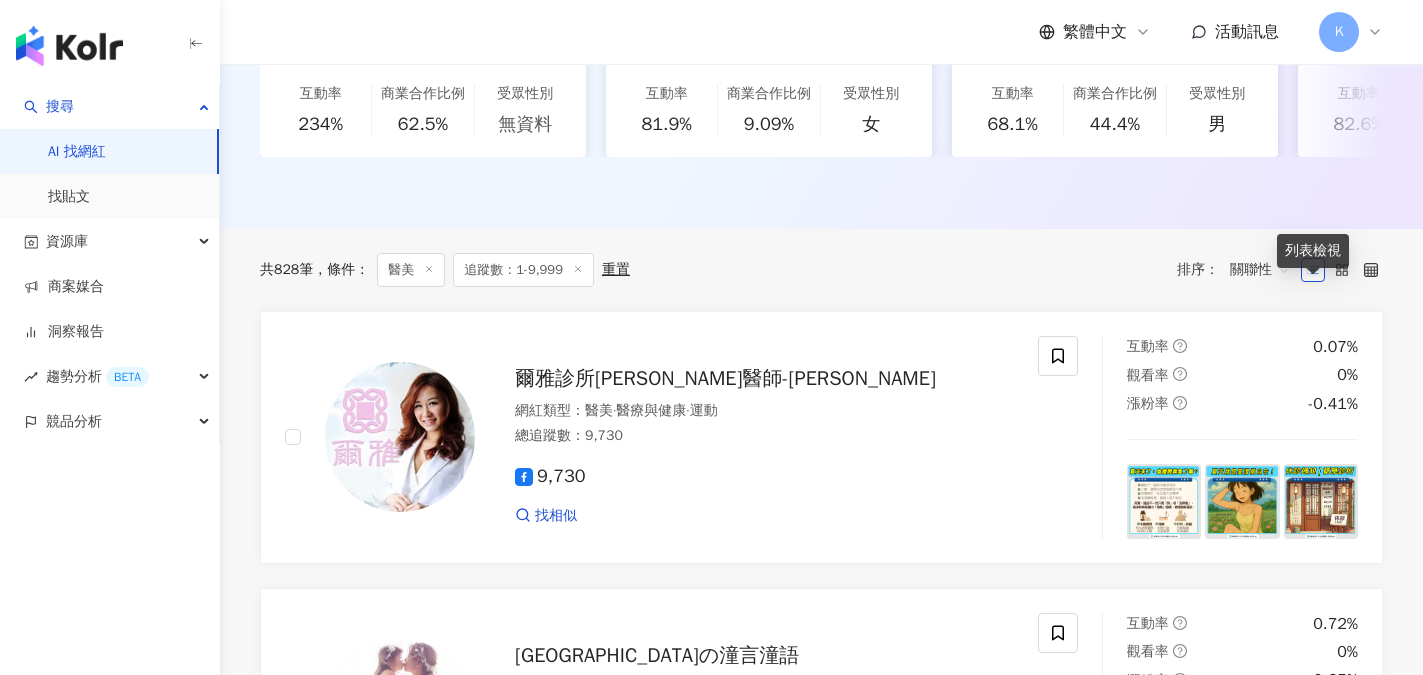 click 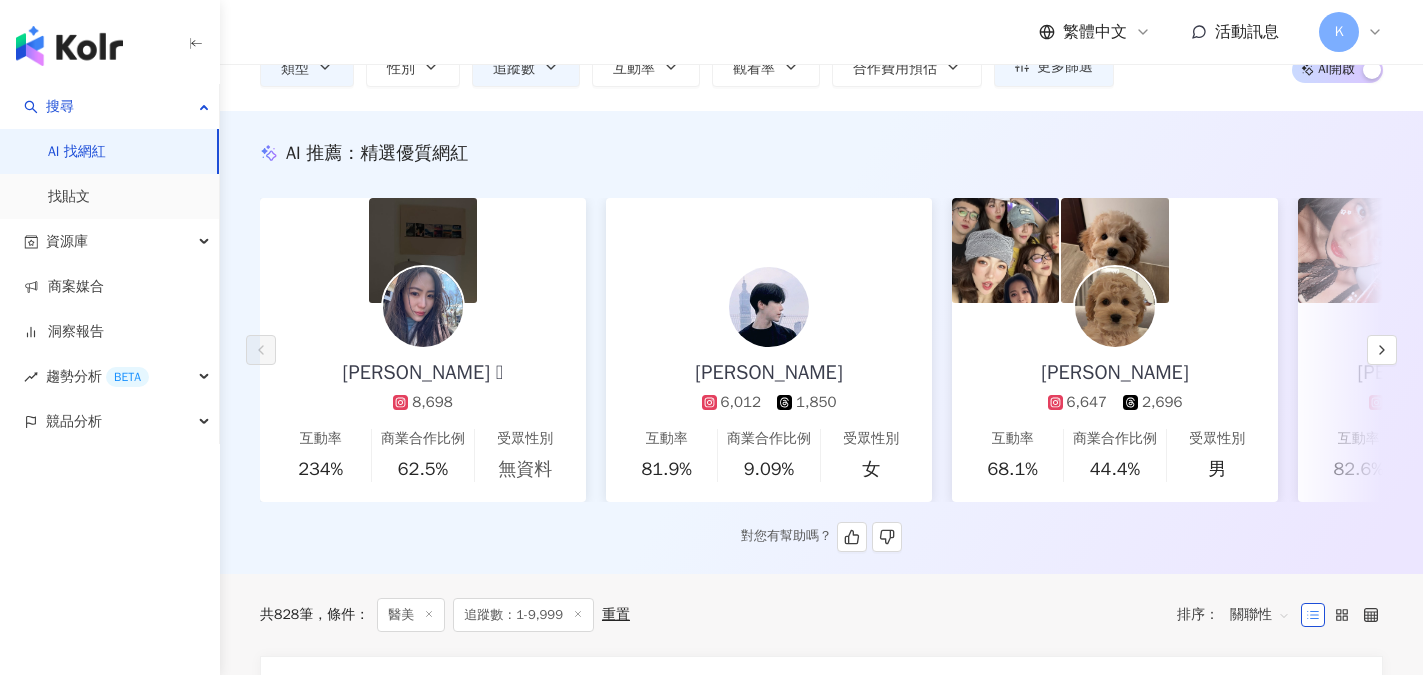 scroll, scrollTop: 0, scrollLeft: 0, axis: both 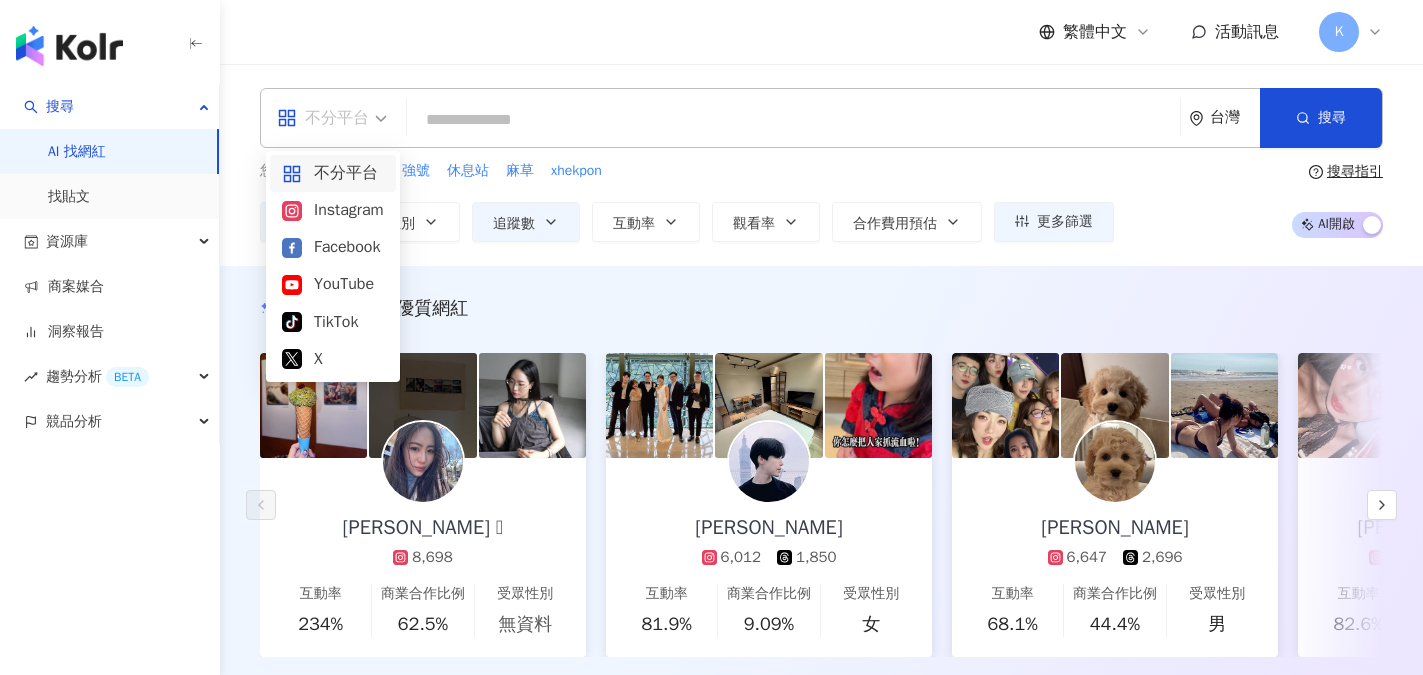 click on "不分平台" at bounding box center [332, 118] 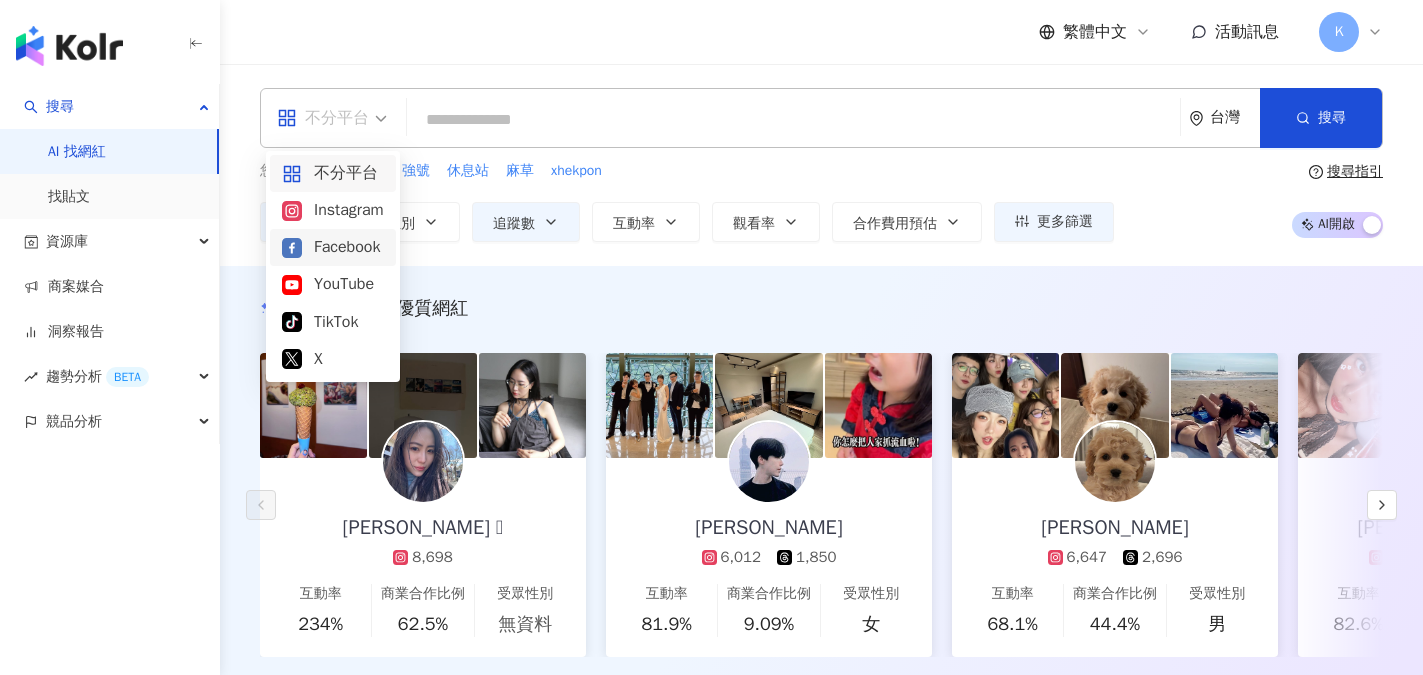 scroll, scrollTop: 100, scrollLeft: 0, axis: vertical 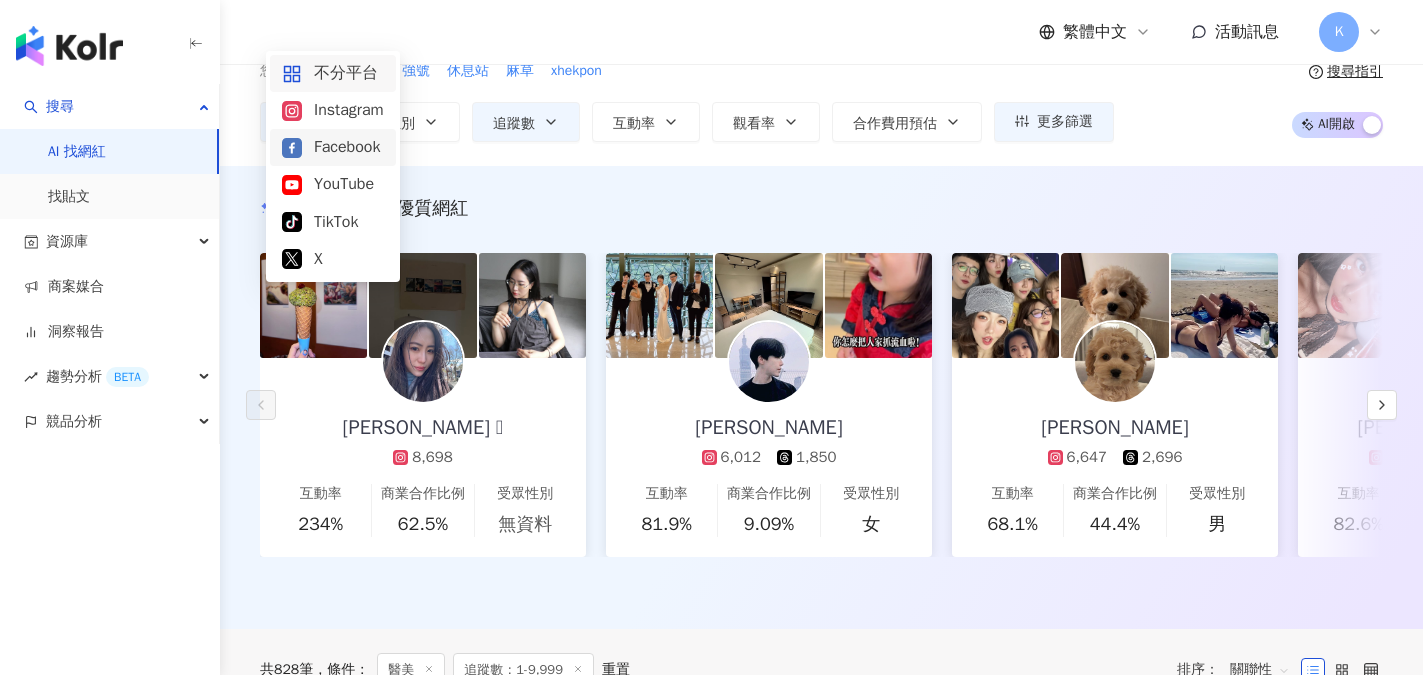 click on "AI 推薦 ： 精選優質網紅 Wendy 𓂀 8,698 互動率 234% 商業合作比例 62.5% 受眾性別 無資料 Joe Tsai 6,012 1,850 互動率 81.9% 商業合作比例 9.09% 受眾性別 女 Phoebe 6,647 2,696 互動率 68.1% 商業合作比例 44.4% 受眾性別 男 洪瑞綺｜樚比 4,347 938 400 互動率 82.6% 商業合作比例 40.9% 受眾性別 女 rynnuq 4,700 互動率 72.4% 商業合作比例 20% 受眾性別 女 Yu Tzu 2,712 830 互動率 78.2% 商業合作比例 16.7% 受眾性別 無資料 _54qq7 3,443 989 互動率 82.6% 商業合作比例 5.56% 受眾性別 女 kai_yyds 9,084 750 互動率 20.6% 商業合作比例 3.03% 受眾性別 男 醫美大叔 Boris 萬寶城 8,193 互動率 14.1% 商業合作比例 100% 受眾性別 女 s.w_nailll 7,943 互動率 20.4% 商業合作比例 50% 受眾性別 男 Alec Tsai 4,856 649 互動率 22.1% 商業合作比例 22.9% 受眾性別 女 ?ᴸᴬᴸᴬ ᴴᵁᴬᴺᴳ 8,404 1,557 互動率 9.51% 商業合作比例 11.1% 受眾性別 男" at bounding box center (821, 397) 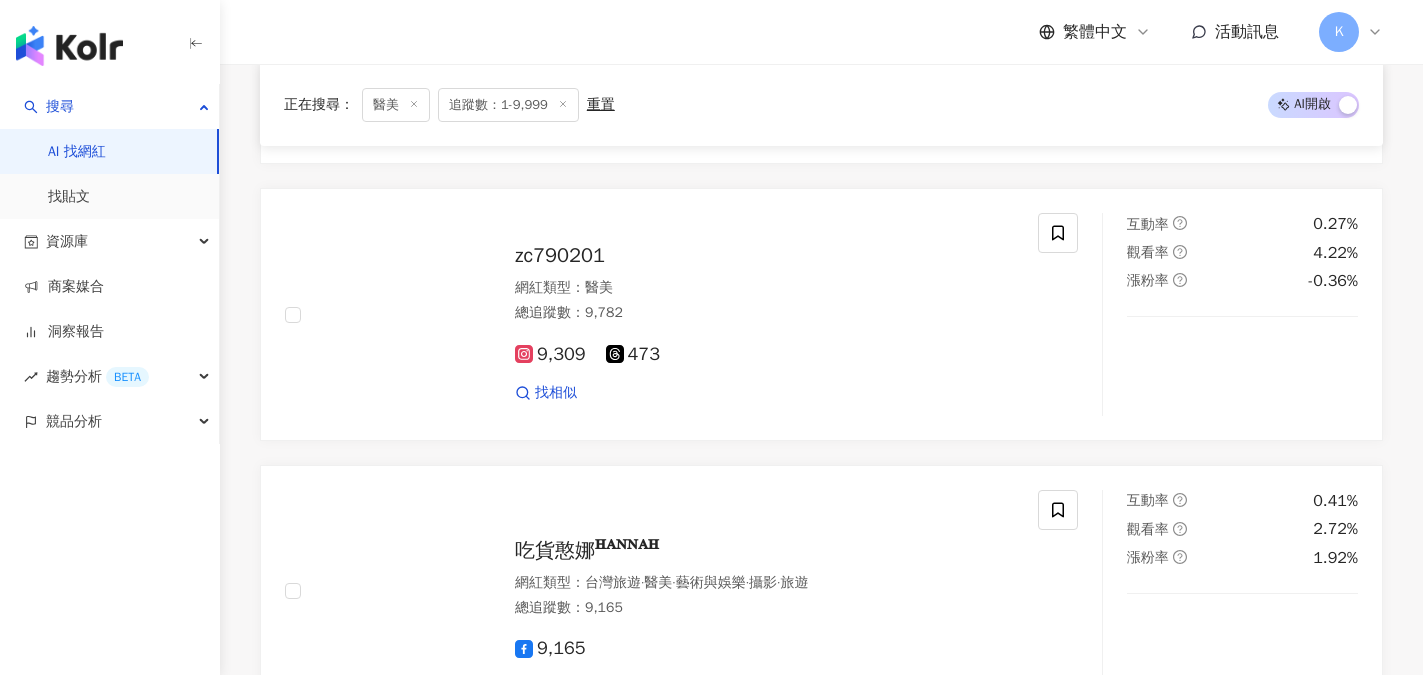 scroll, scrollTop: 1500, scrollLeft: 0, axis: vertical 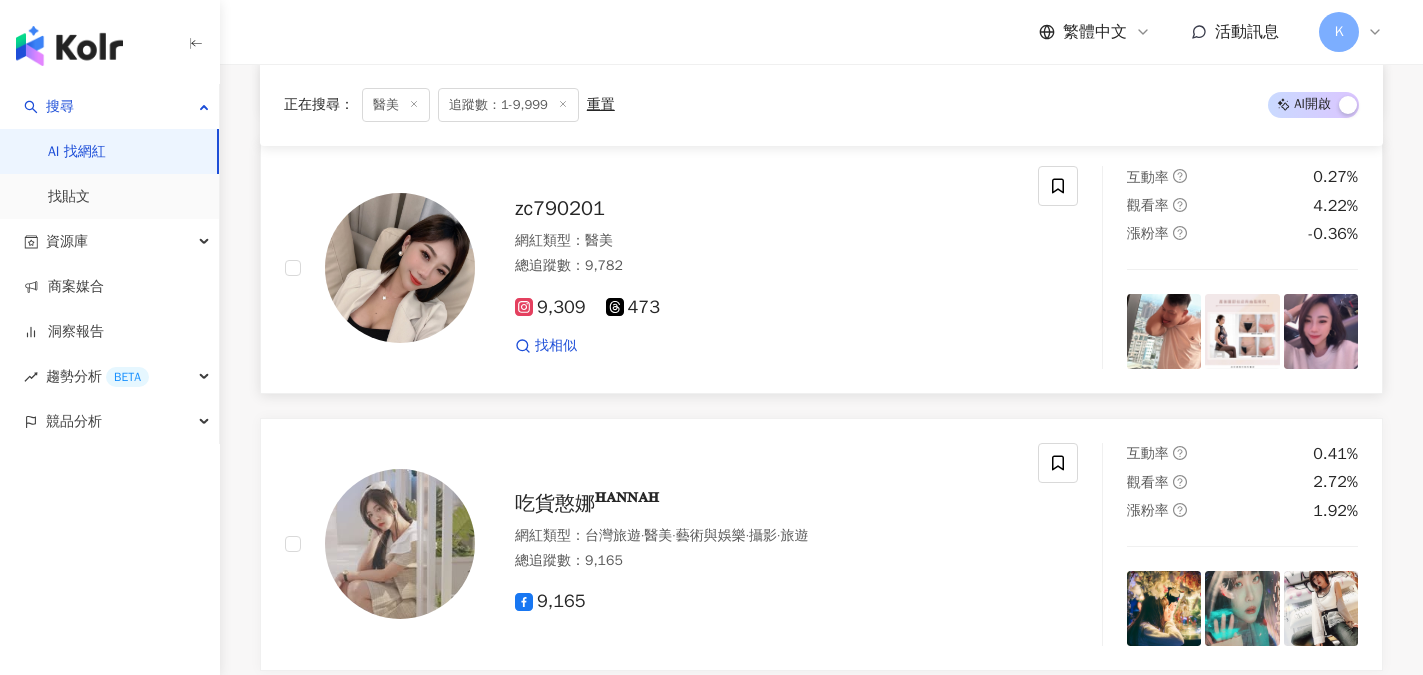 click at bounding box center (400, 268) 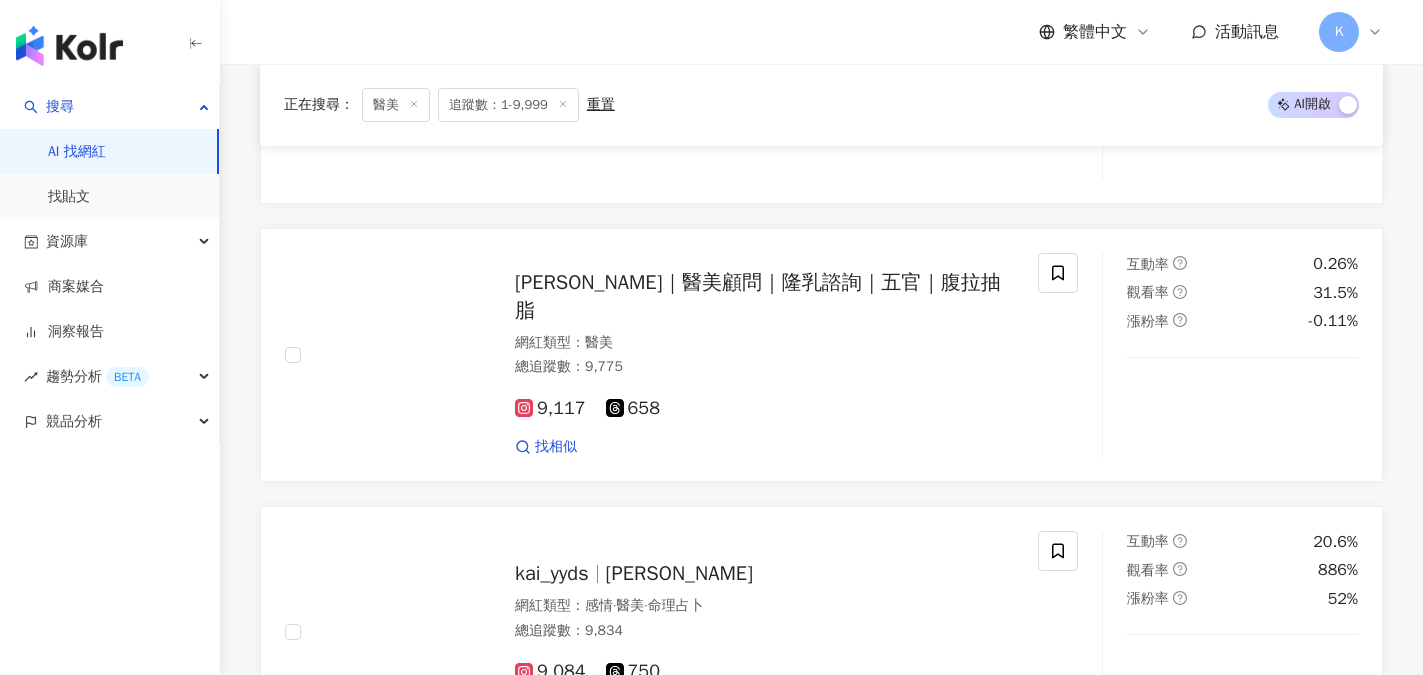 scroll, scrollTop: 2300, scrollLeft: 0, axis: vertical 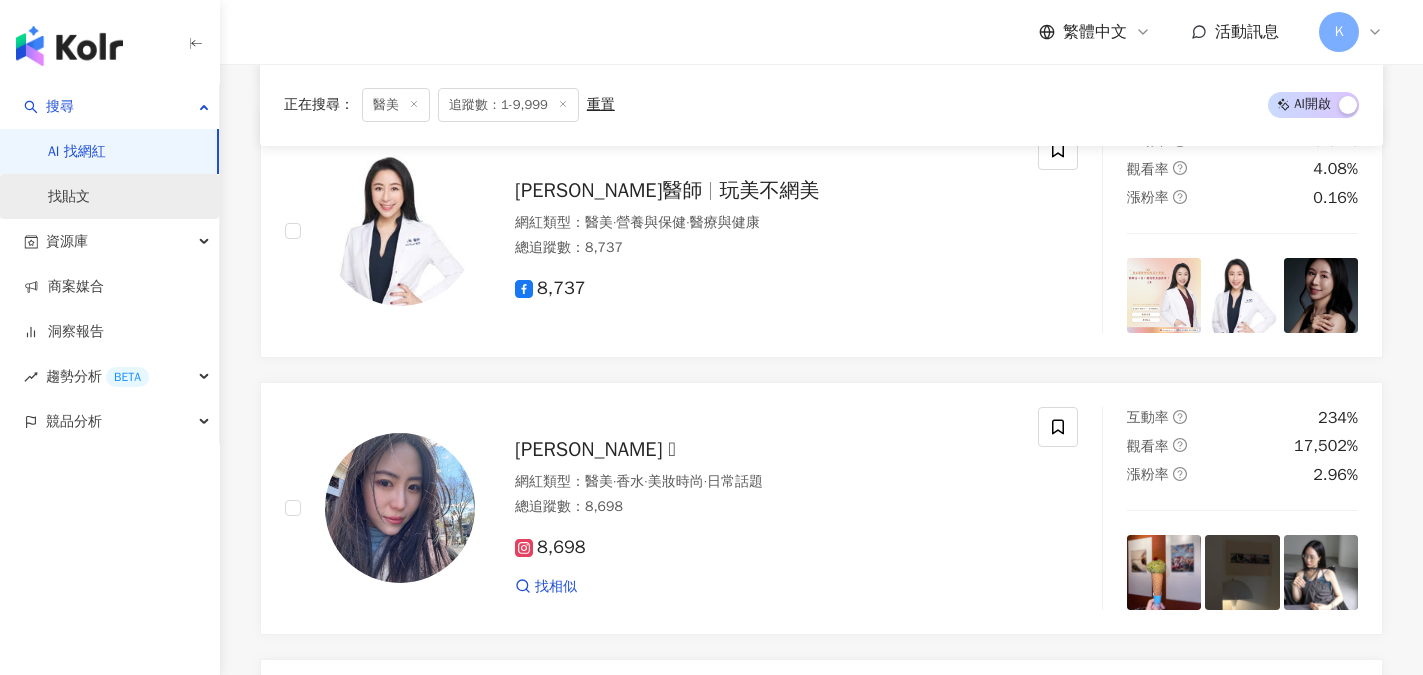 click on "找貼文" at bounding box center (69, 197) 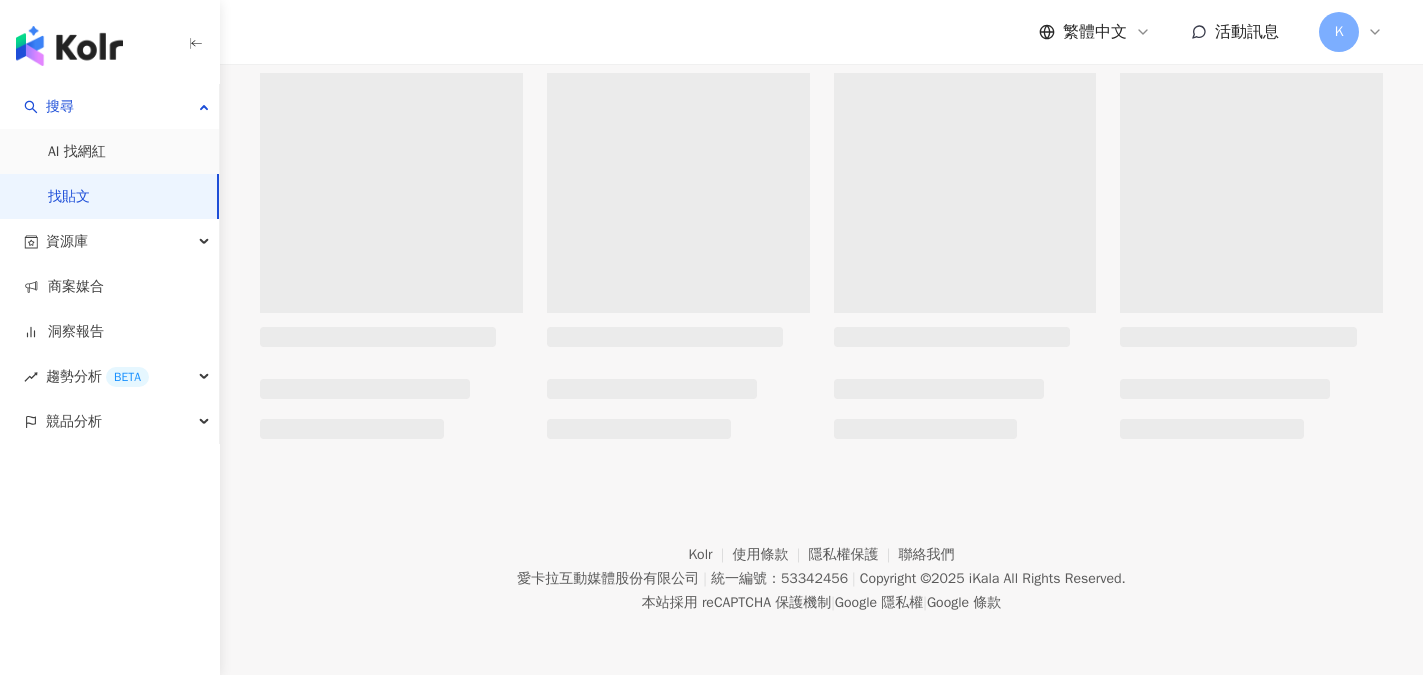 scroll, scrollTop: 0, scrollLeft: 0, axis: both 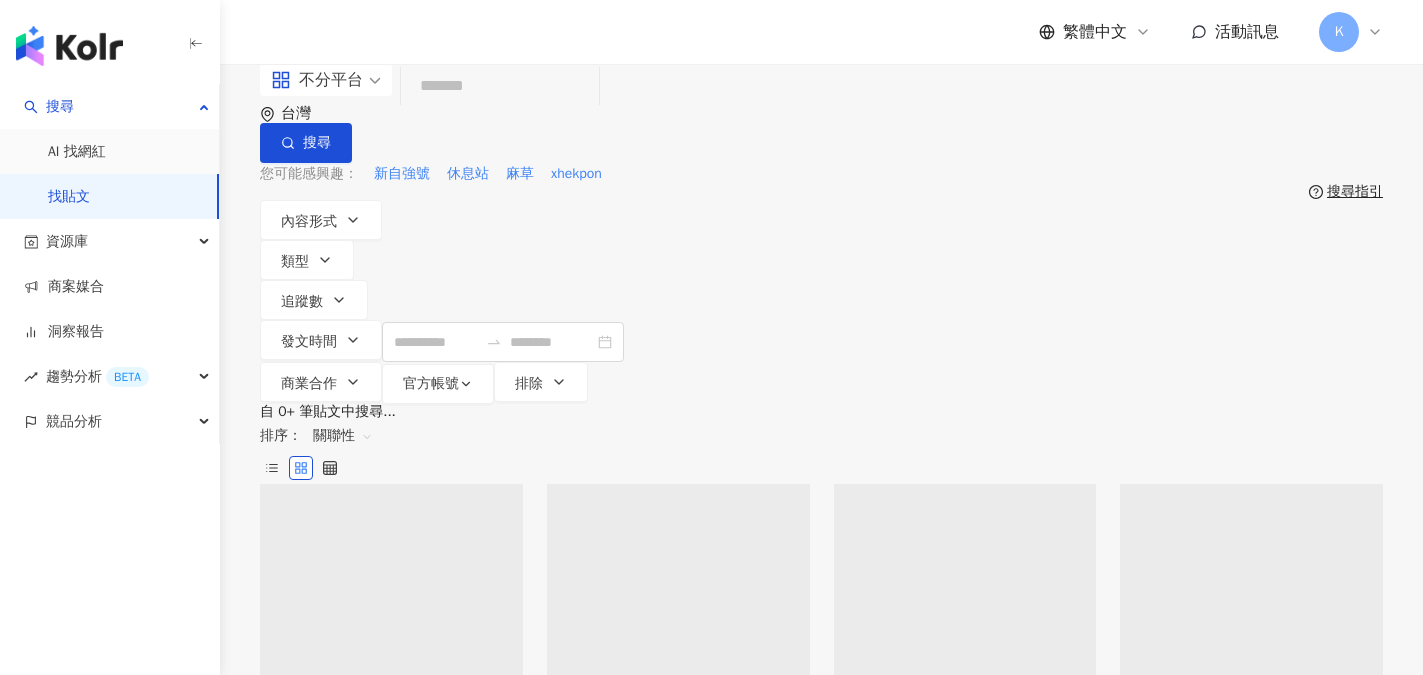 click at bounding box center (500, 86) 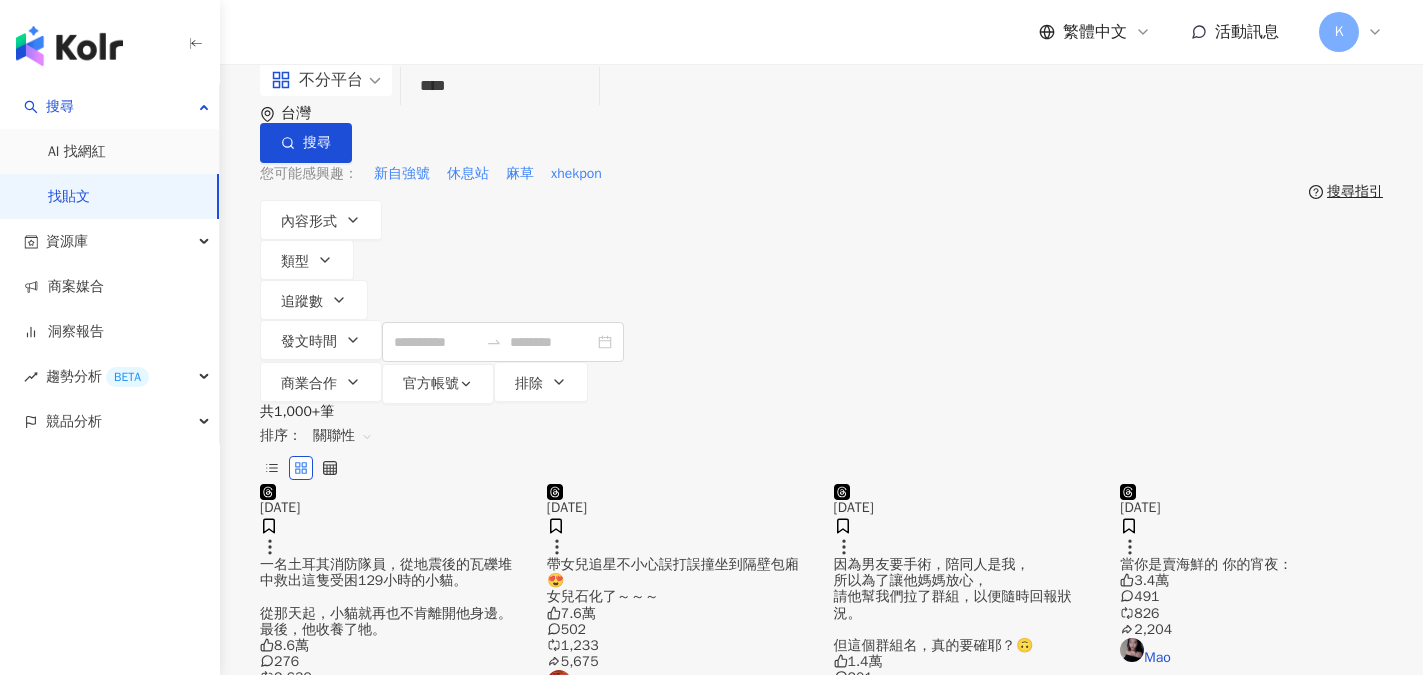 type on "****" 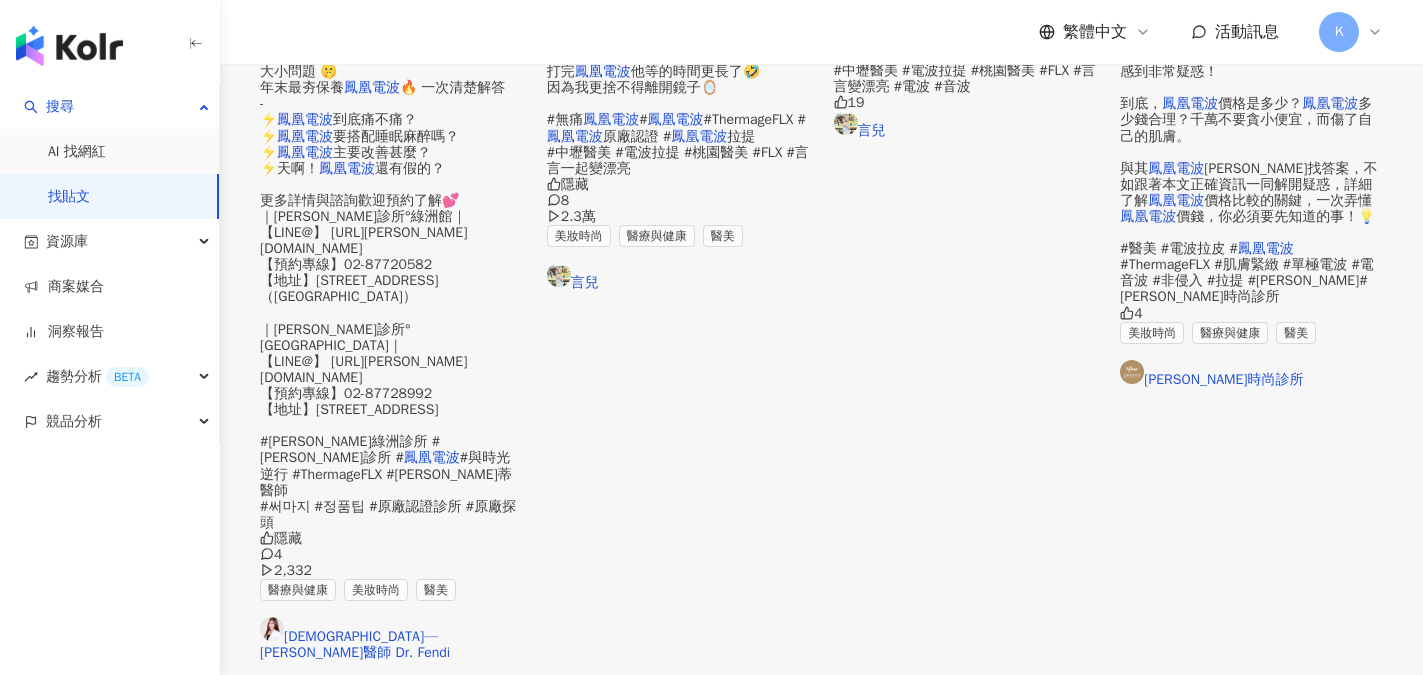scroll, scrollTop: 1000, scrollLeft: 0, axis: vertical 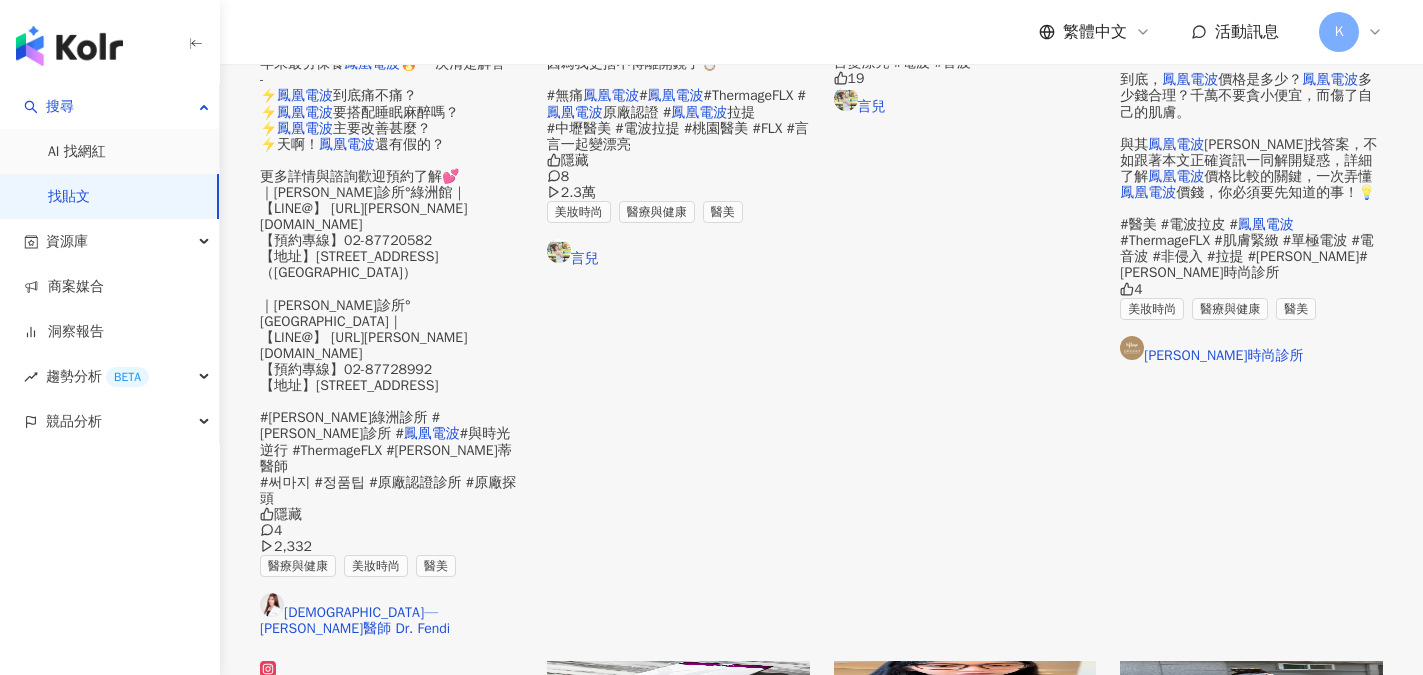 click on "看更多" at bounding box center [833, 1063] 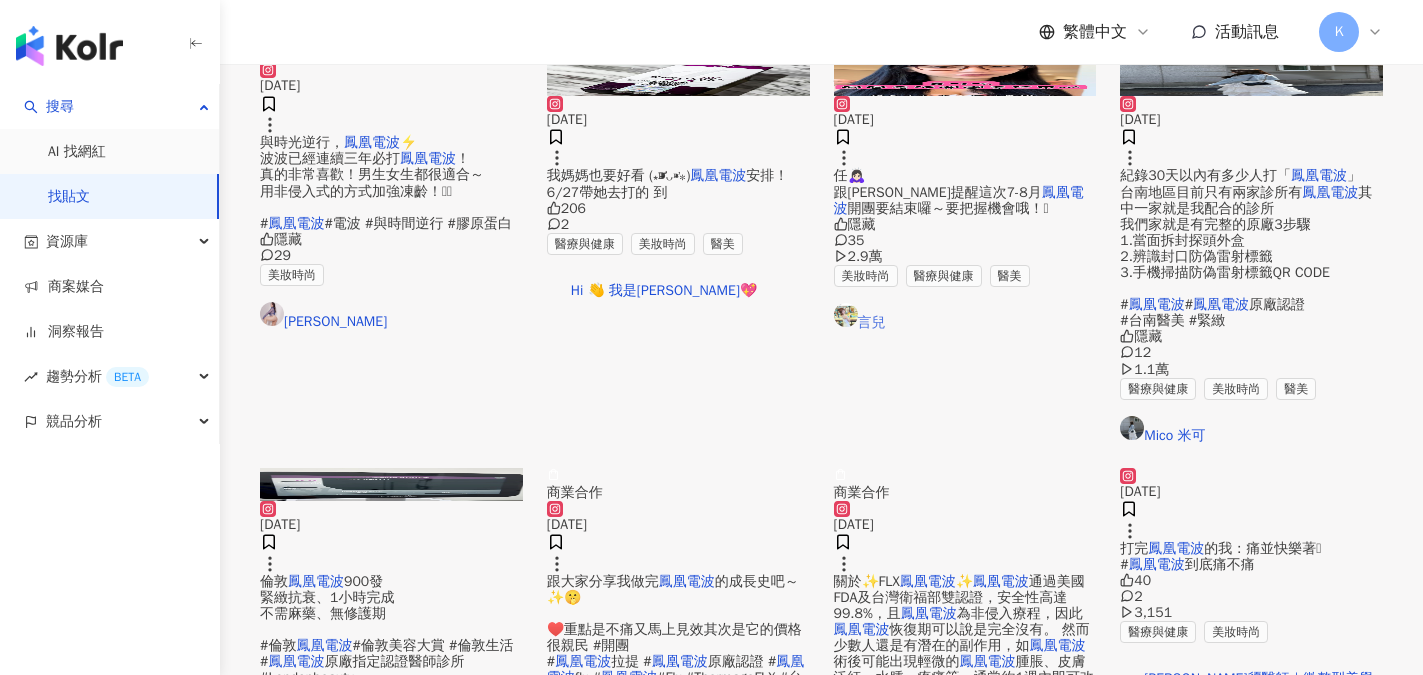 scroll, scrollTop: 1600, scrollLeft: 0, axis: vertical 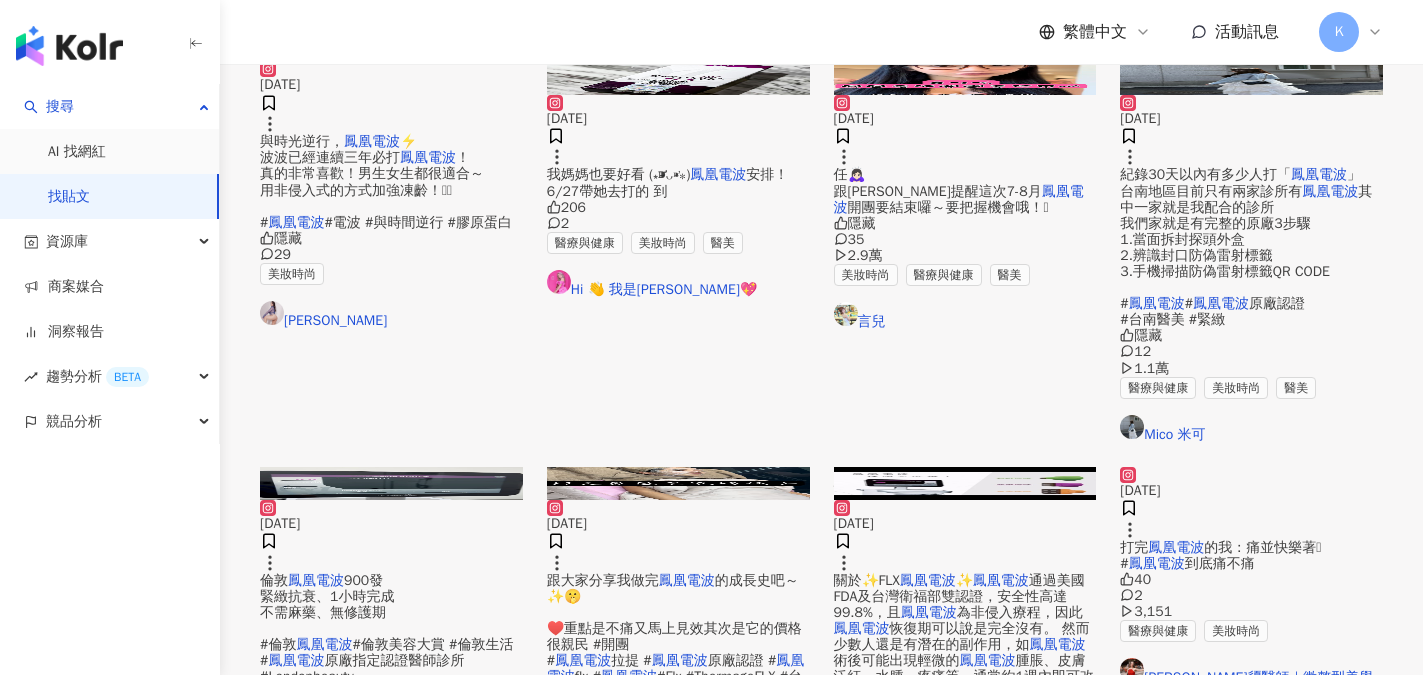 click on "不列顛娘子的日記" at bounding box center (391, 770) 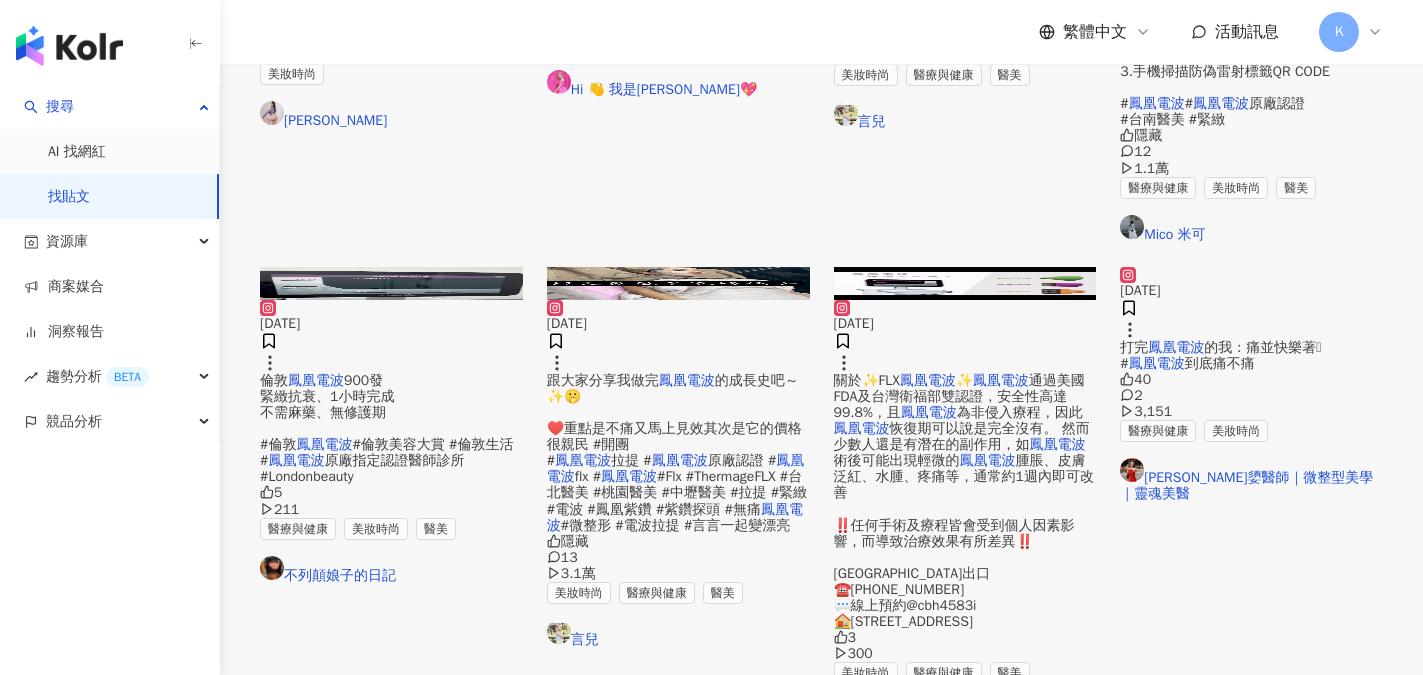 scroll, scrollTop: 1900, scrollLeft: 0, axis: vertical 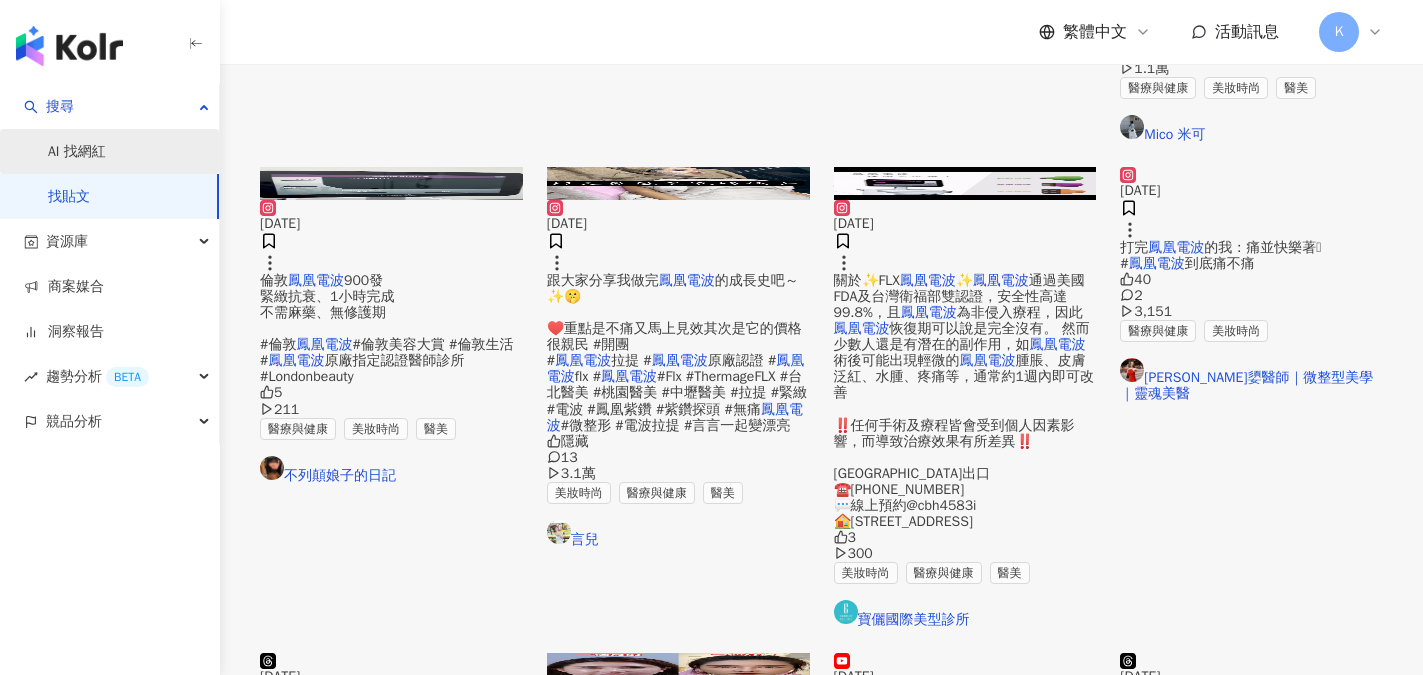 click on "AI 找網紅" at bounding box center (77, 152) 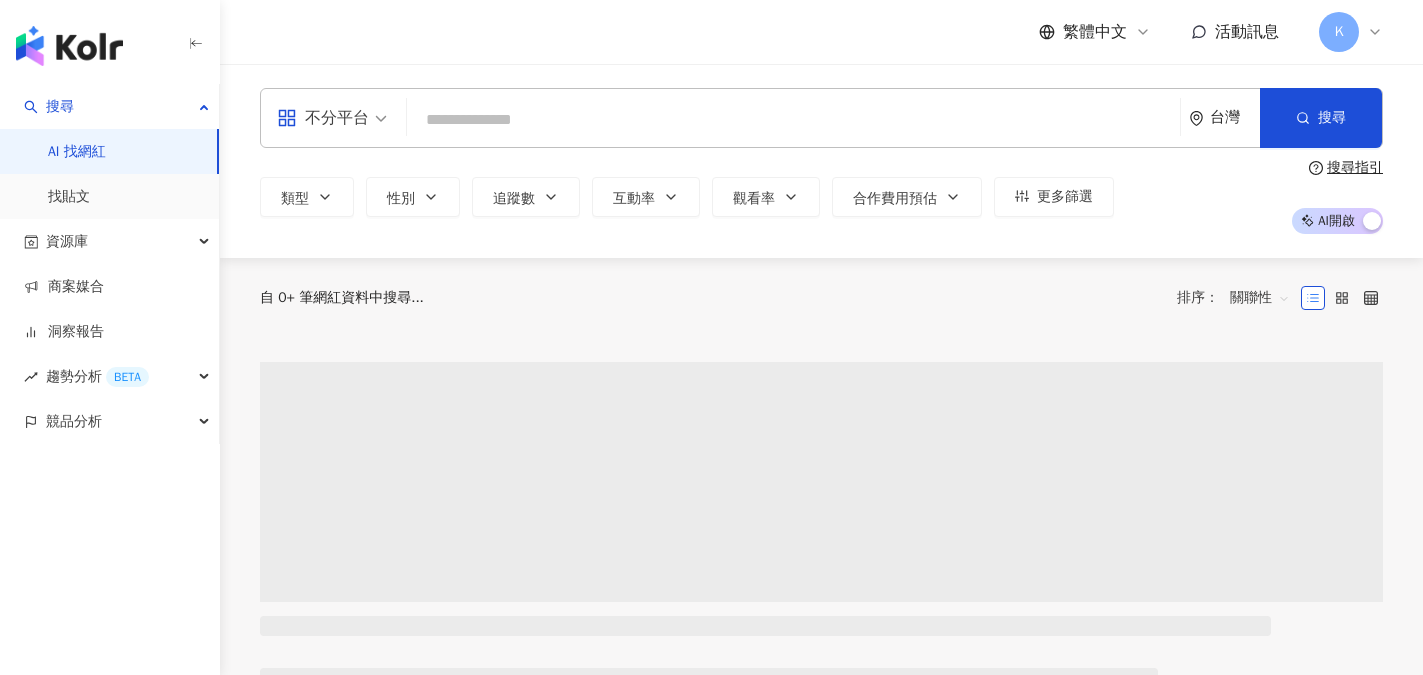 click at bounding box center [793, 120] 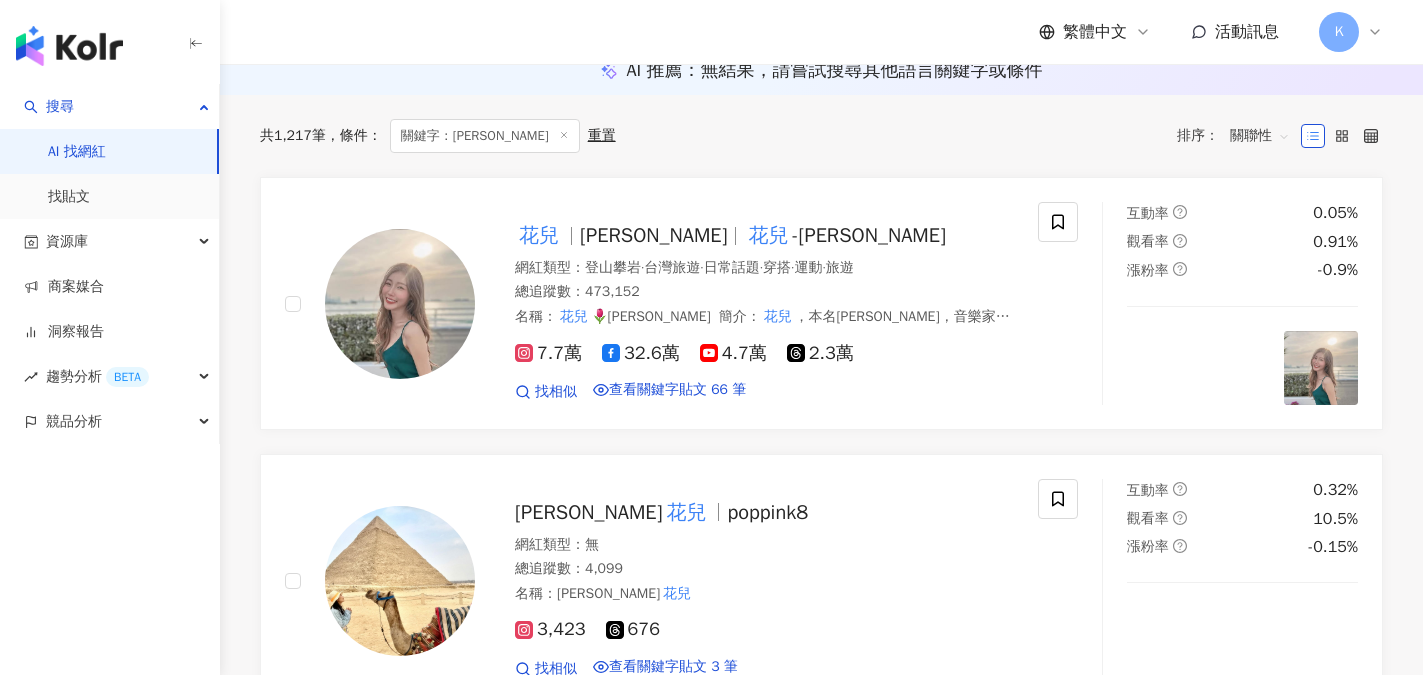 scroll, scrollTop: 0, scrollLeft: 0, axis: both 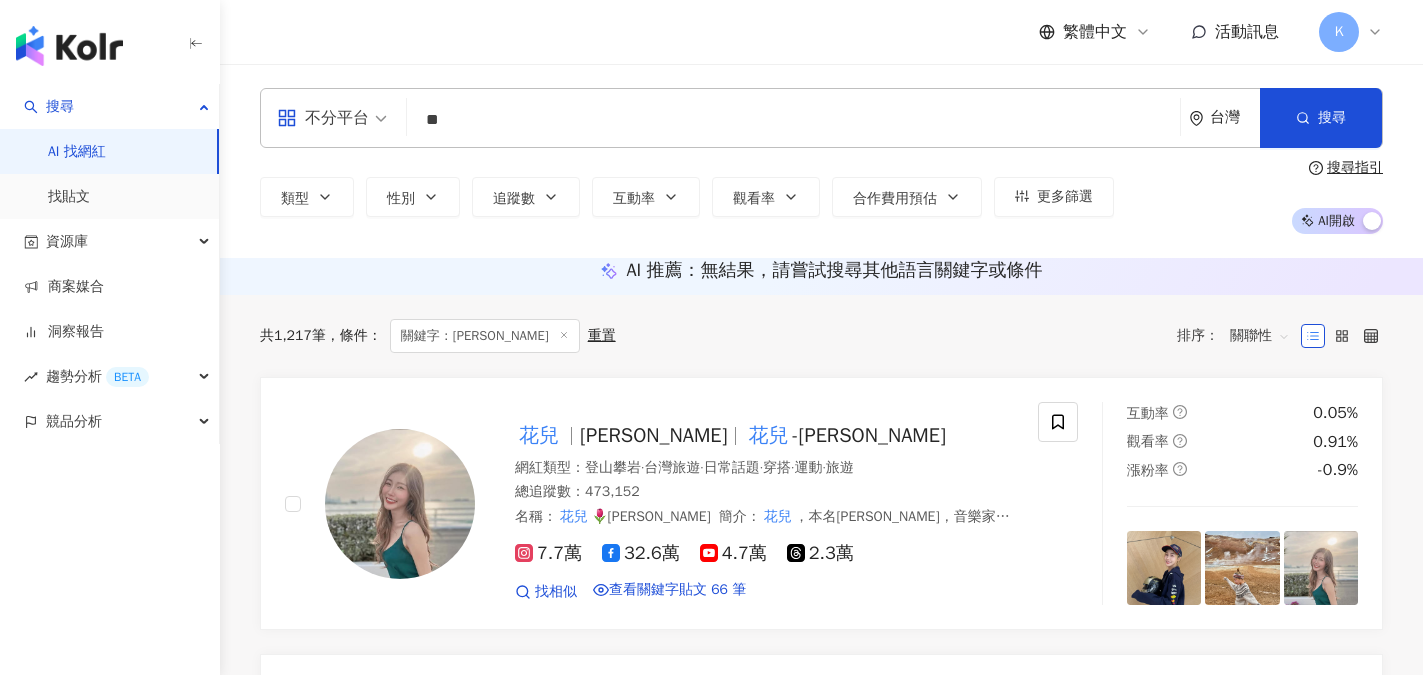 click on "**" at bounding box center [793, 120] 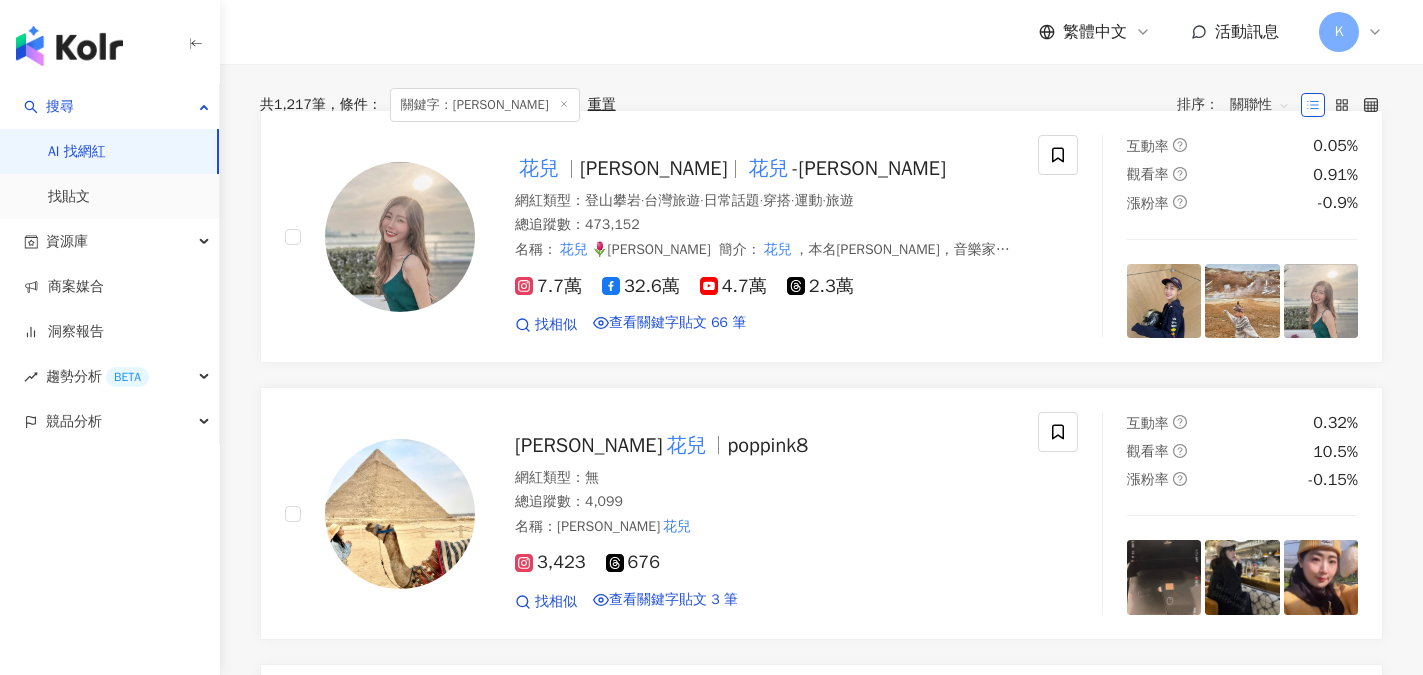 scroll, scrollTop: 0, scrollLeft: 0, axis: both 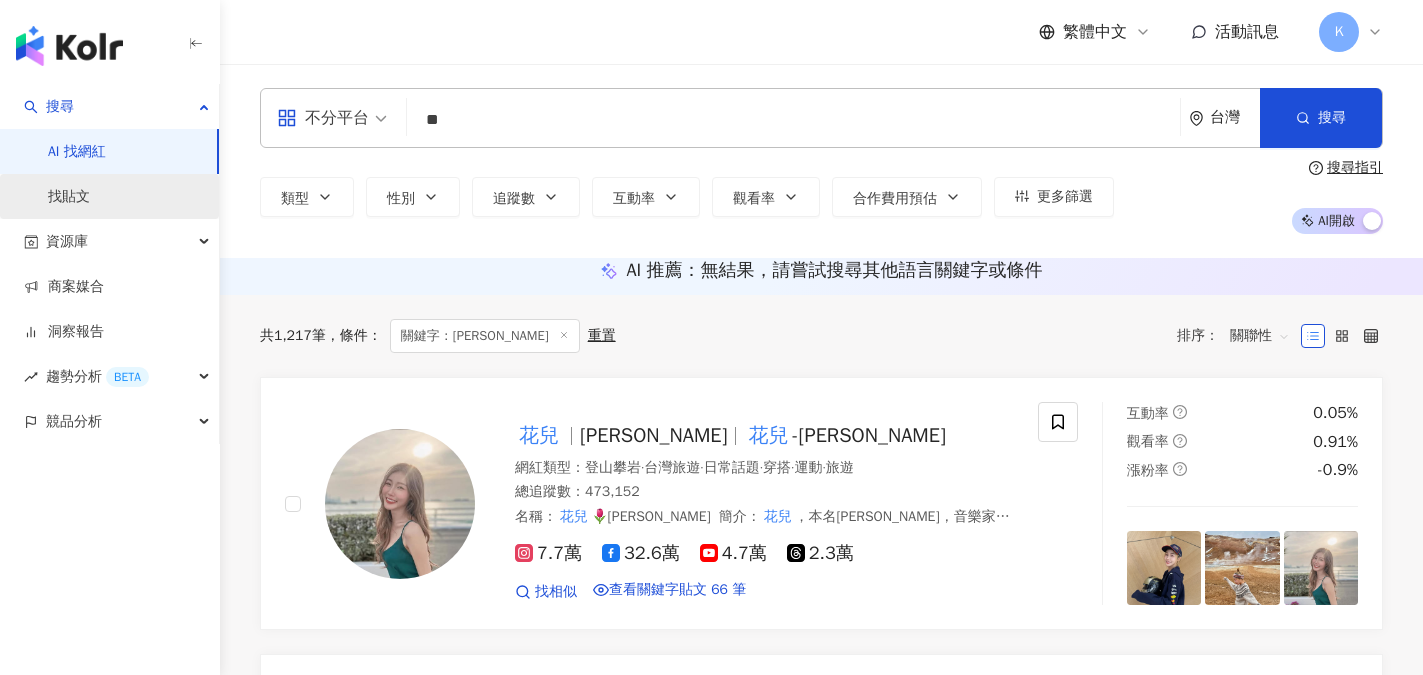 type on "**" 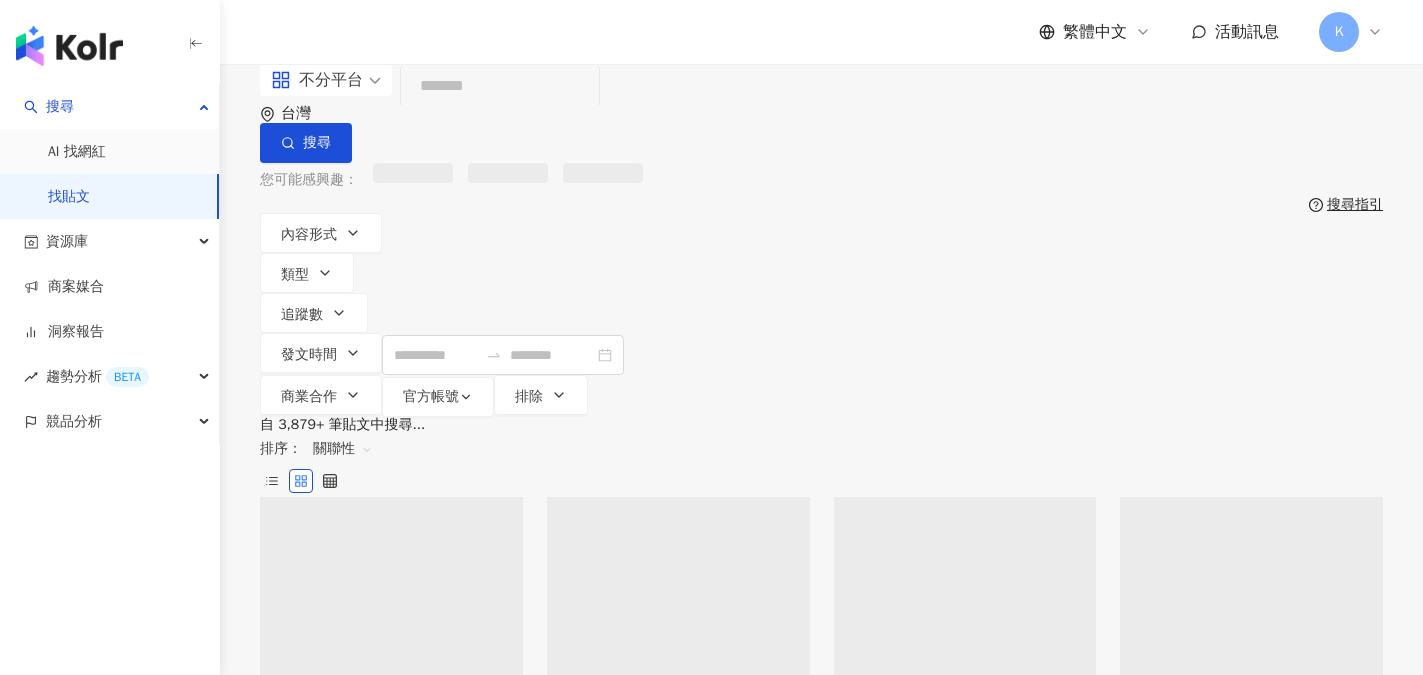click at bounding box center [500, 86] 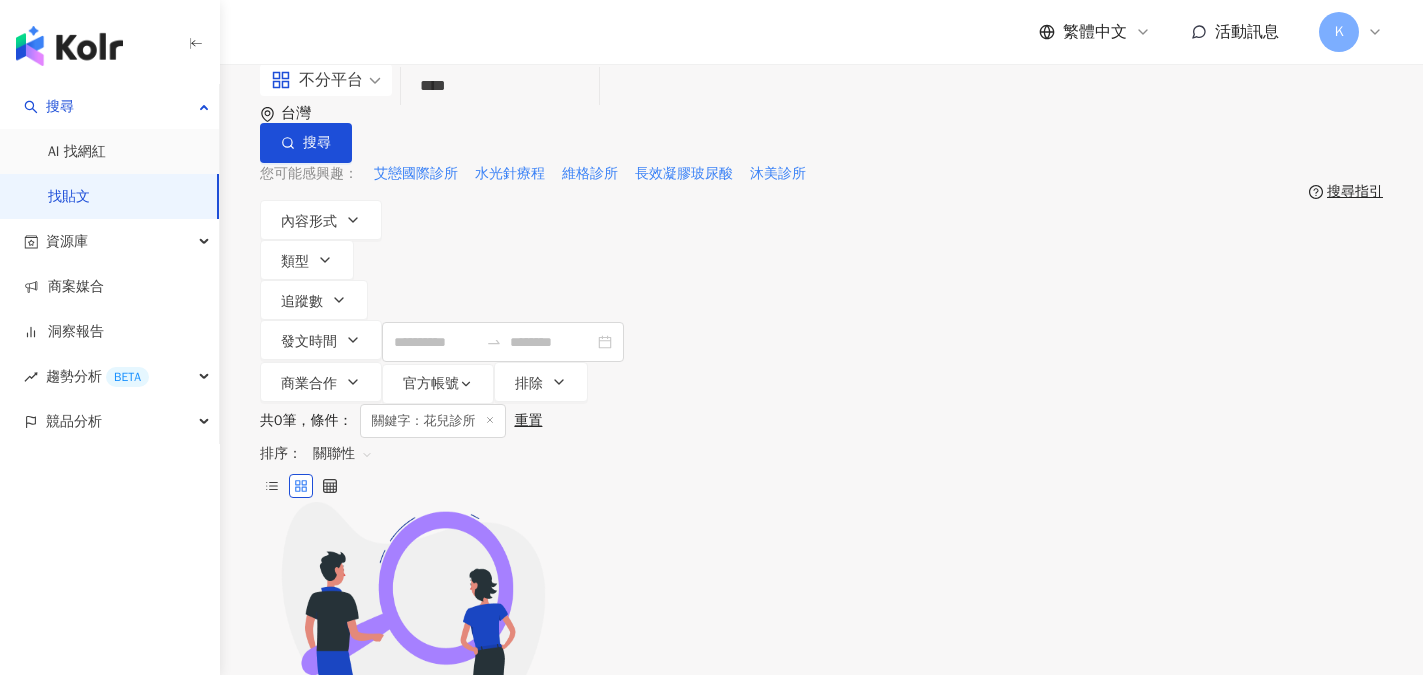 drag, startPoint x: 434, startPoint y: 117, endPoint x: 445, endPoint y: 125, distance: 13.601471 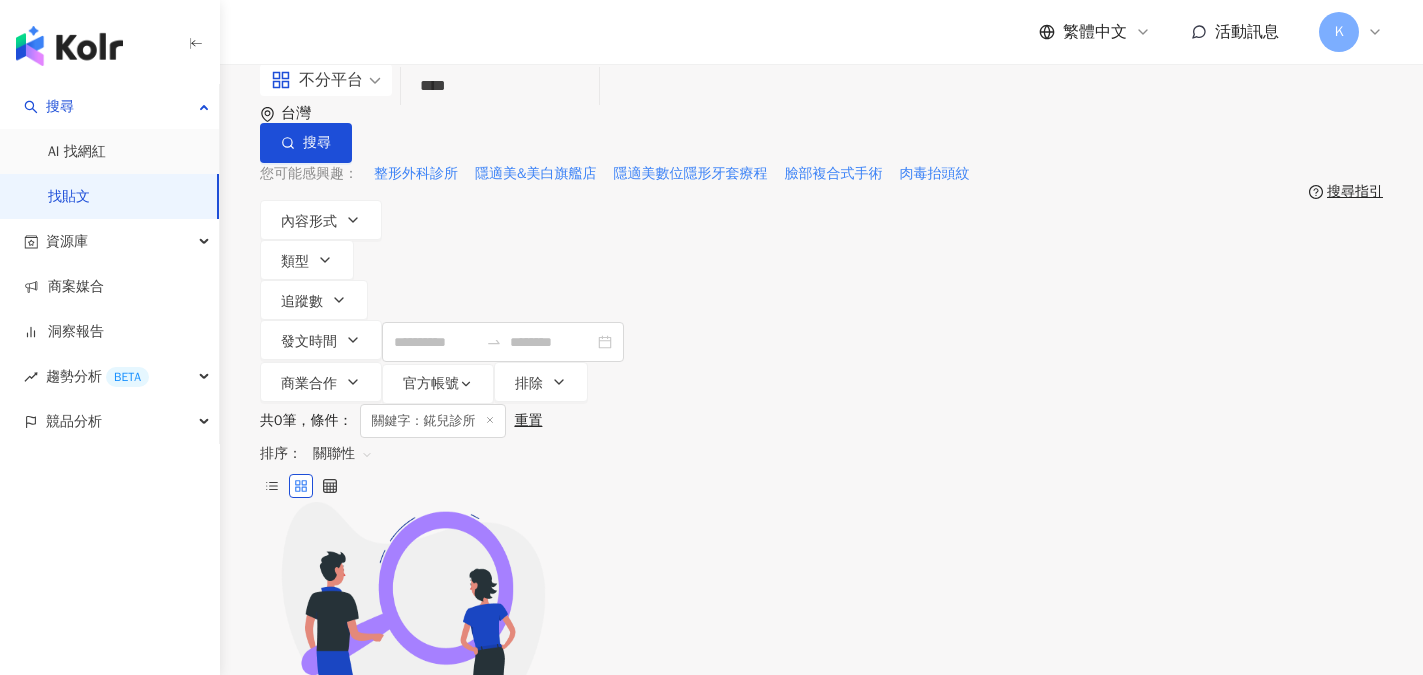 click on "****" at bounding box center [500, 86] 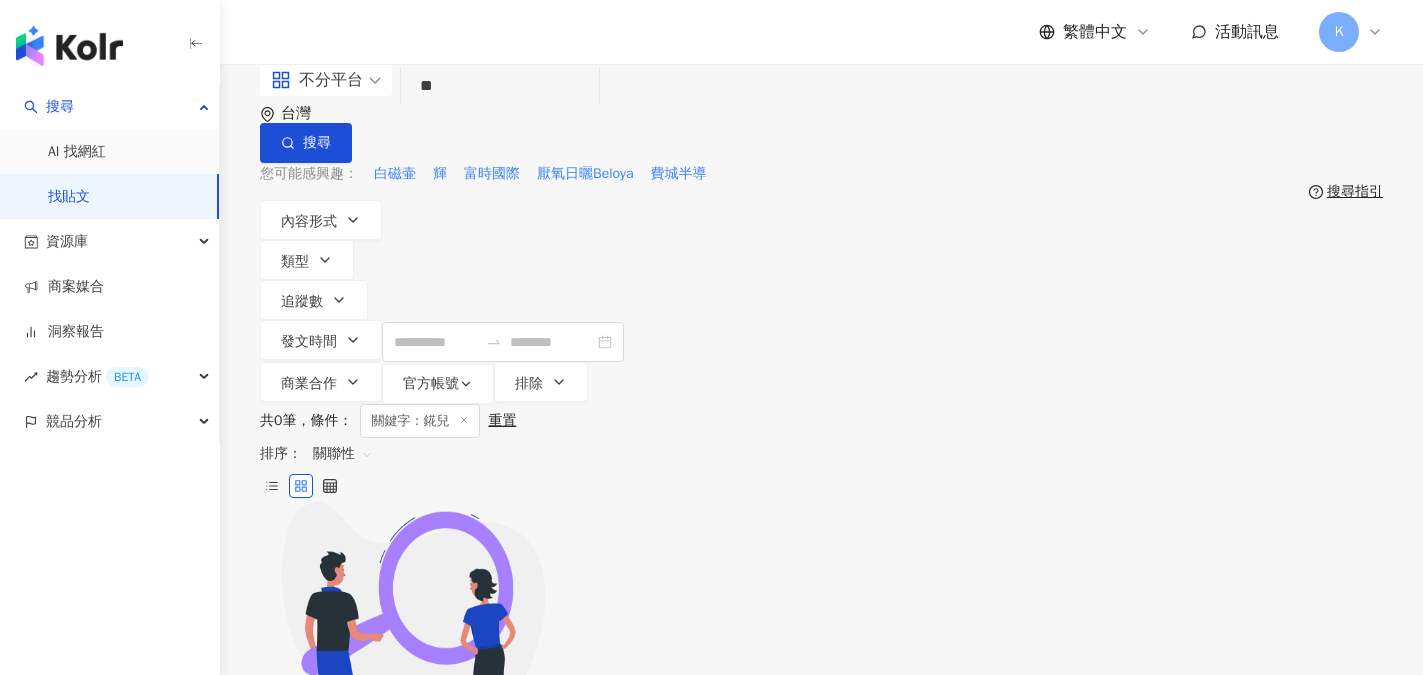 click on "**" at bounding box center (500, 86) 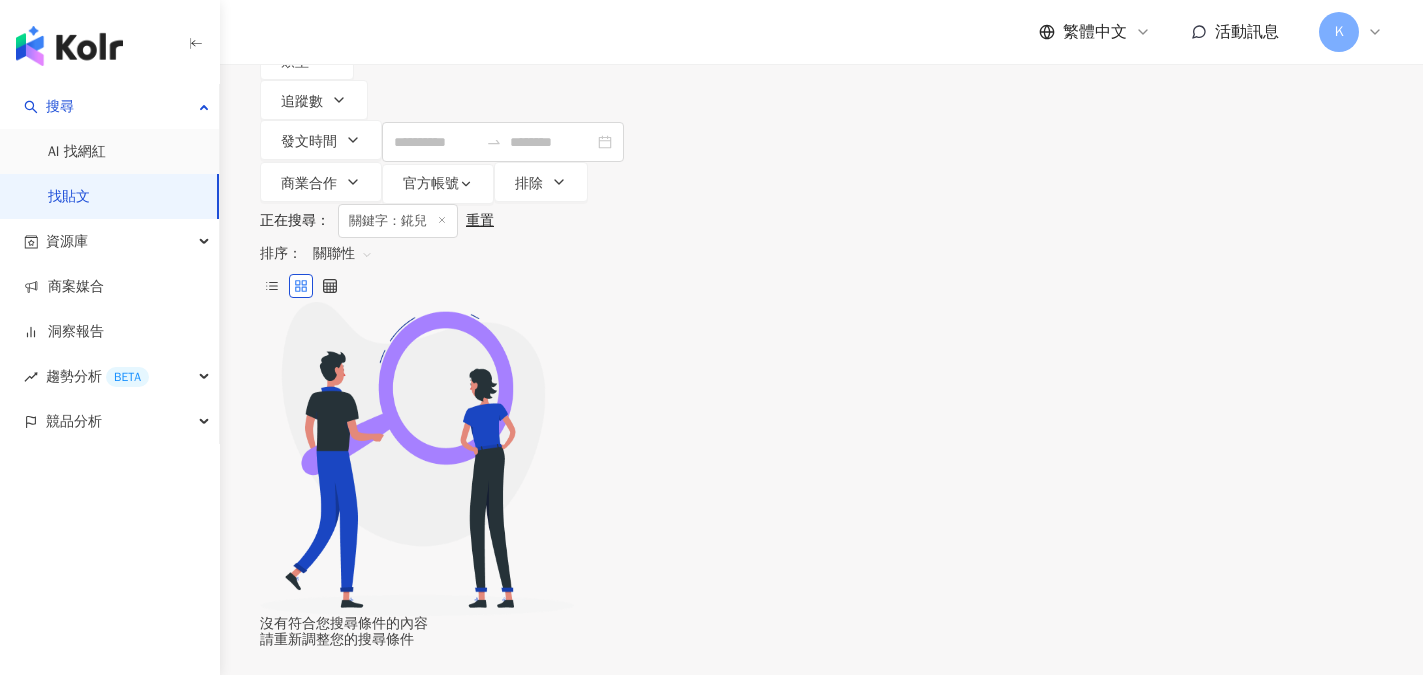 scroll, scrollTop: 0, scrollLeft: 0, axis: both 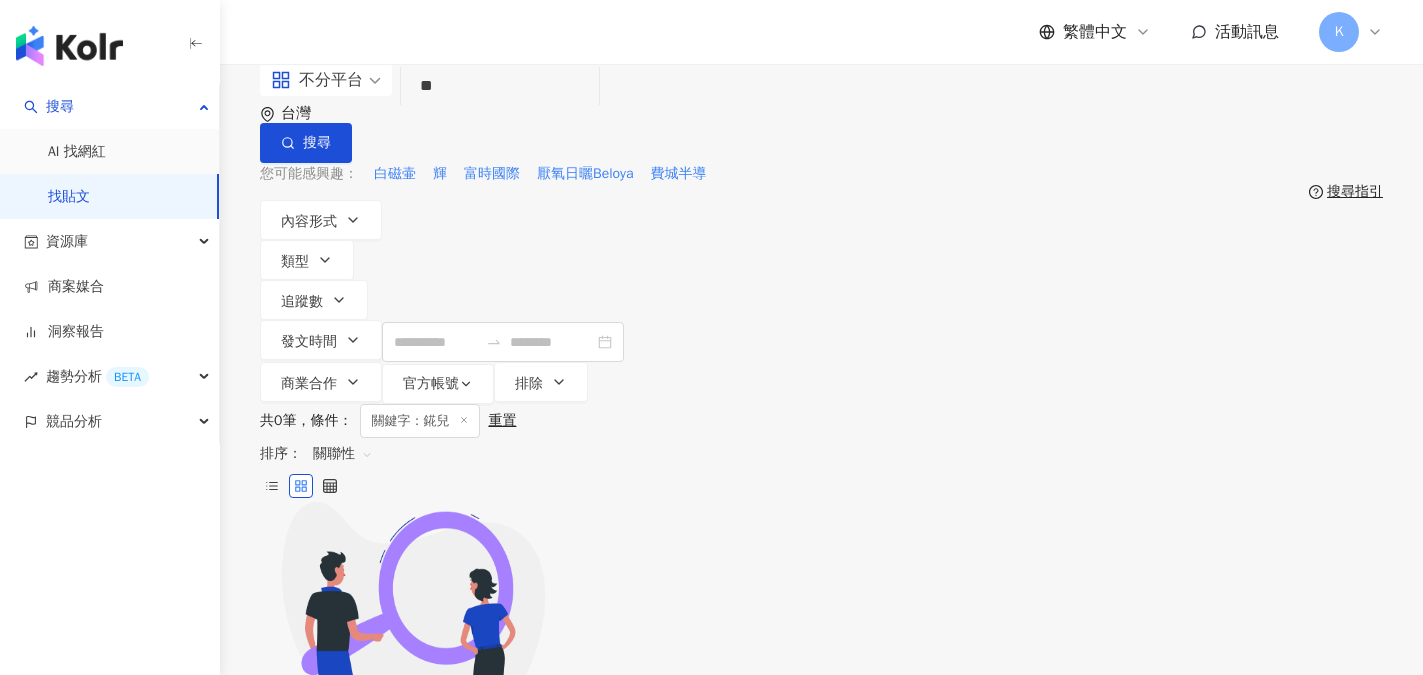 drag, startPoint x: 464, startPoint y: 115, endPoint x: 447, endPoint y: 118, distance: 17.262676 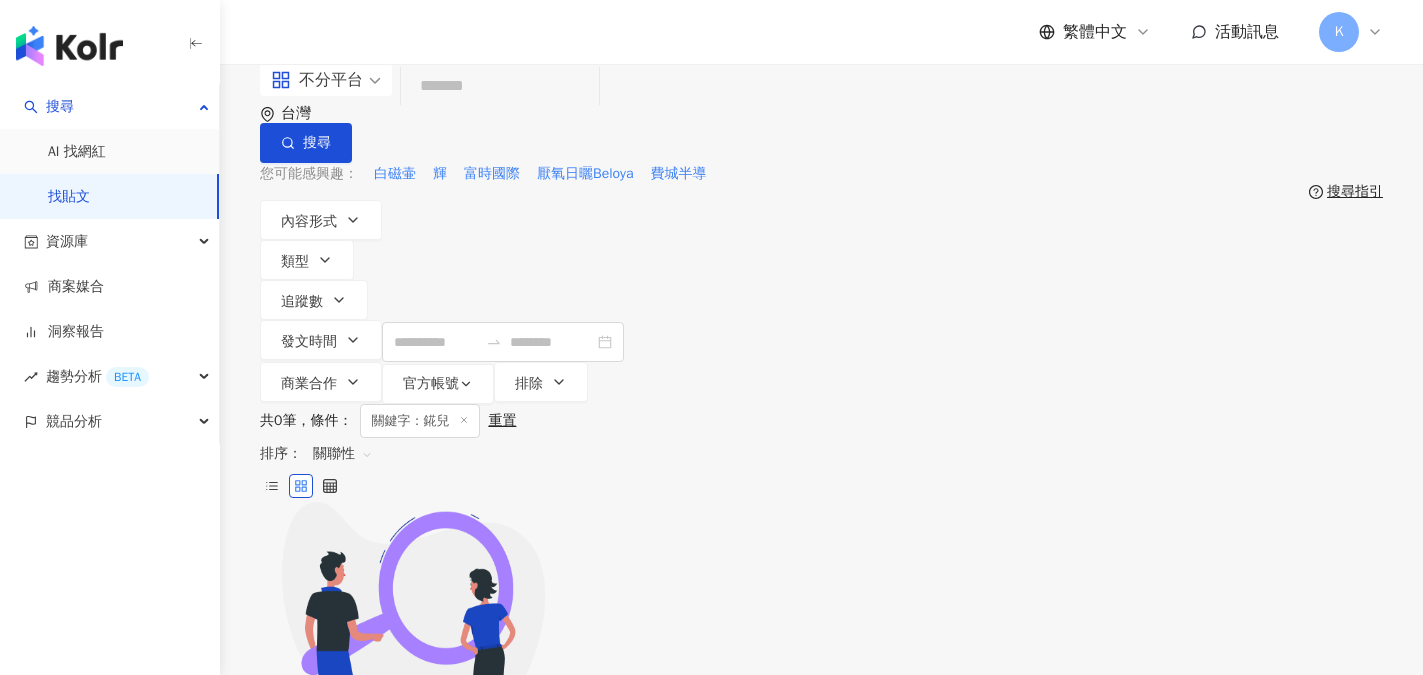 click at bounding box center (500, 86) 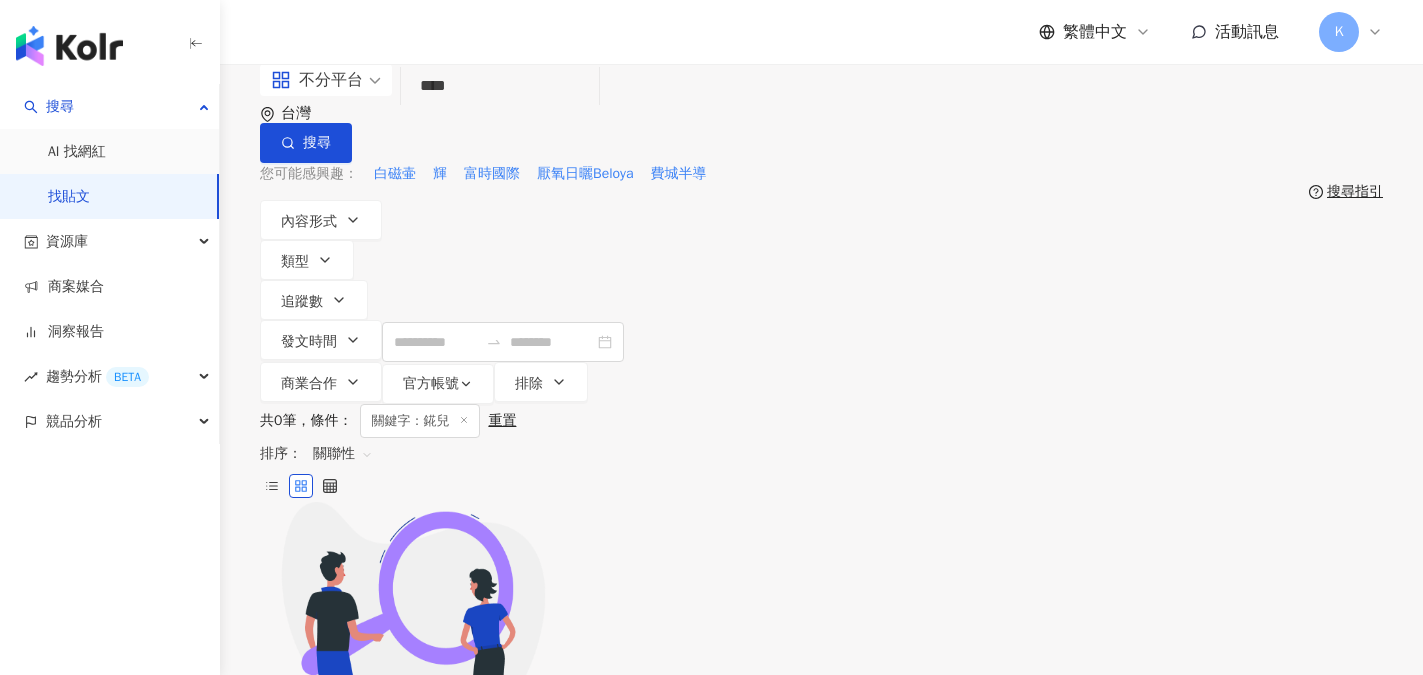 type on "****" 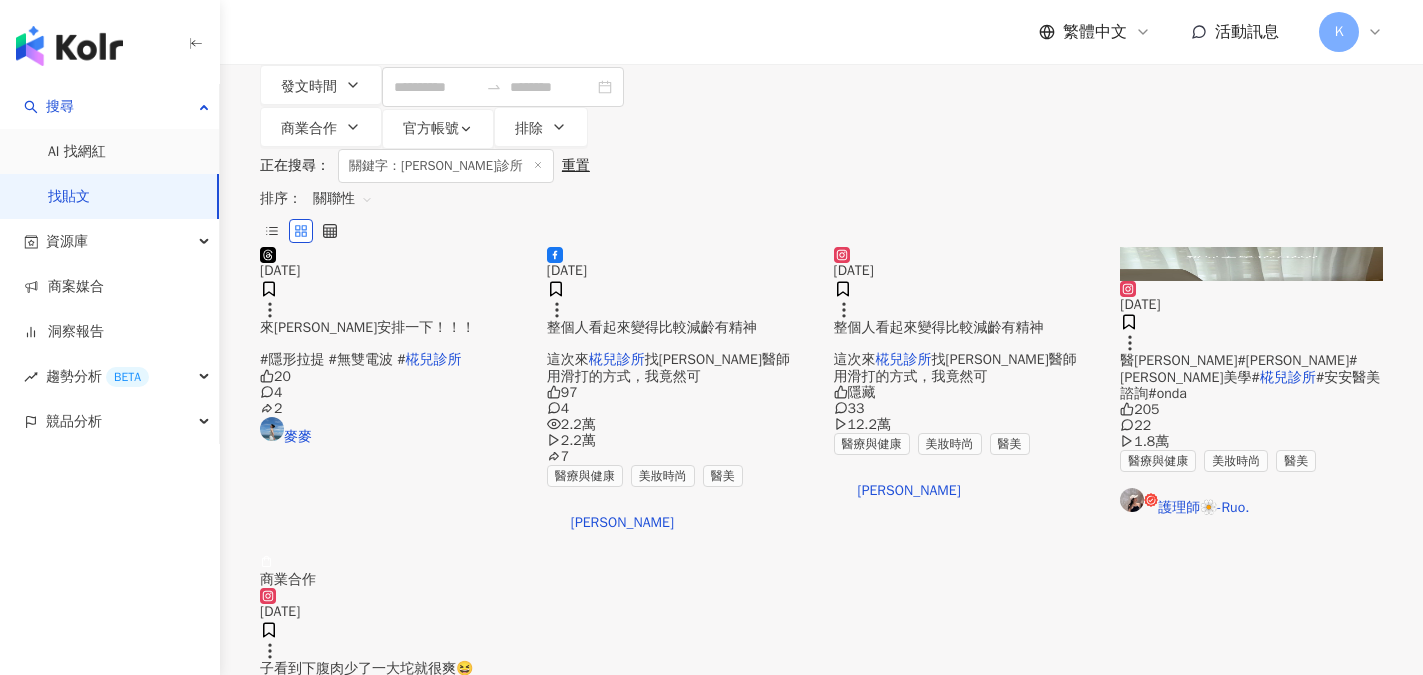 scroll, scrollTop: 100, scrollLeft: 0, axis: vertical 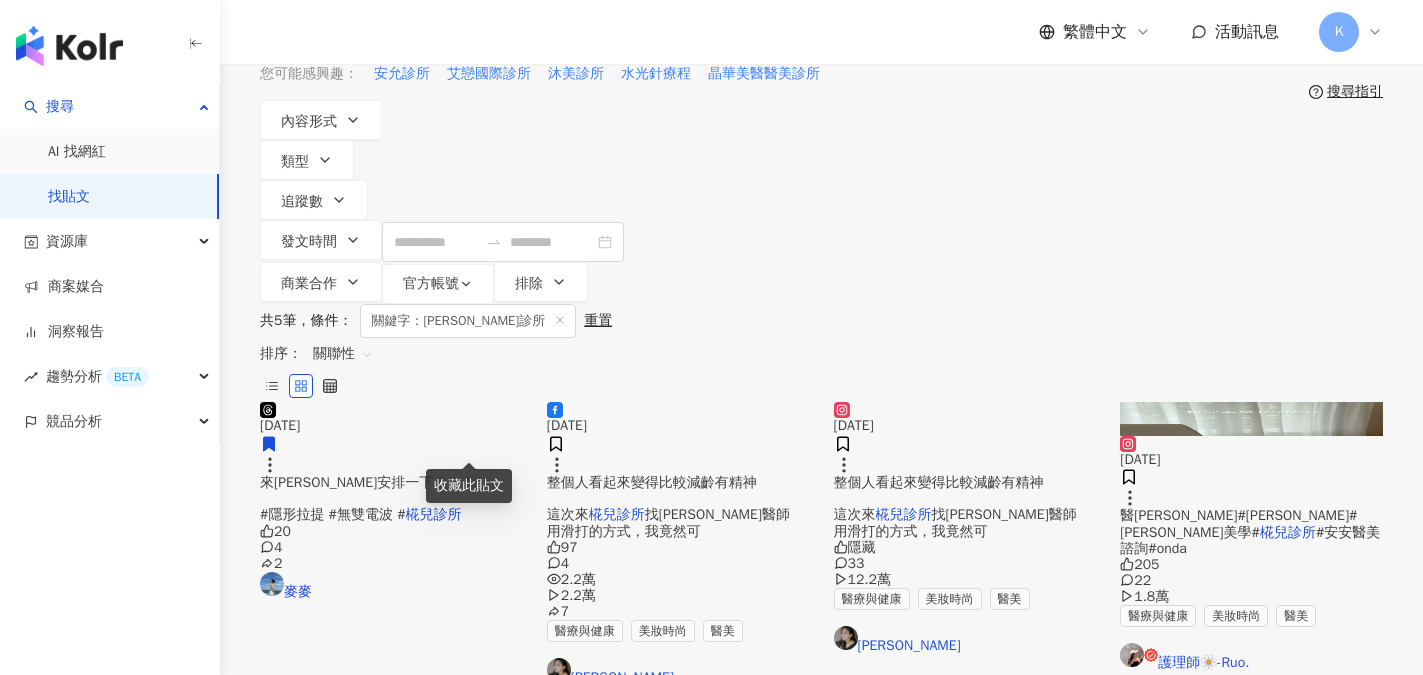 click on "椛兒診所" at bounding box center (617, 514) 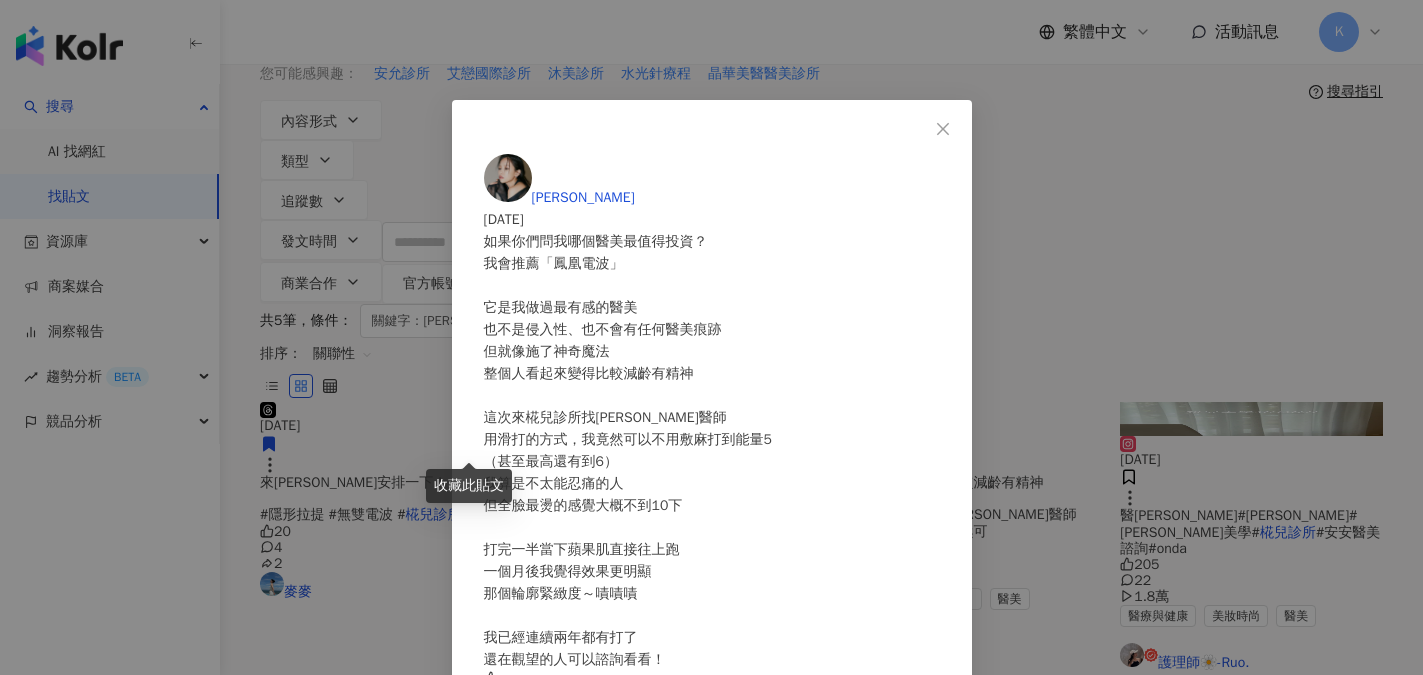 scroll, scrollTop: 0, scrollLeft: 0, axis: both 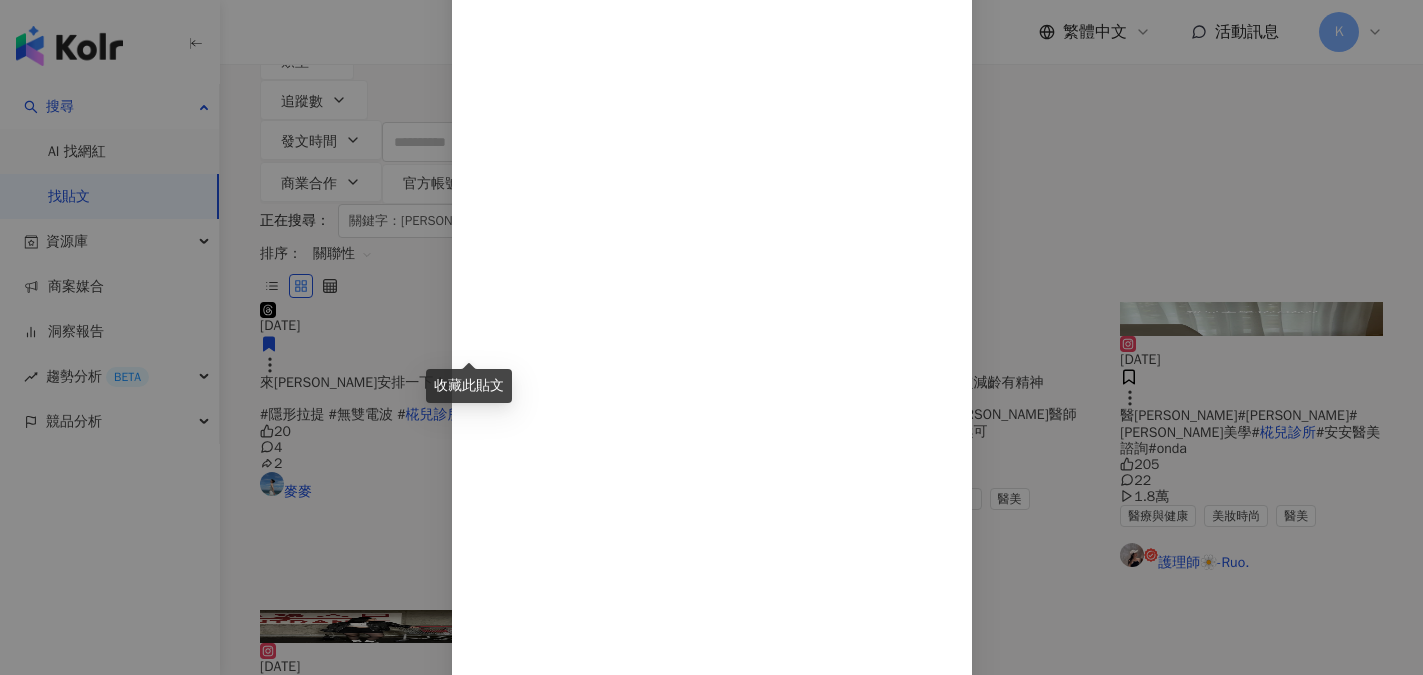 click on "查看原始貼文" at bounding box center (526, 1320) 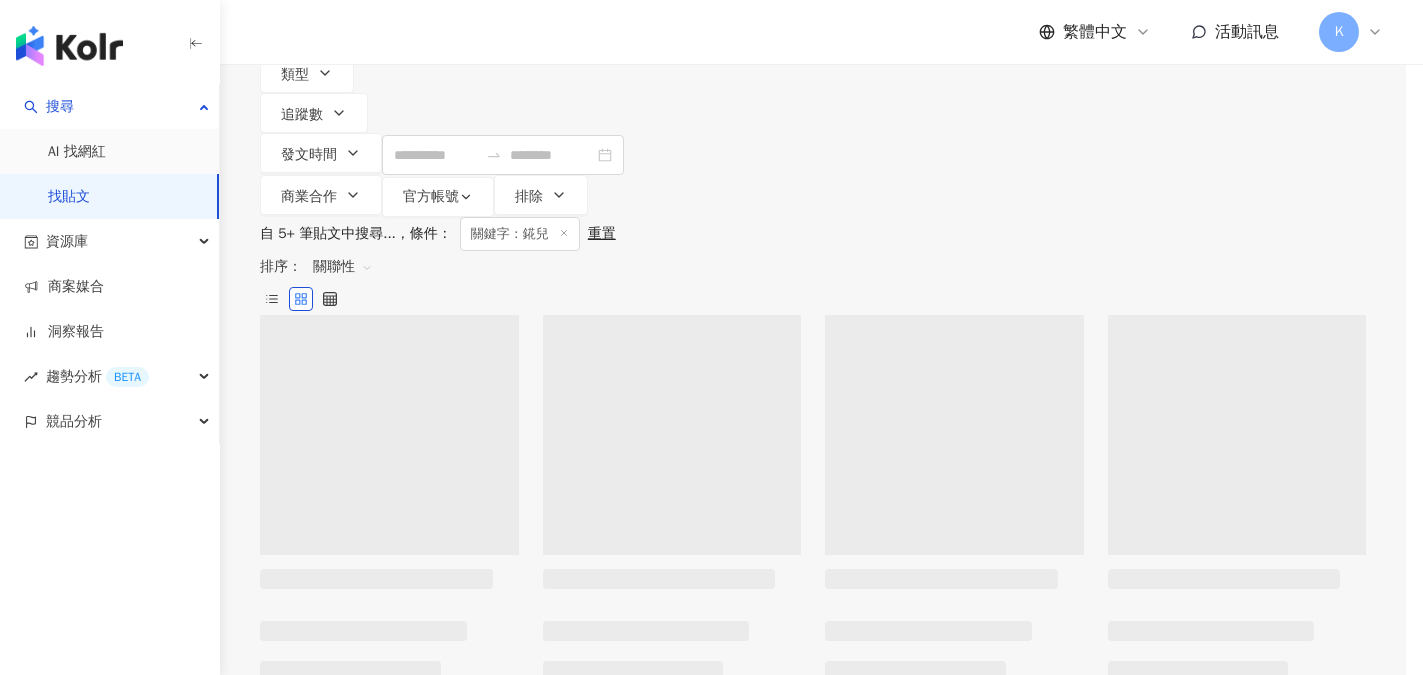 scroll, scrollTop: 0, scrollLeft: 0, axis: both 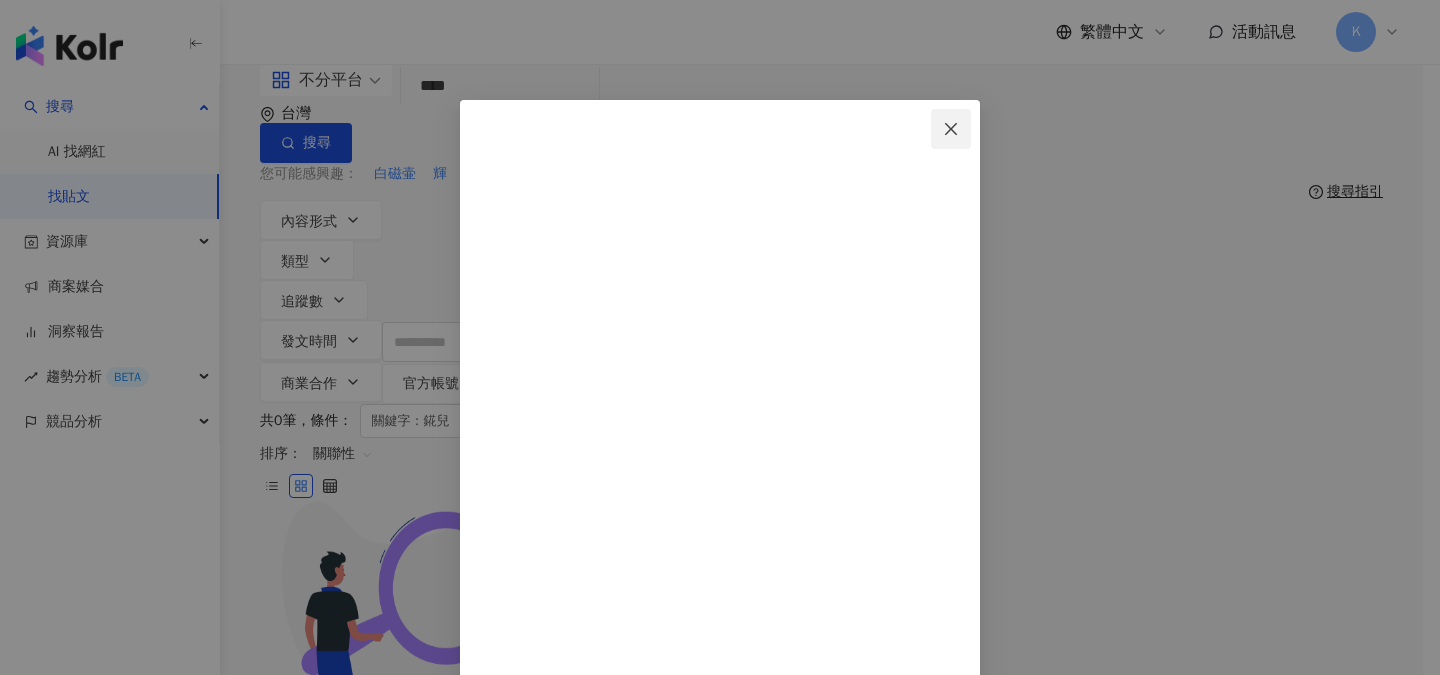 click 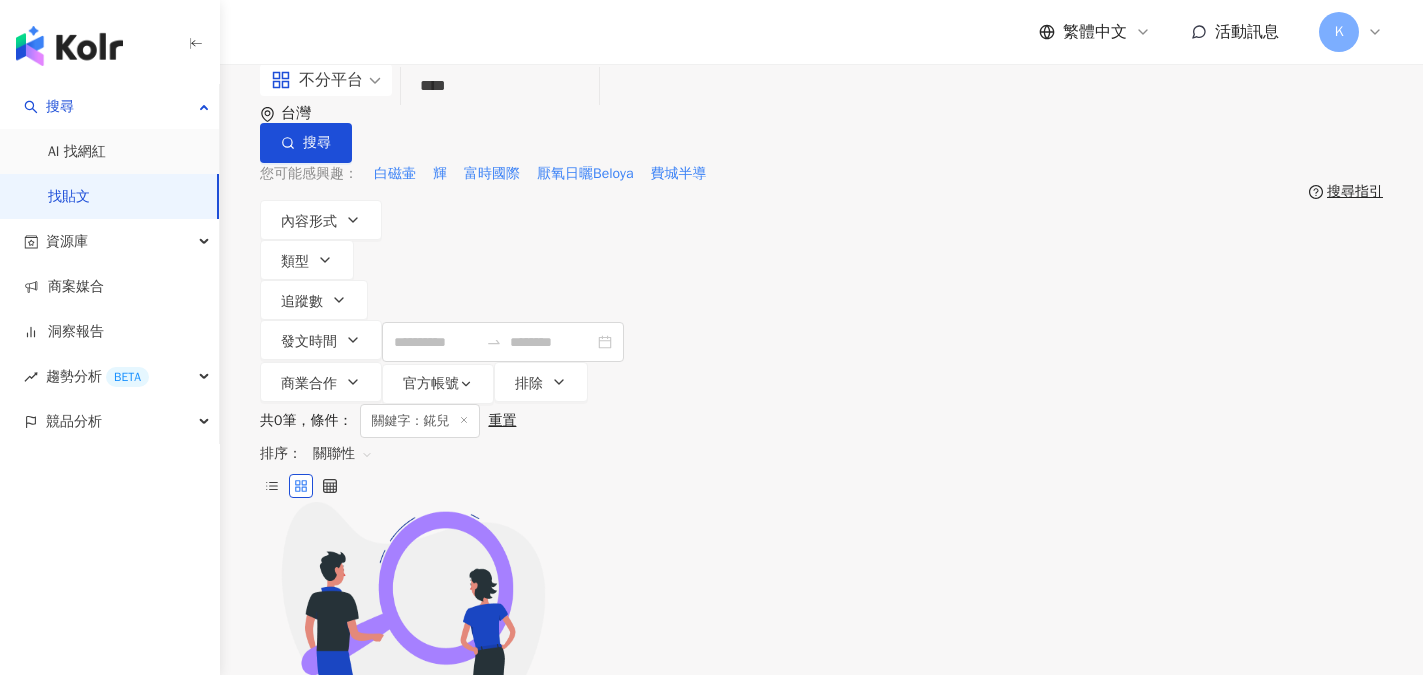 click on "****" at bounding box center (500, 86) 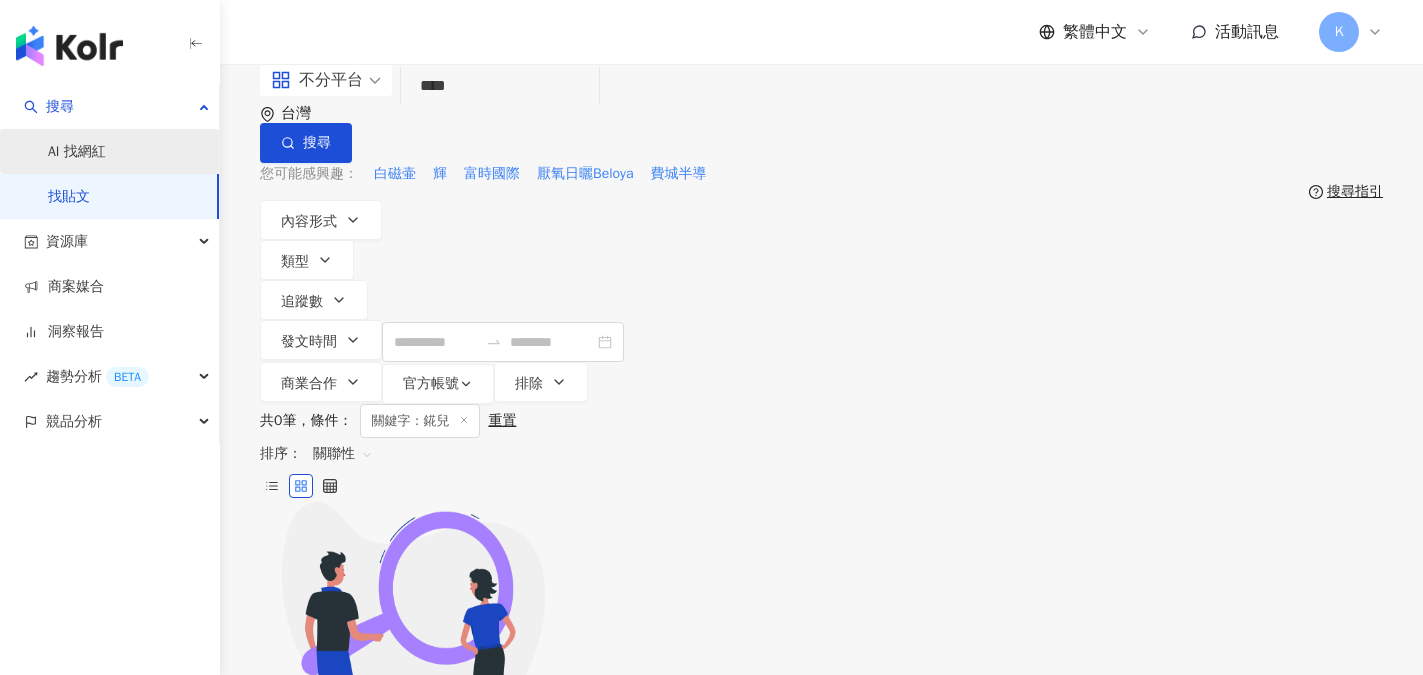 click on "AI 找網紅" at bounding box center (77, 152) 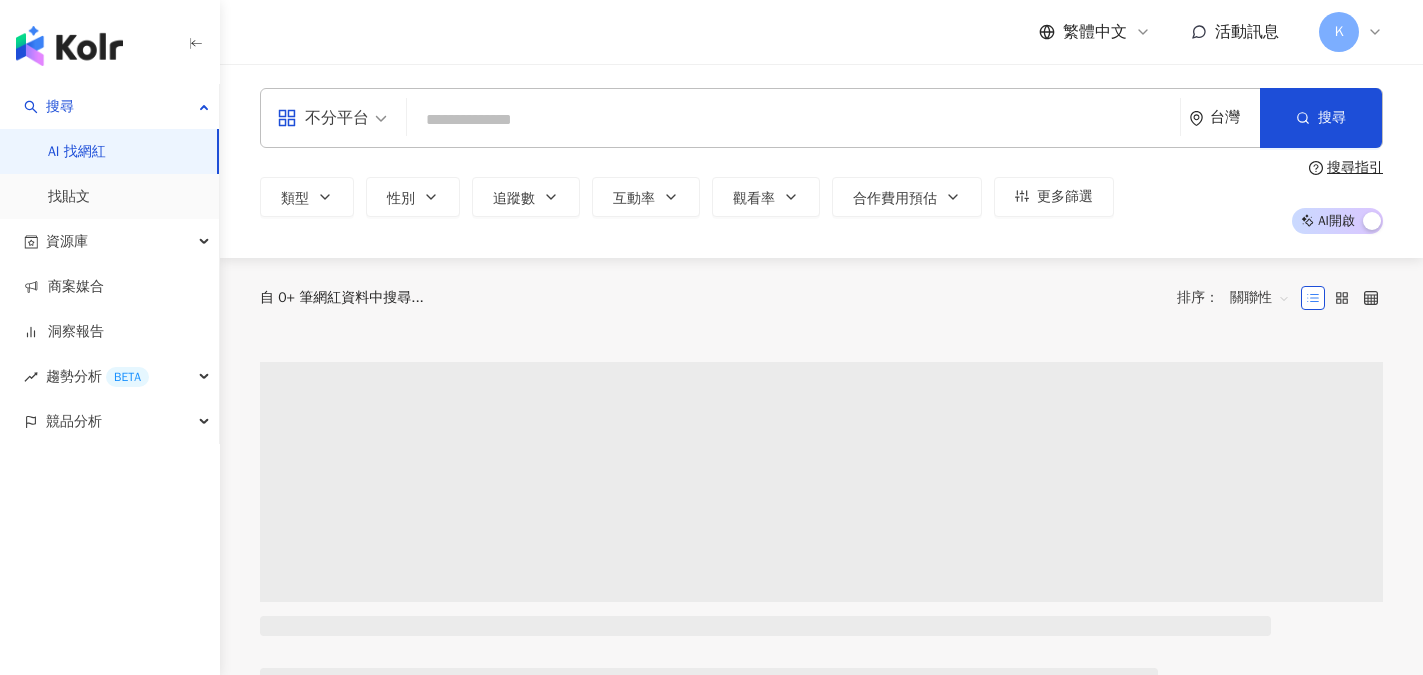 click at bounding box center (793, 120) 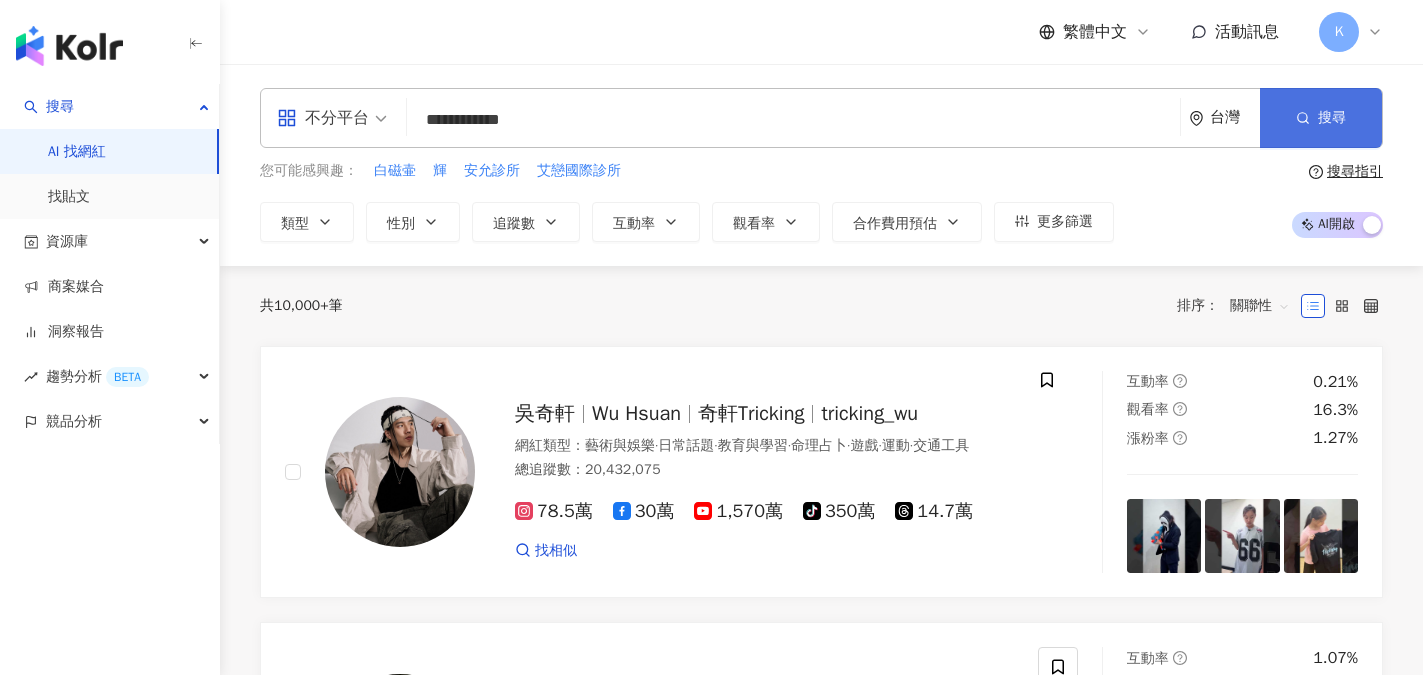 type on "**********" 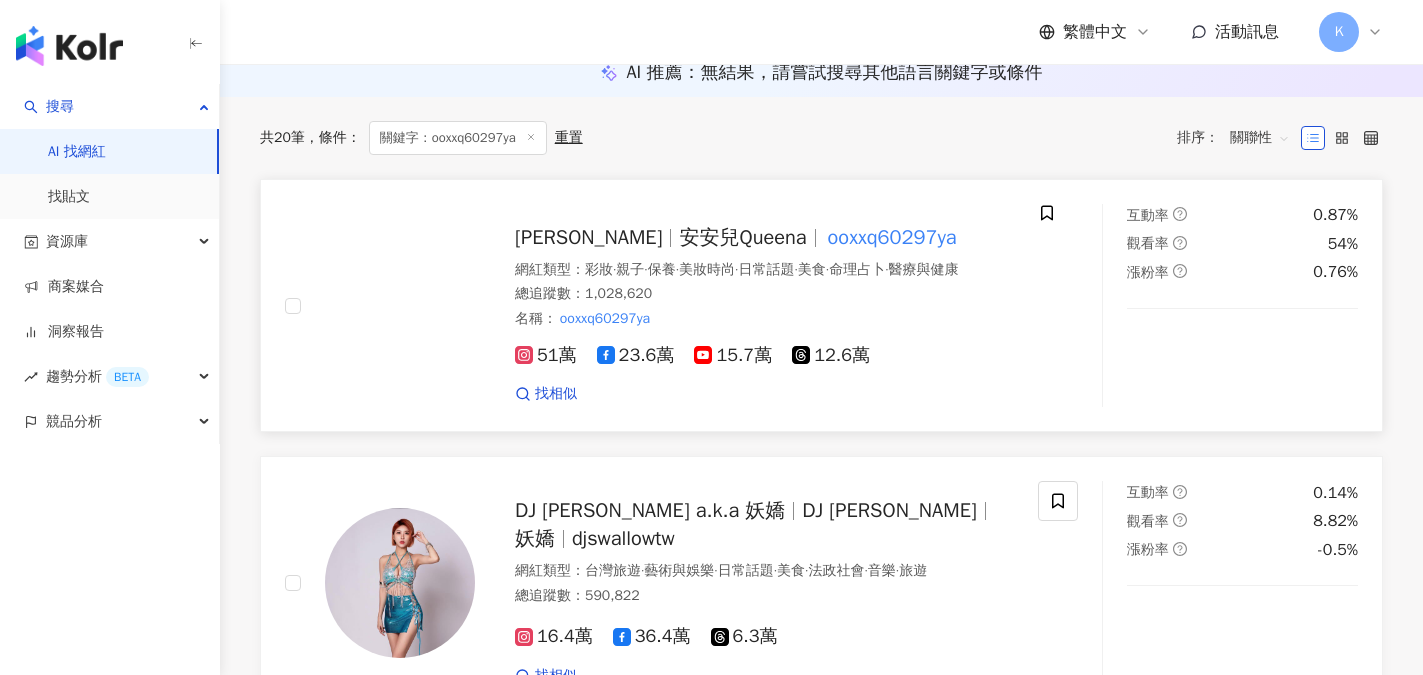 scroll, scrollTop: 200, scrollLeft: 0, axis: vertical 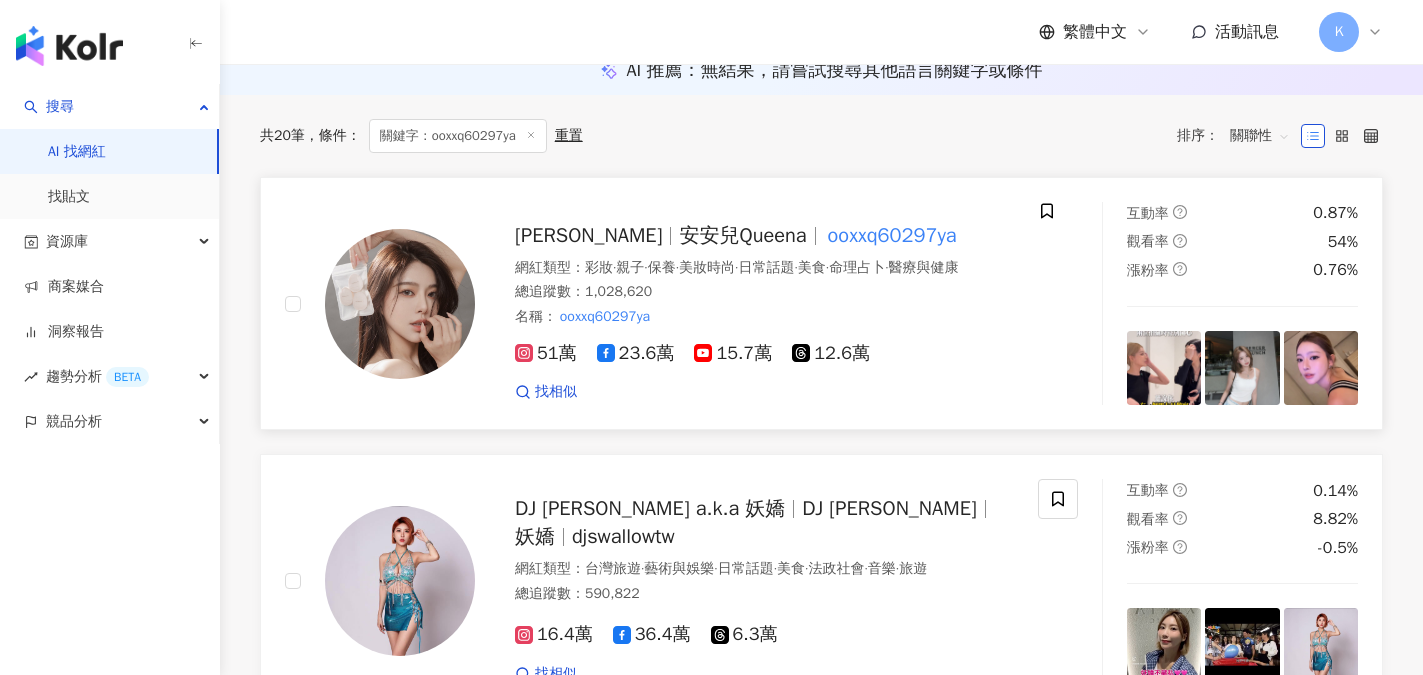 click on "安安兒Queena" at bounding box center [742, 235] 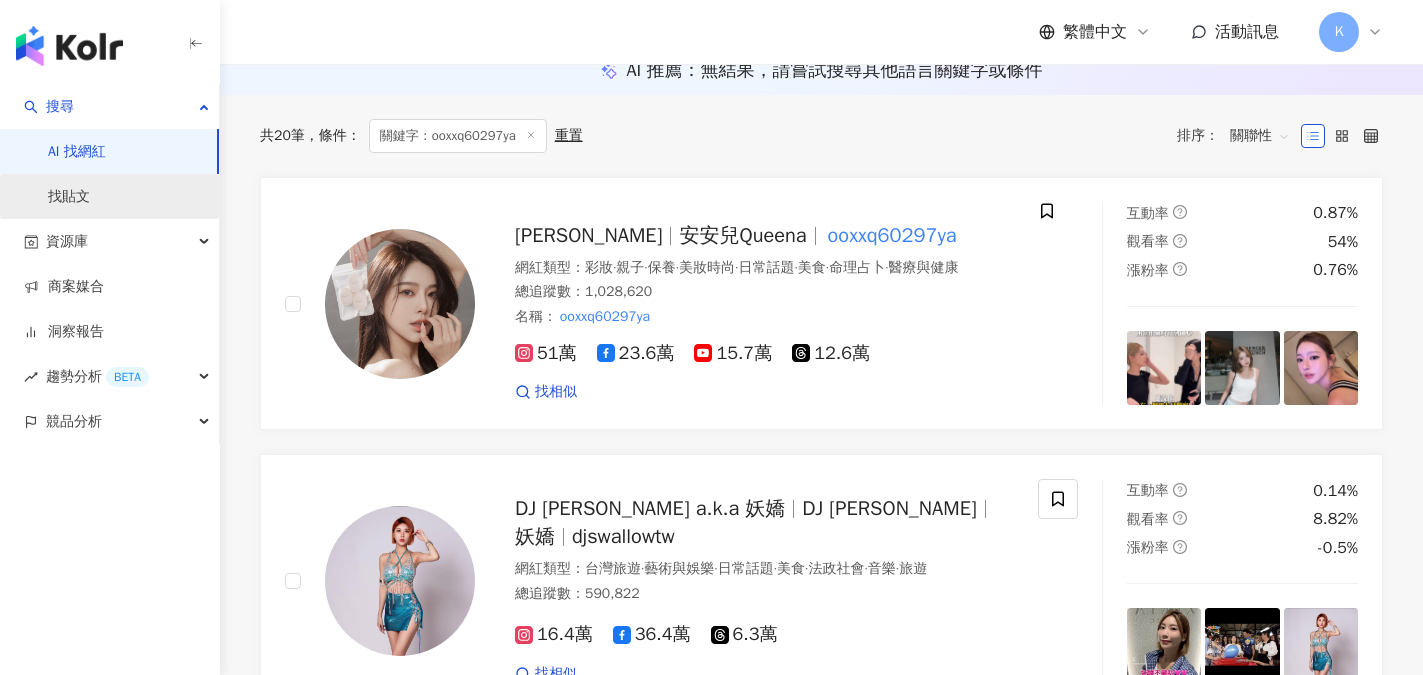 click on "找貼文" at bounding box center (69, 197) 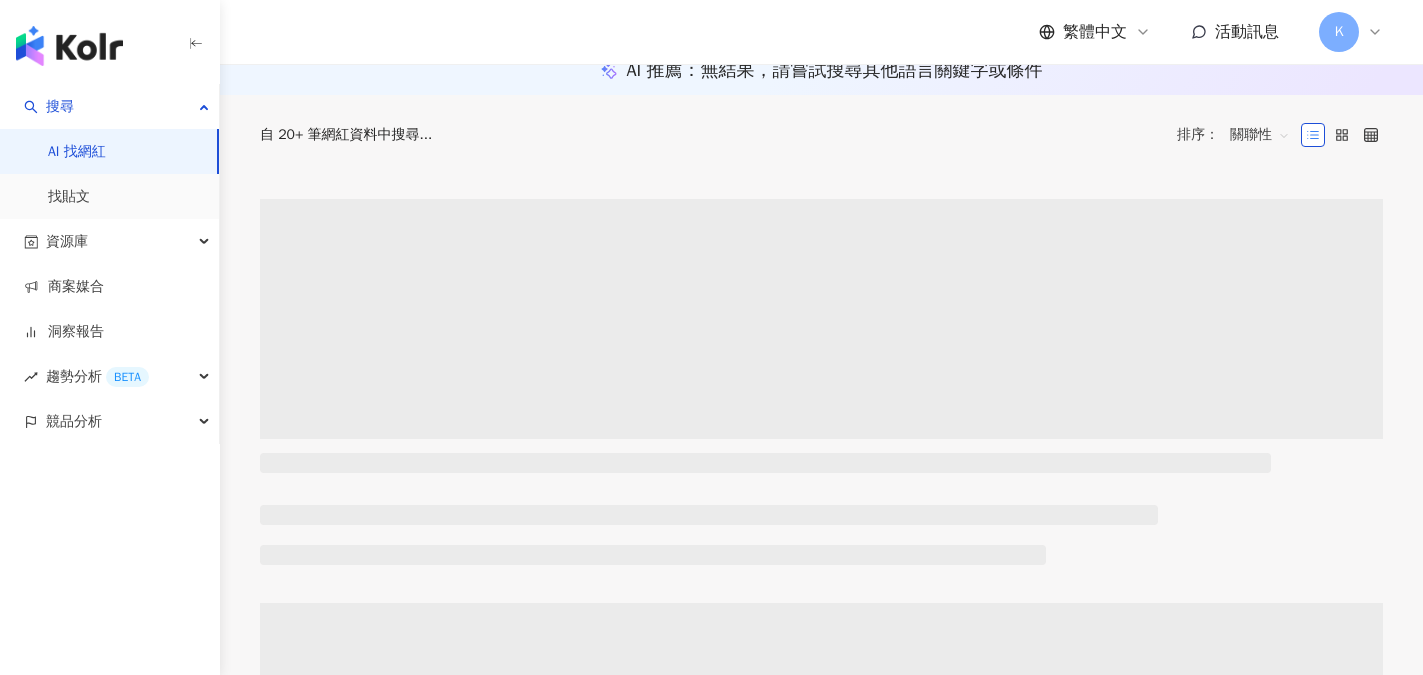 type 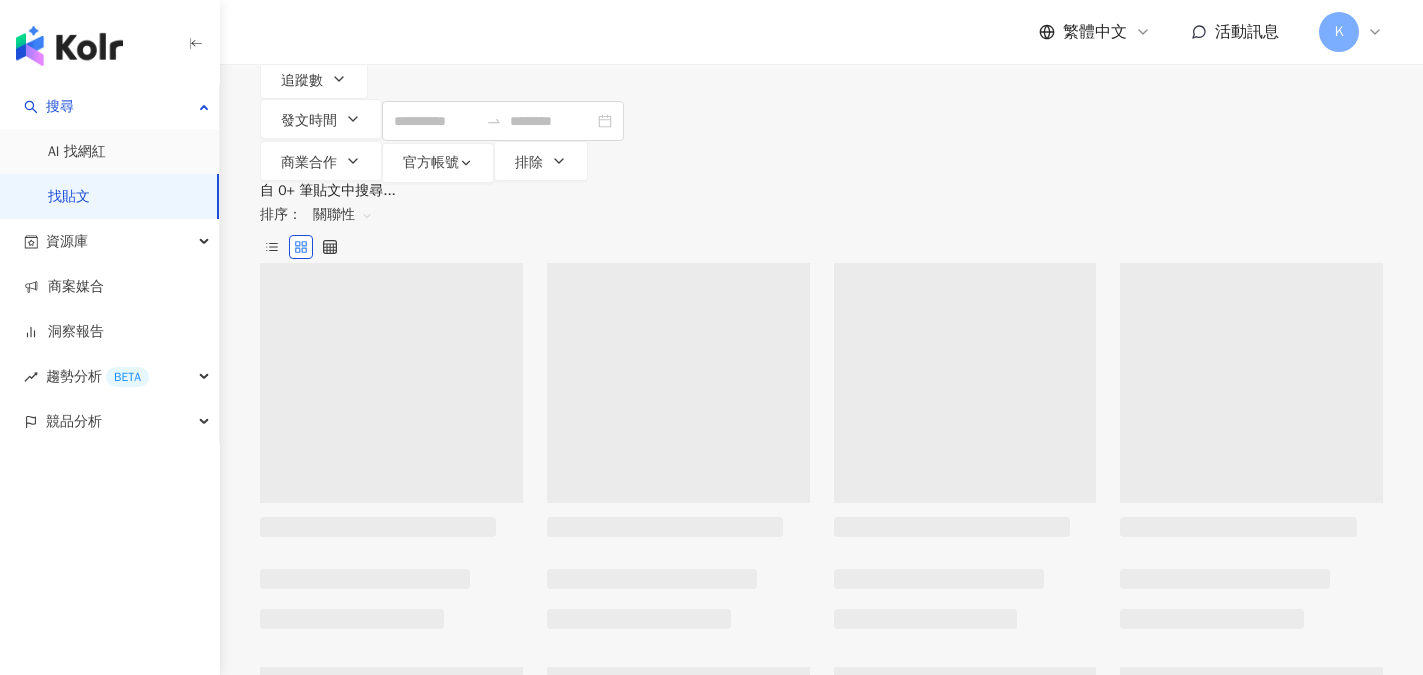 scroll, scrollTop: 0, scrollLeft: 0, axis: both 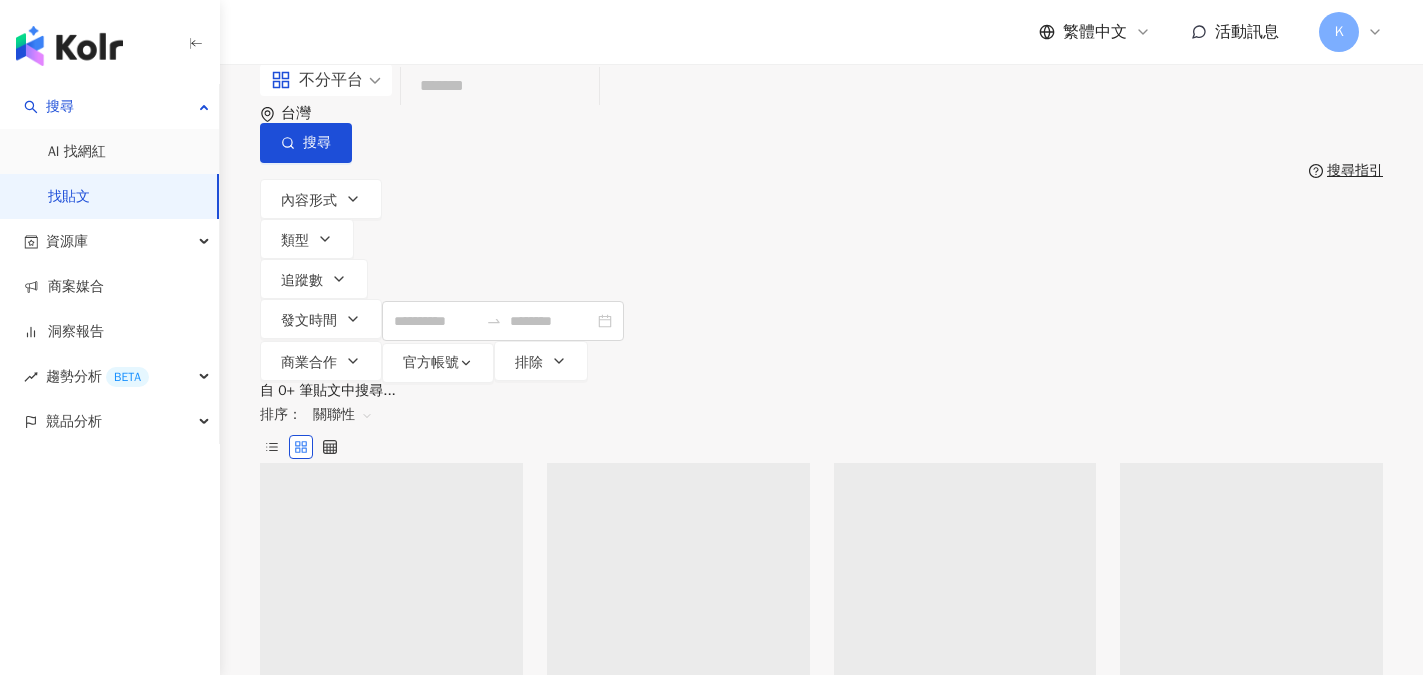paste on "**********" 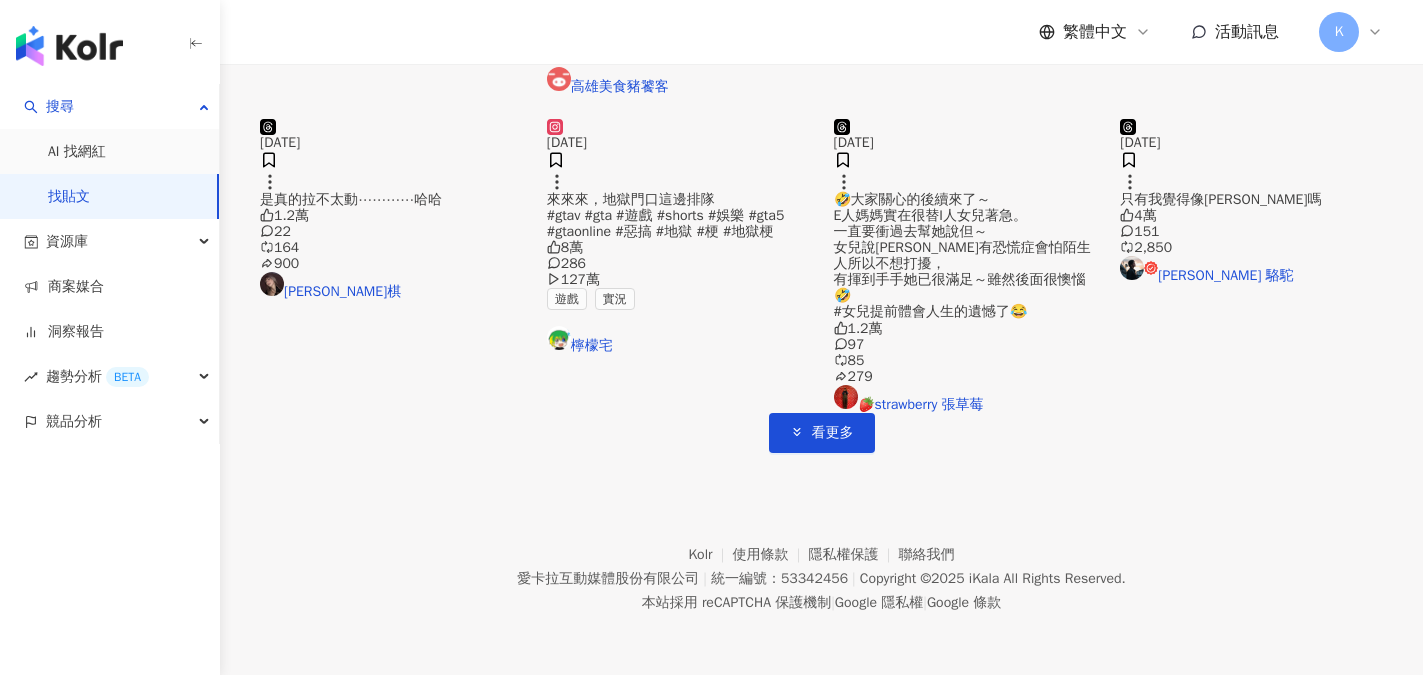 scroll, scrollTop: 1138, scrollLeft: 0, axis: vertical 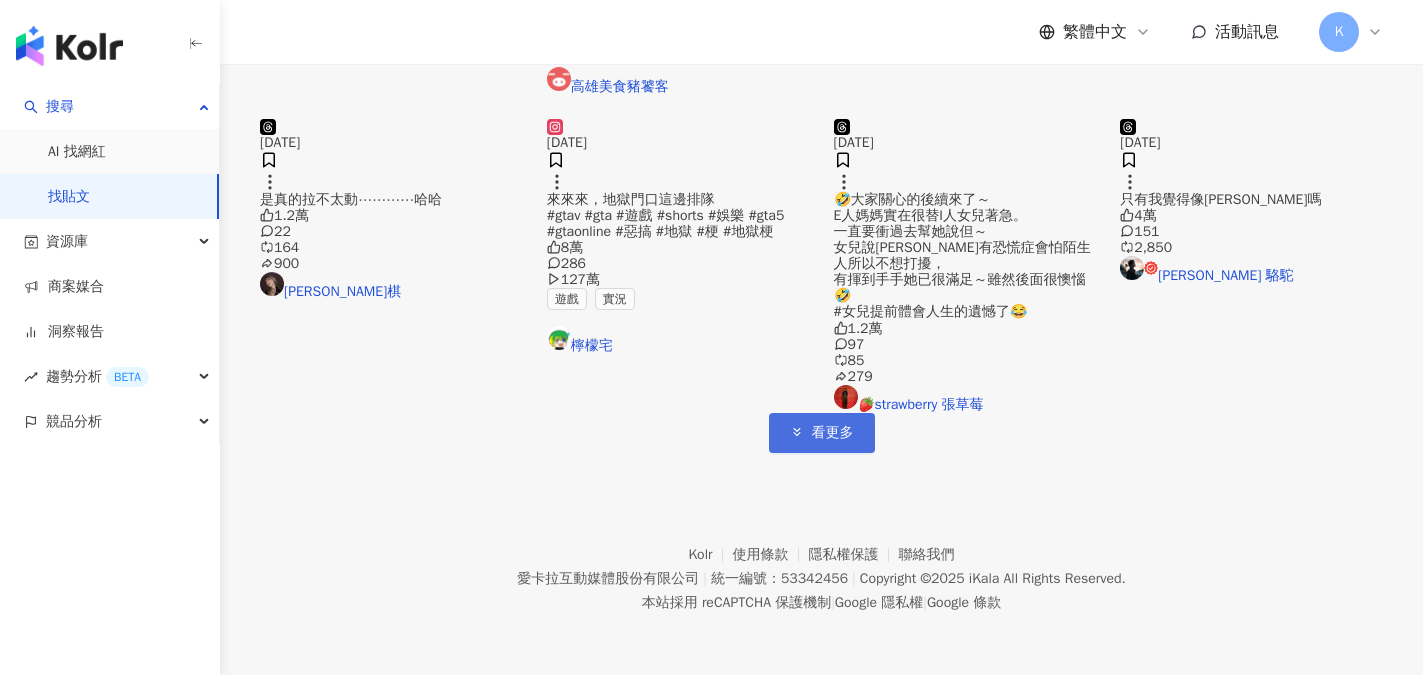 click on "看更多" at bounding box center (822, 433) 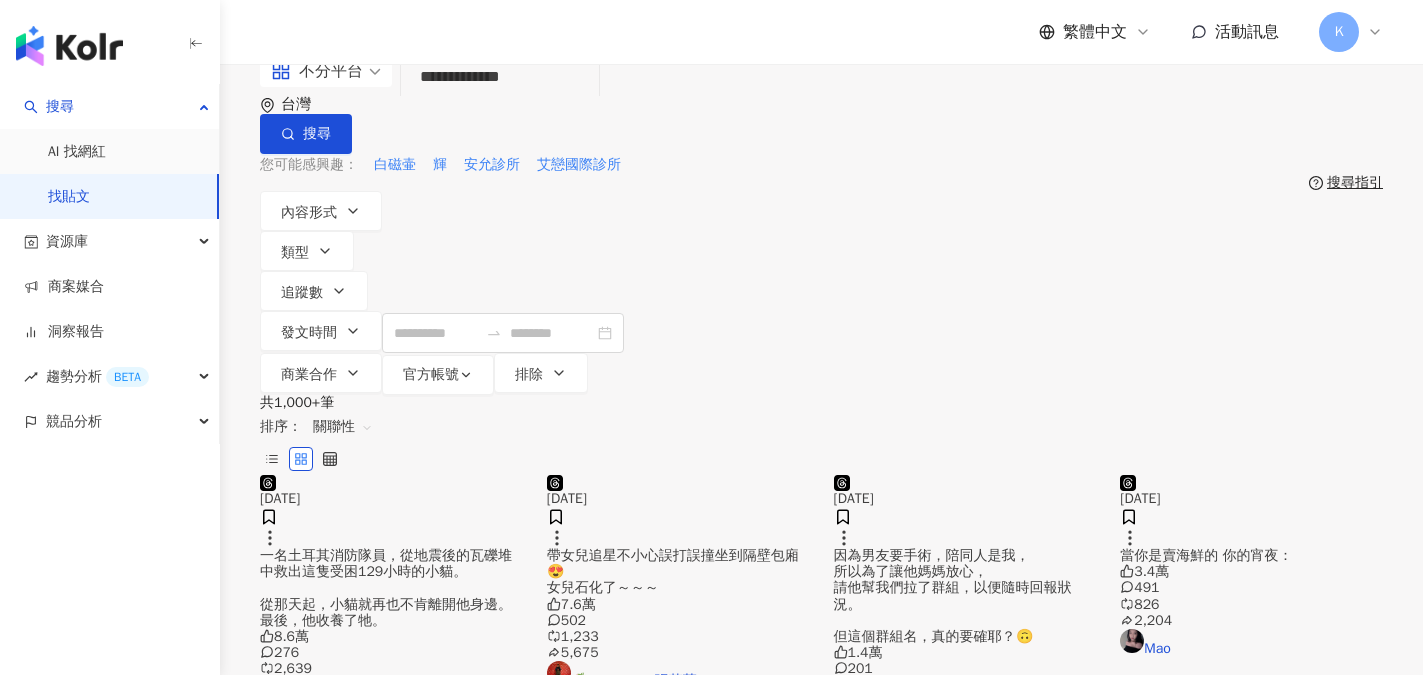 scroll, scrollTop: 0, scrollLeft: 0, axis: both 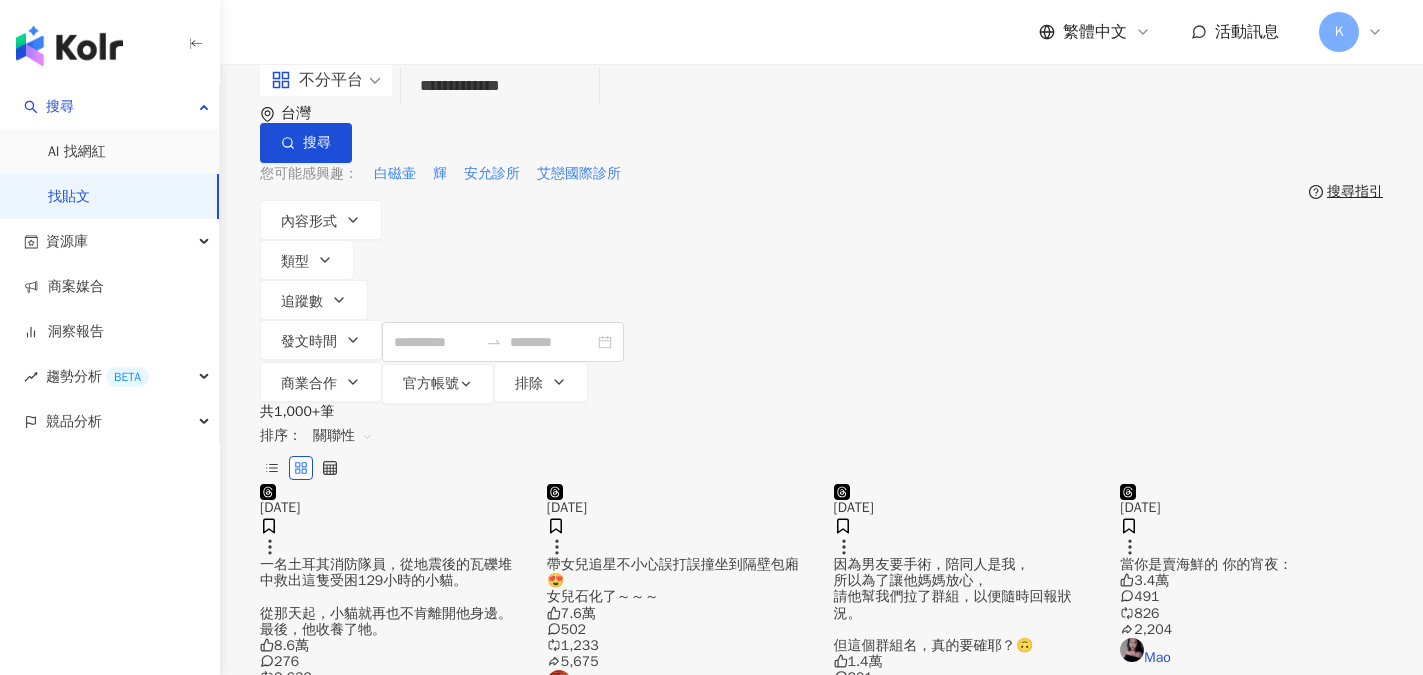 click on "**********" at bounding box center [500, 86] 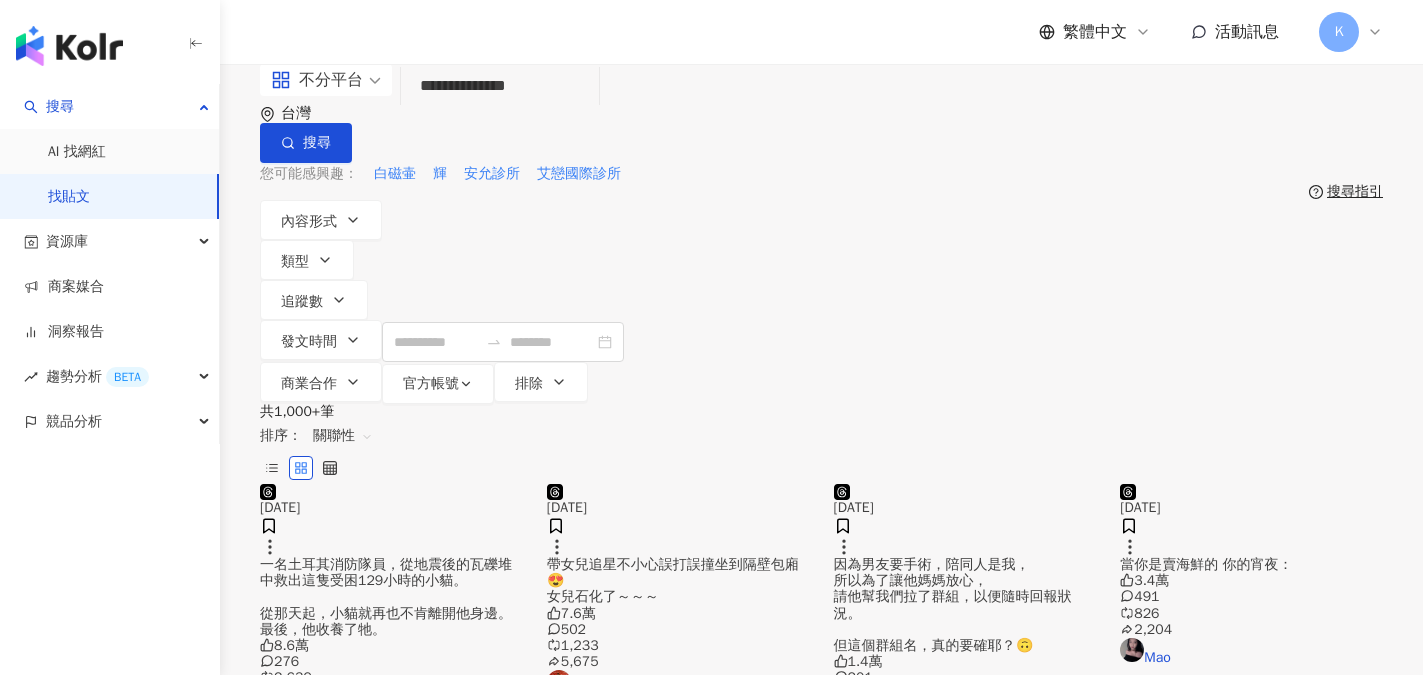 type on "**********" 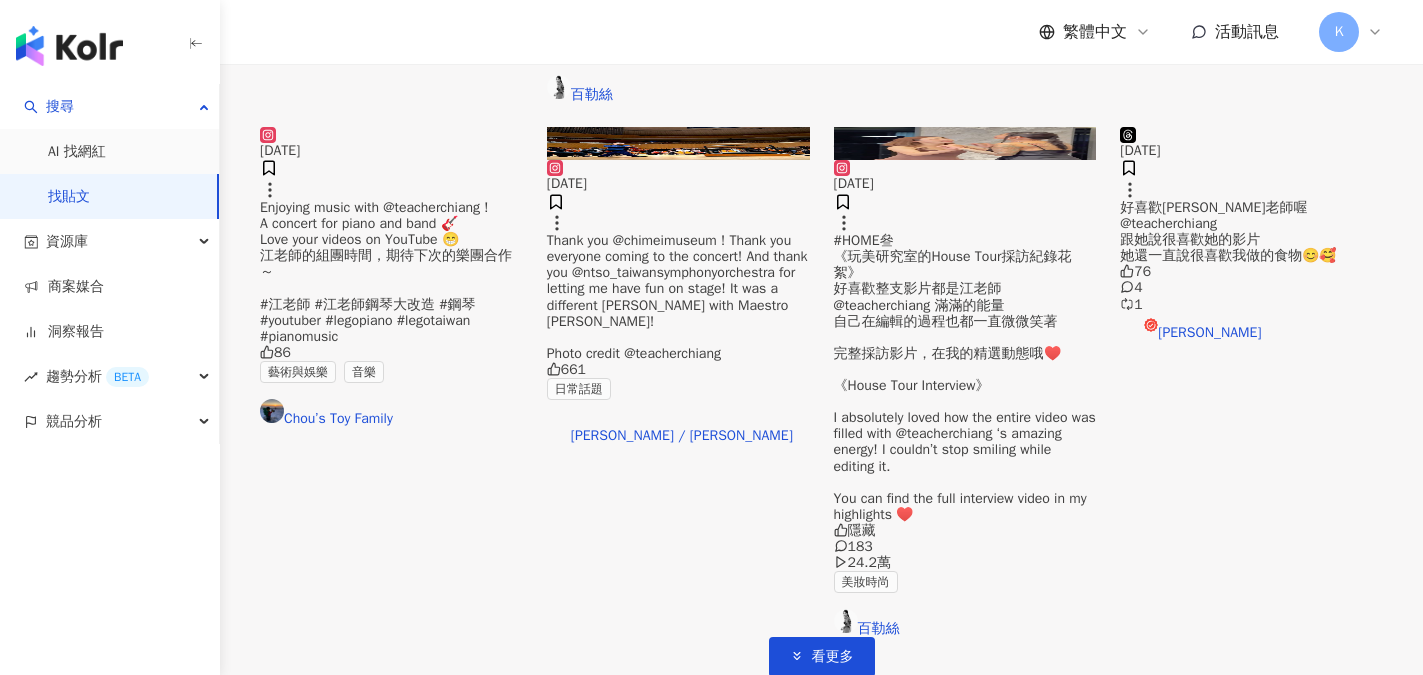 scroll, scrollTop: 1100, scrollLeft: 0, axis: vertical 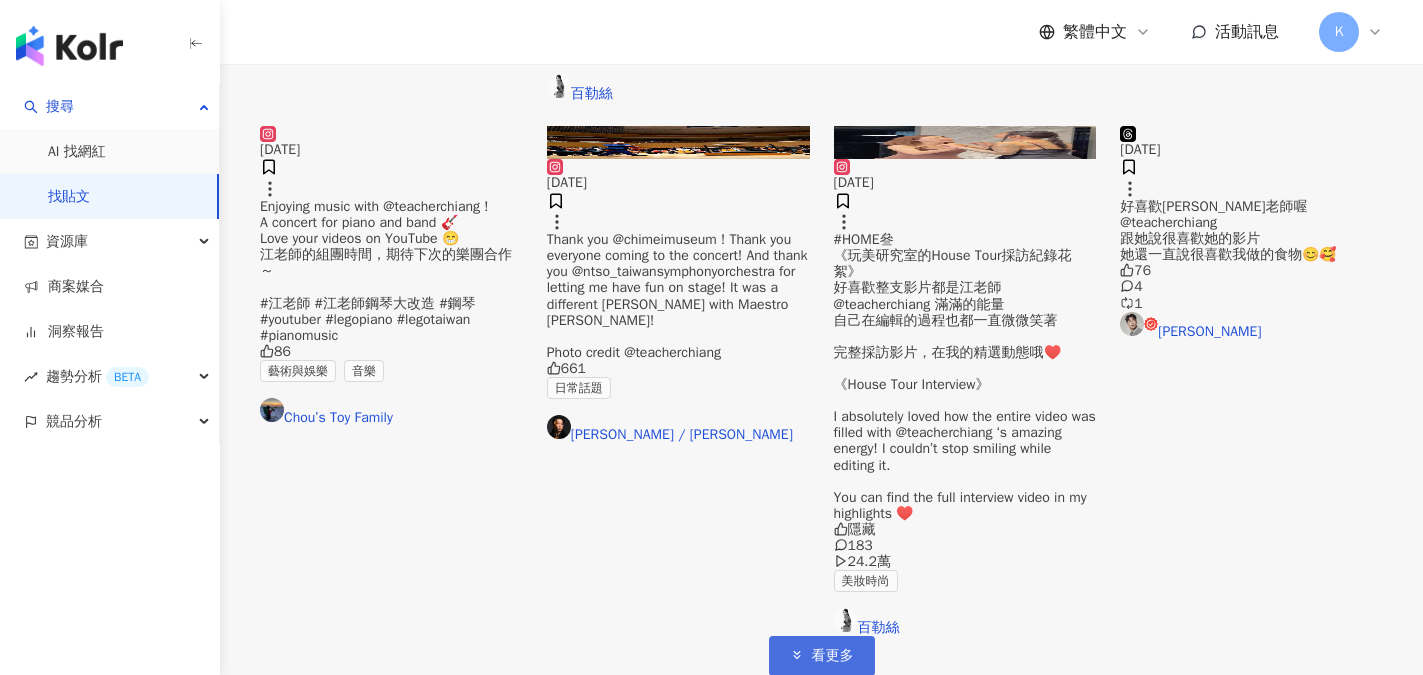 click on "看更多" at bounding box center (822, 656) 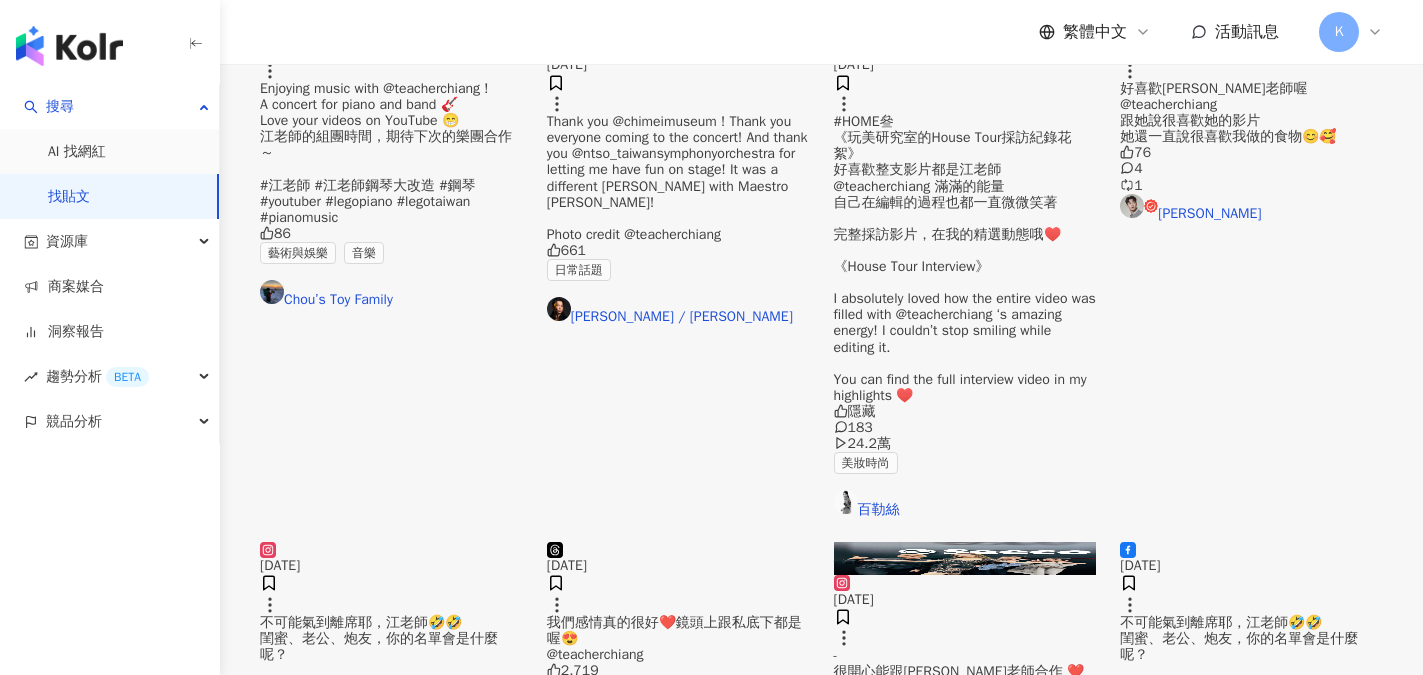 scroll, scrollTop: 1000, scrollLeft: 0, axis: vertical 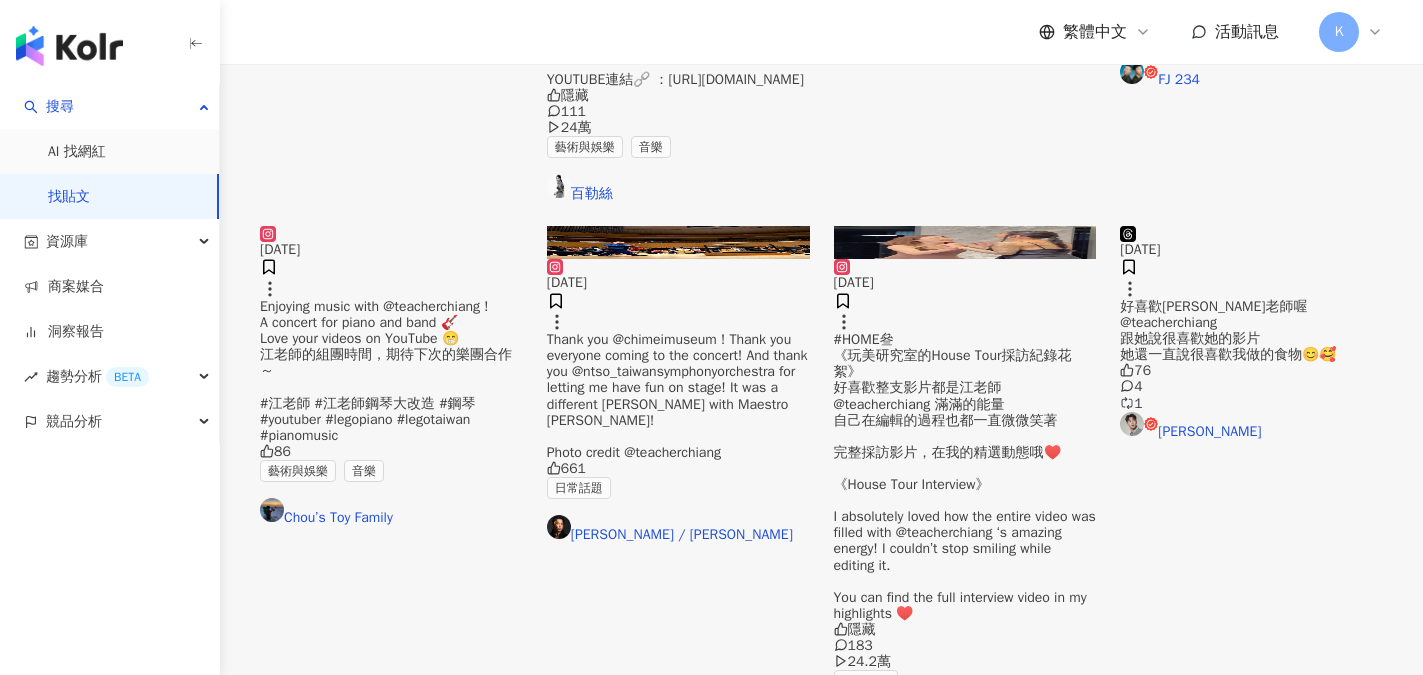 click on "#HOME叄
《玩美研究室的House Tour採訪紀錄花絮》
好喜歡整支影片都是江老師 @teacherchiang 滿滿的能量
自己在編輯的過程也都一直微微笑著
完整採訪影片，在我的精選動態哦♥️
《House Tour Interview》
I absolutely loved how the entire video was filled with @teacherchiang ‘s amazing energy! I couldn’t stop smiling while editing it.
You can find the full interview video in my highlights ♥️" at bounding box center [965, 476] 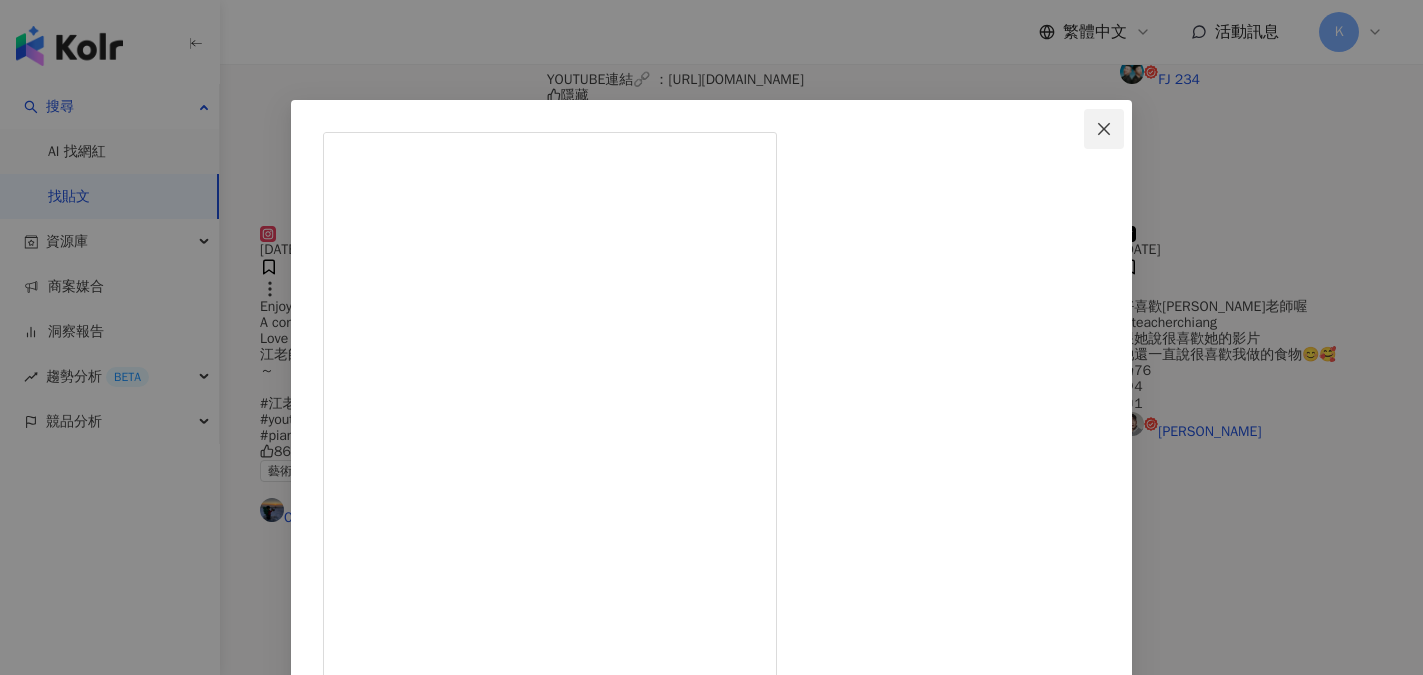 click 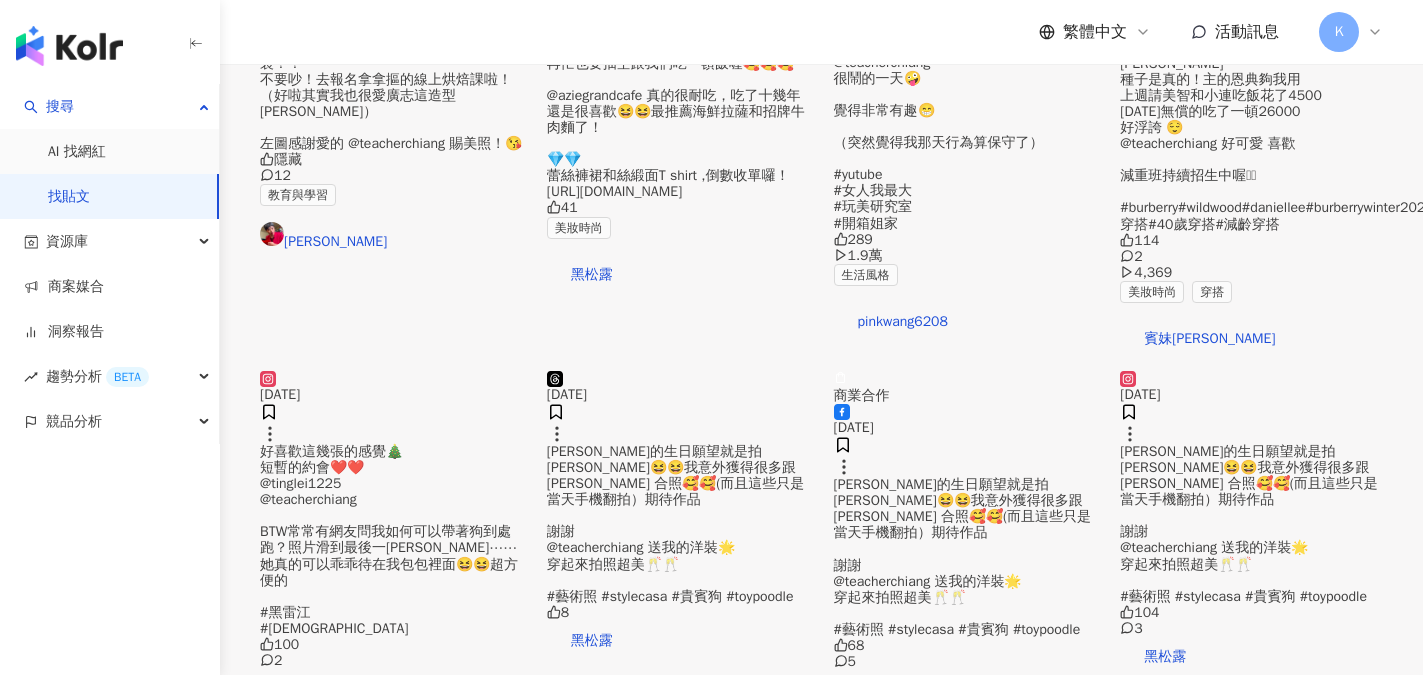 scroll, scrollTop: 2200, scrollLeft: 0, axis: vertical 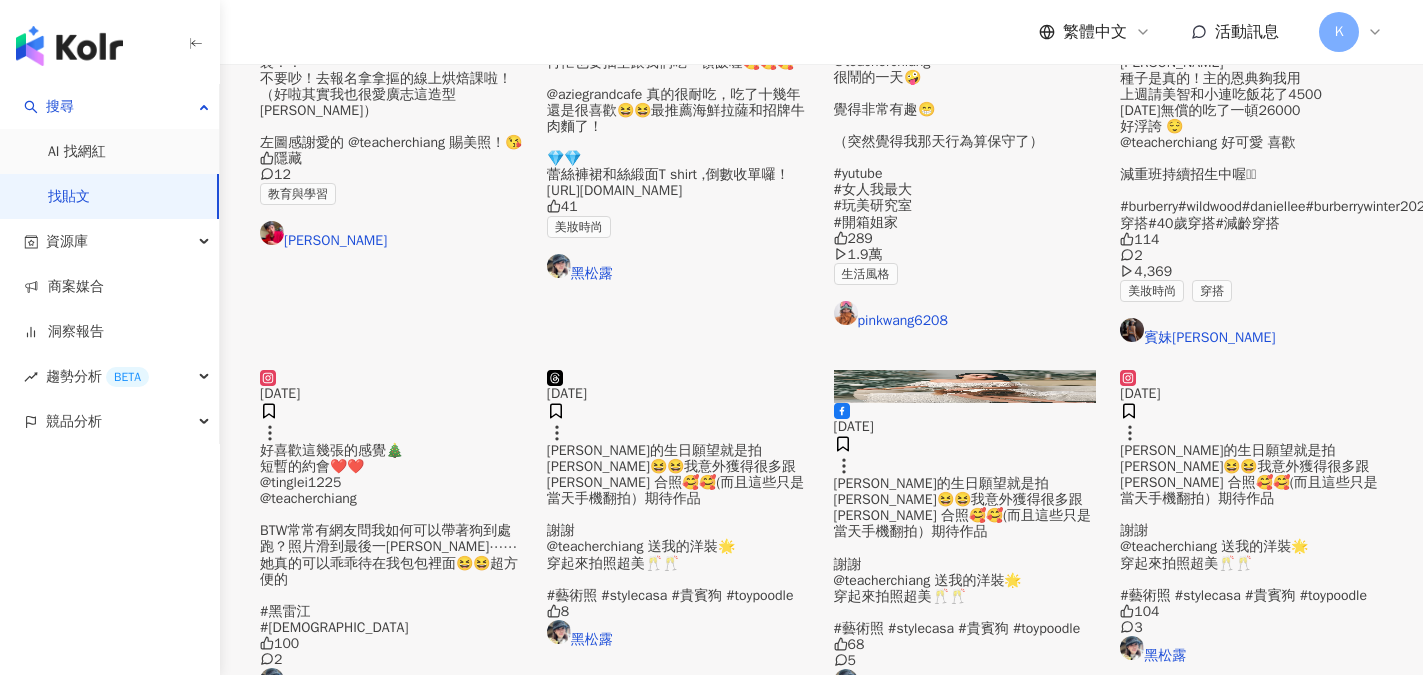 click on "看更多" at bounding box center [822, 717] 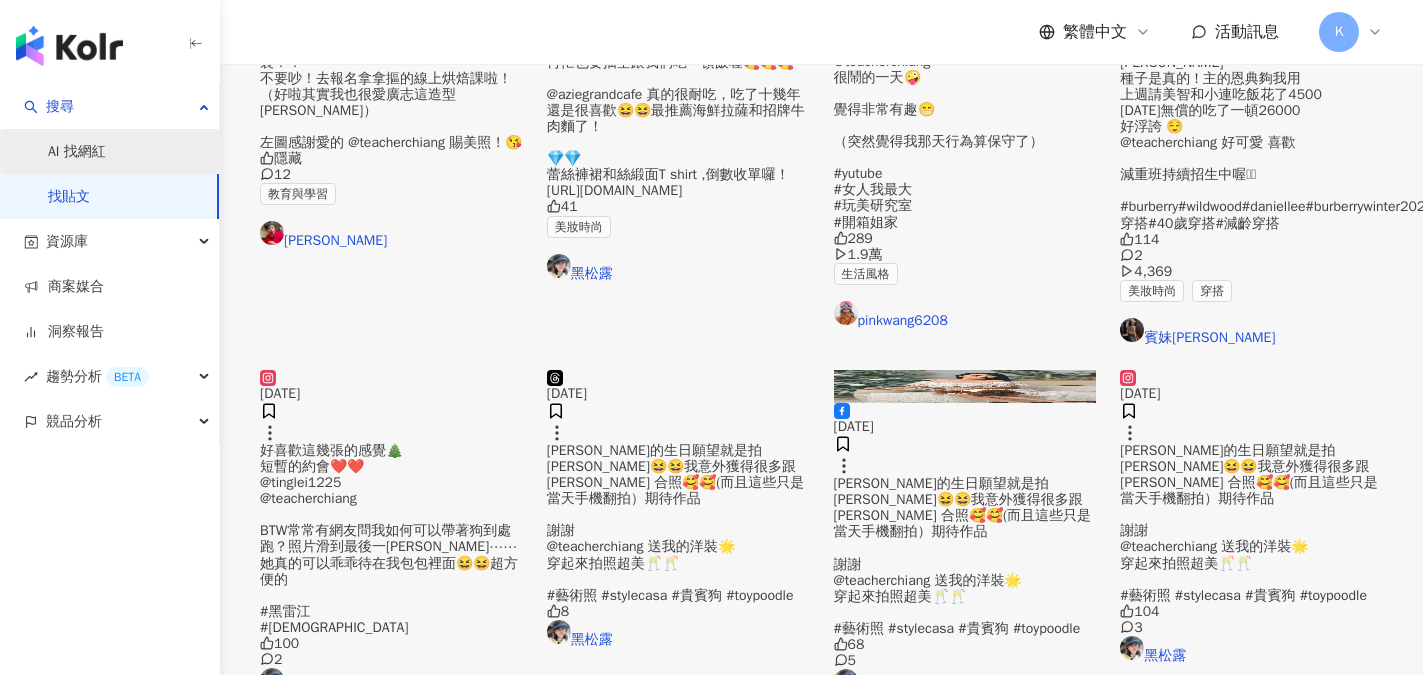click on "AI 找網紅" at bounding box center (77, 152) 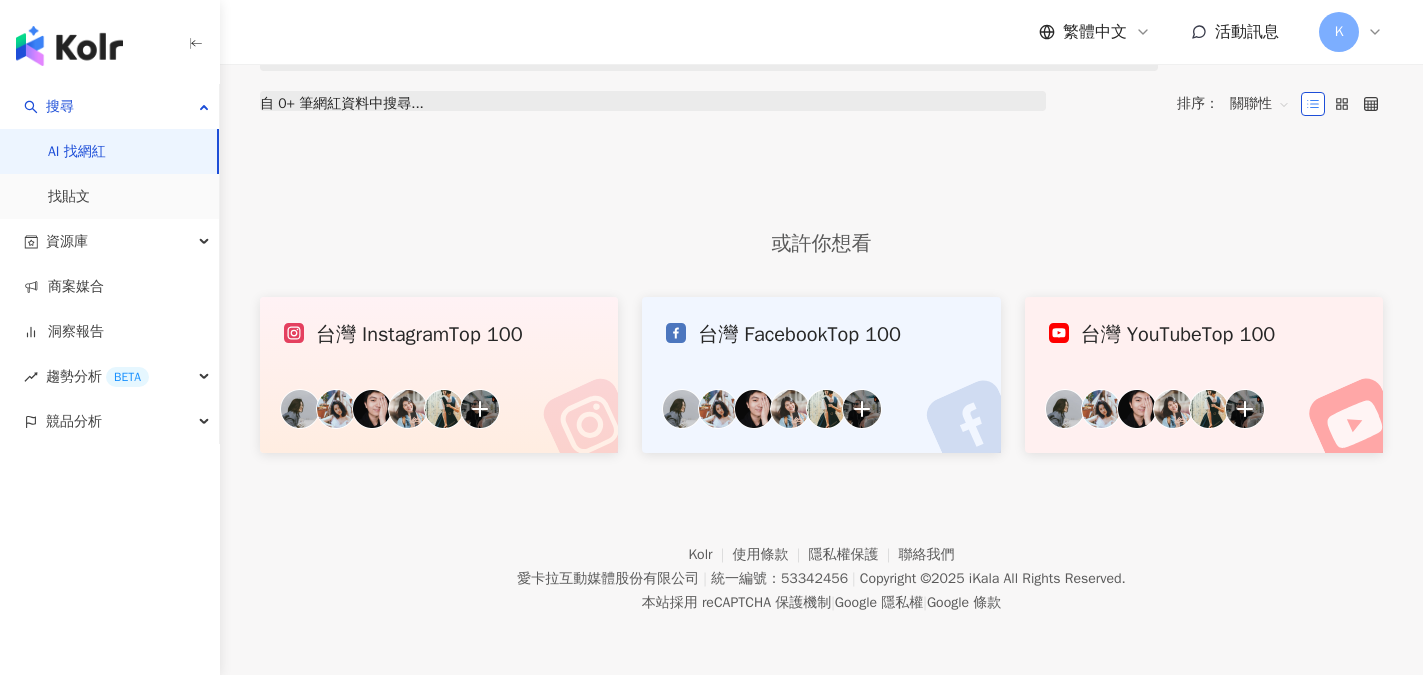 scroll, scrollTop: 0, scrollLeft: 0, axis: both 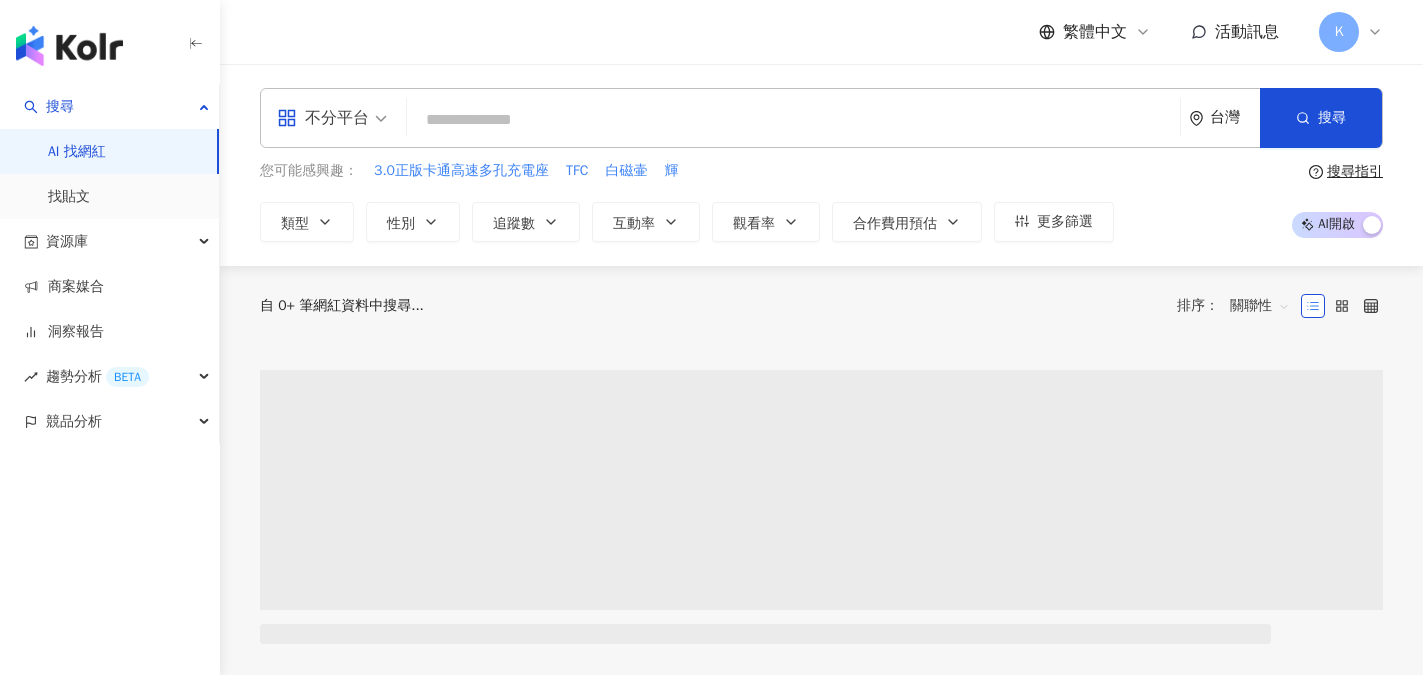 click at bounding box center [793, 120] 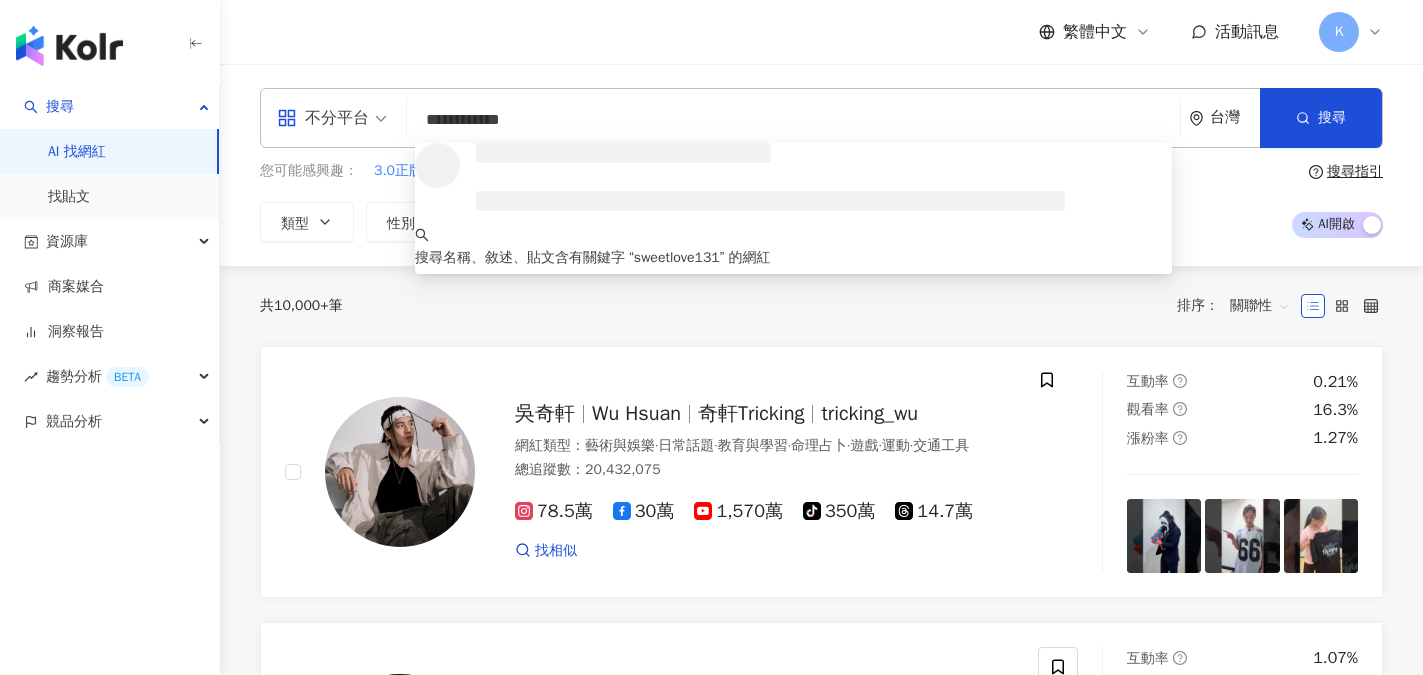 type on "**********" 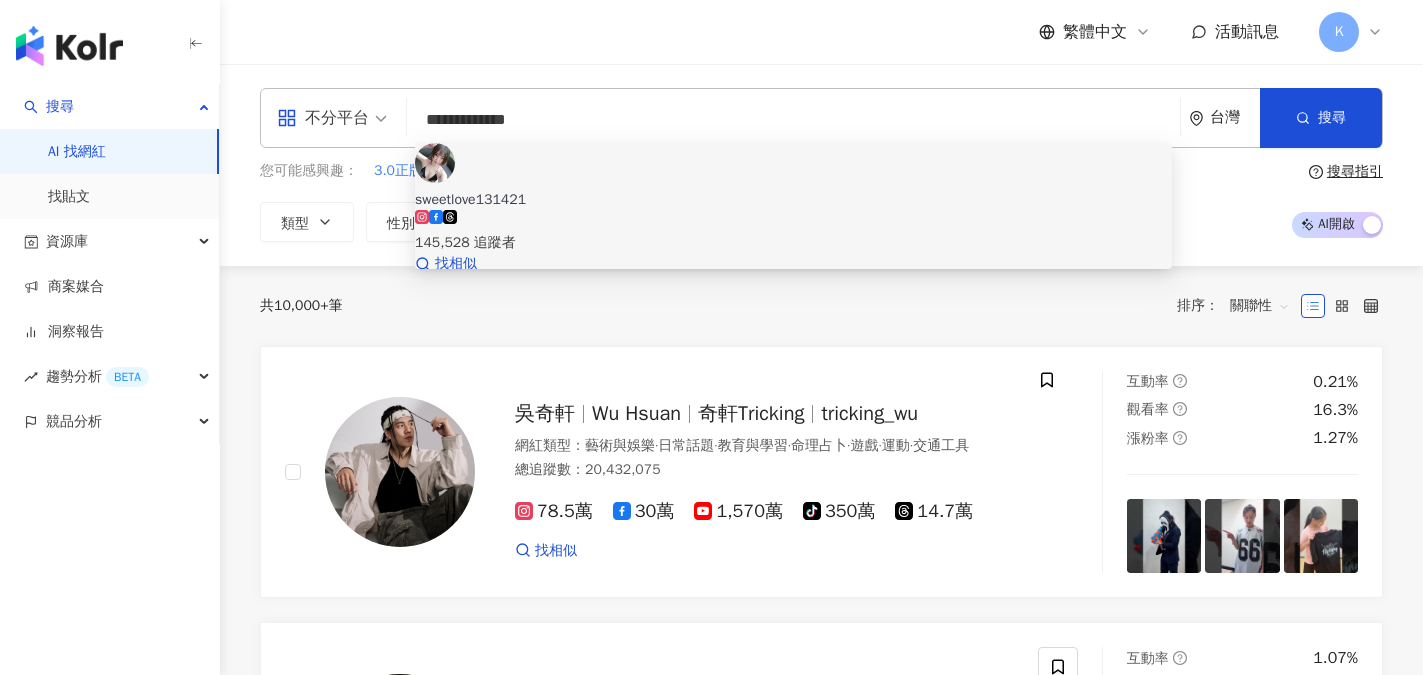 click on "145,528   追蹤者" at bounding box center [793, 232] 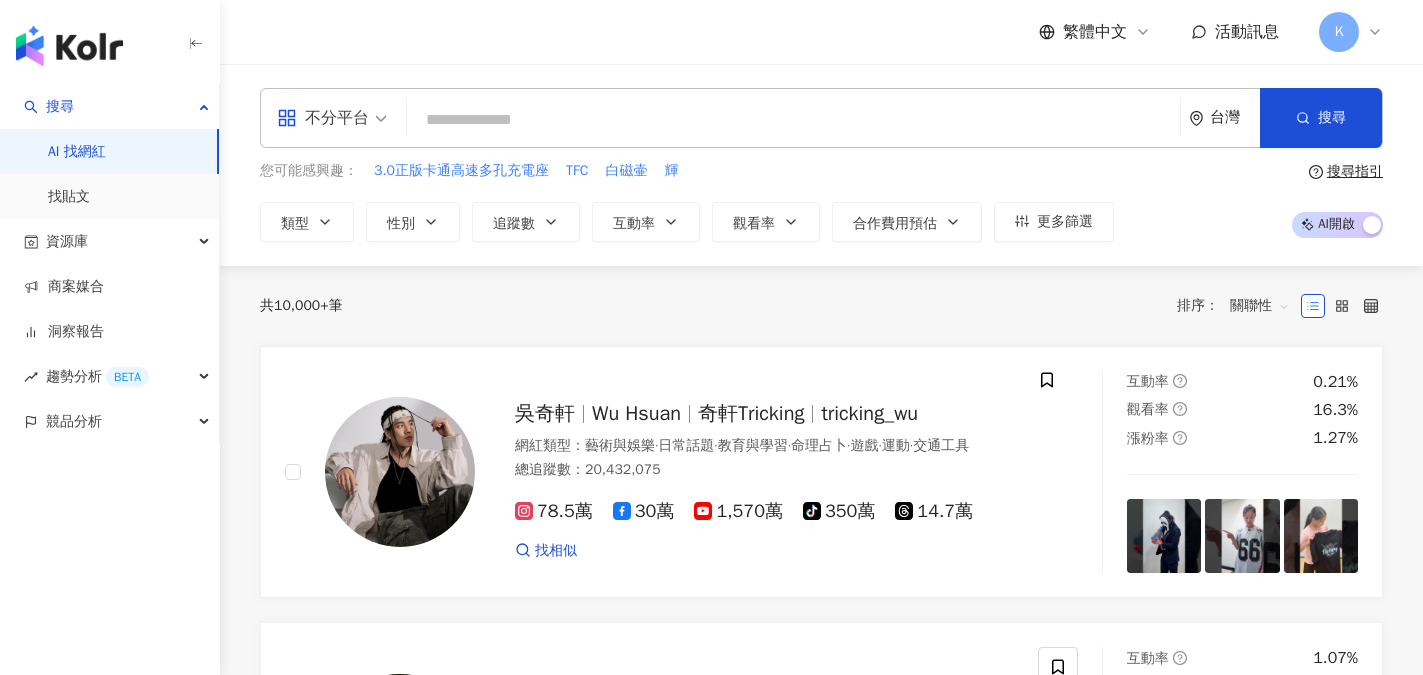 paste on "**********" 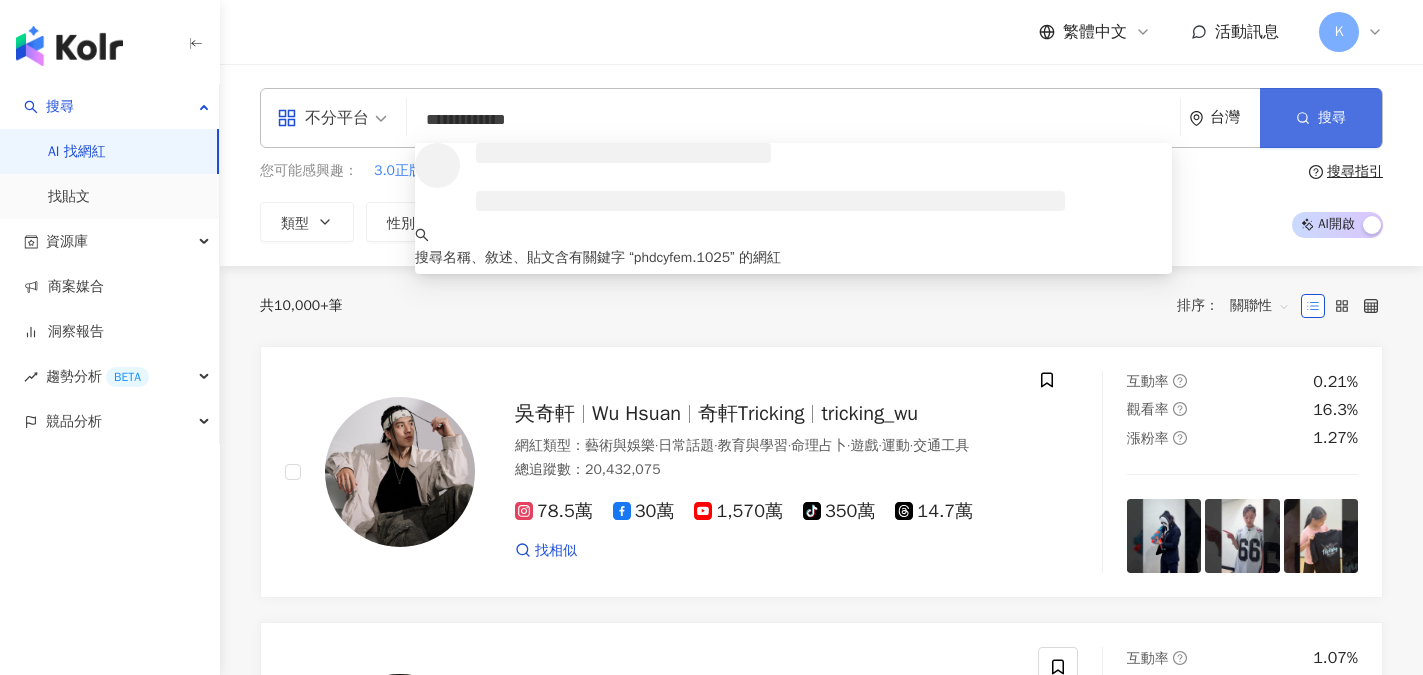 type on "**********" 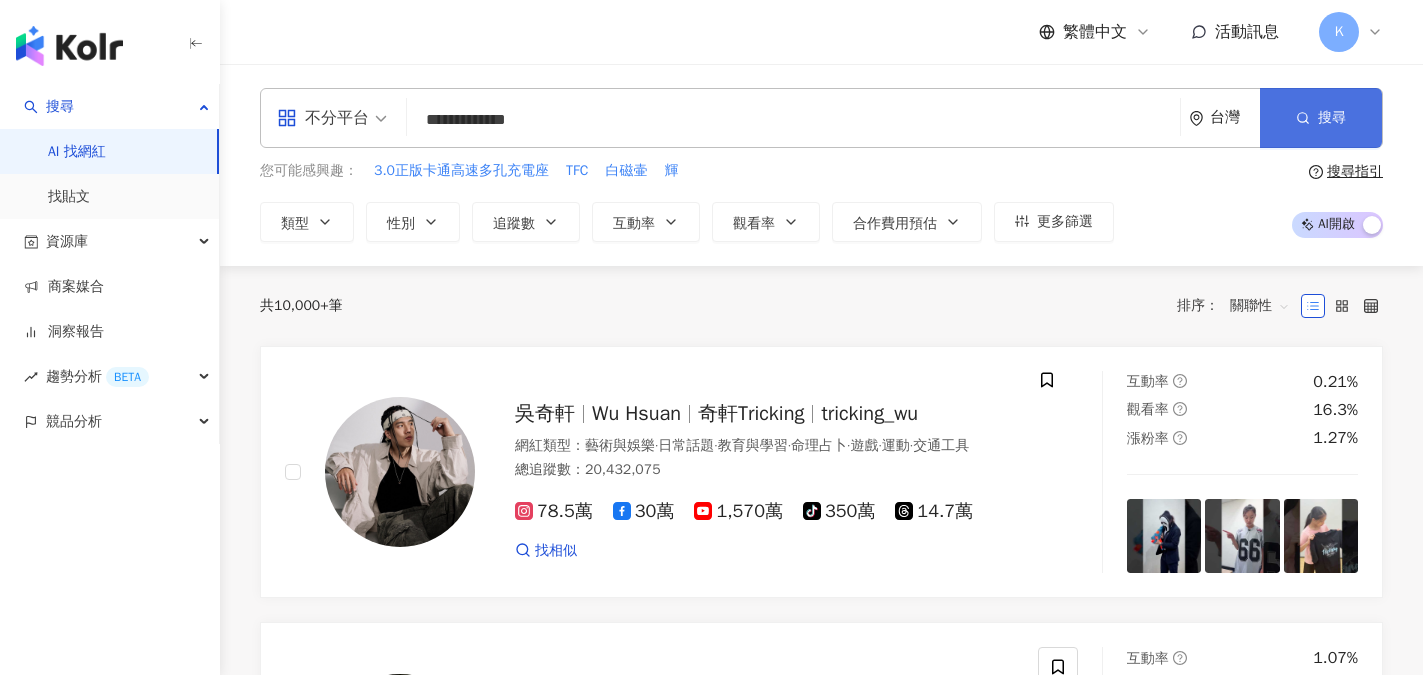 click on "搜尋" at bounding box center [1332, 118] 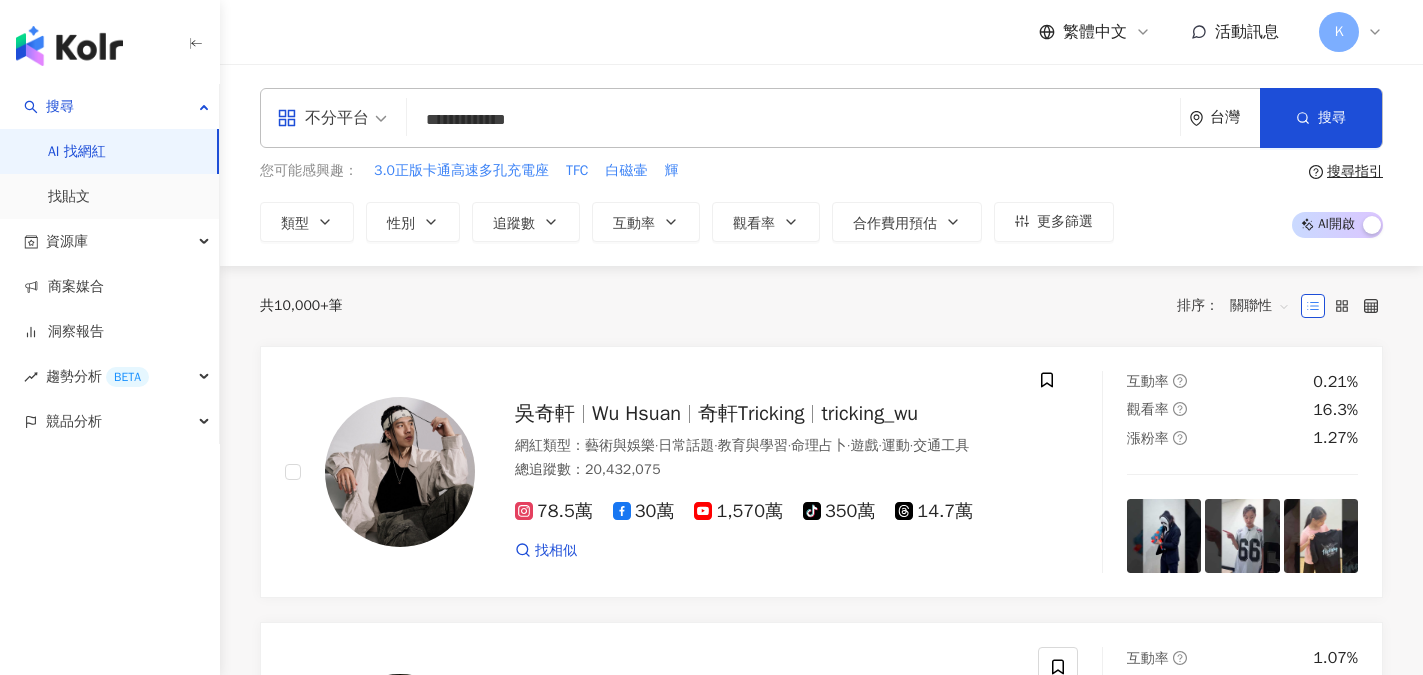 click on "**********" at bounding box center [793, 120] 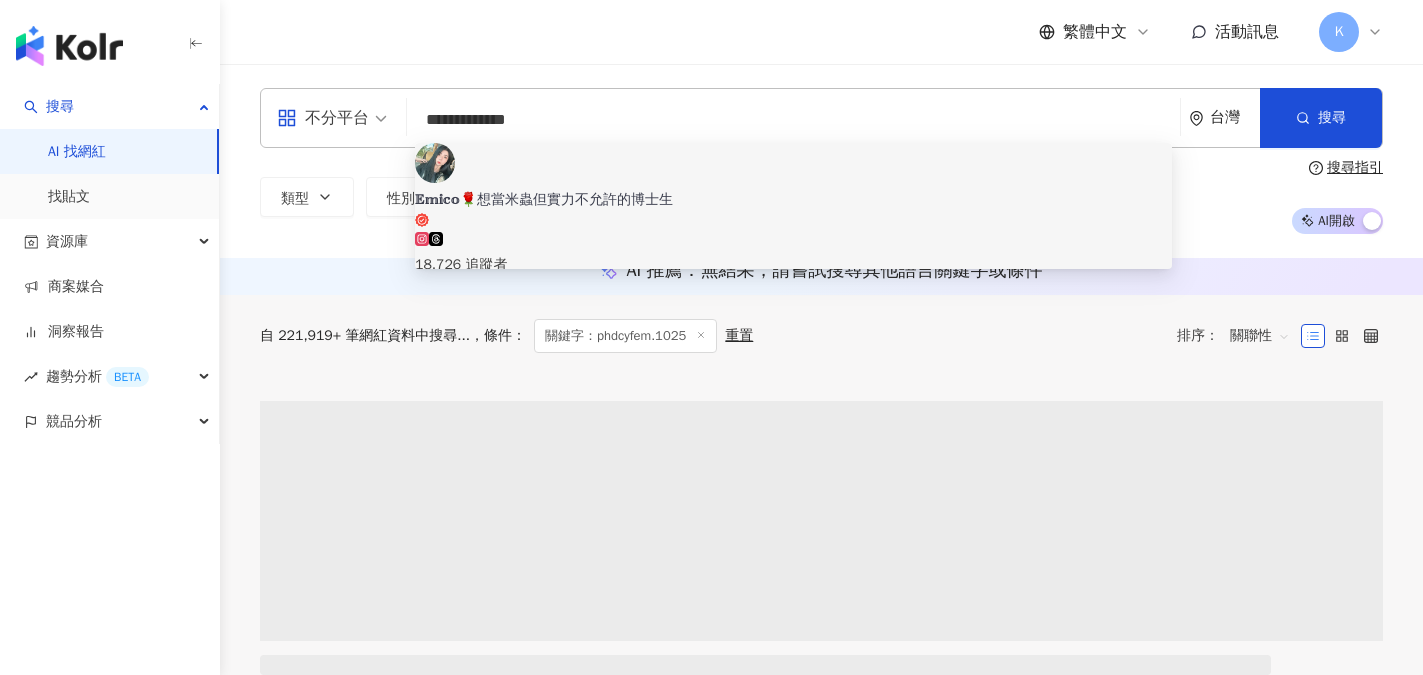 click on "𝔼𝕞𝕚𝕔𝕠🌹想當米蟲但實力不允許的博士生" at bounding box center (793, 200) 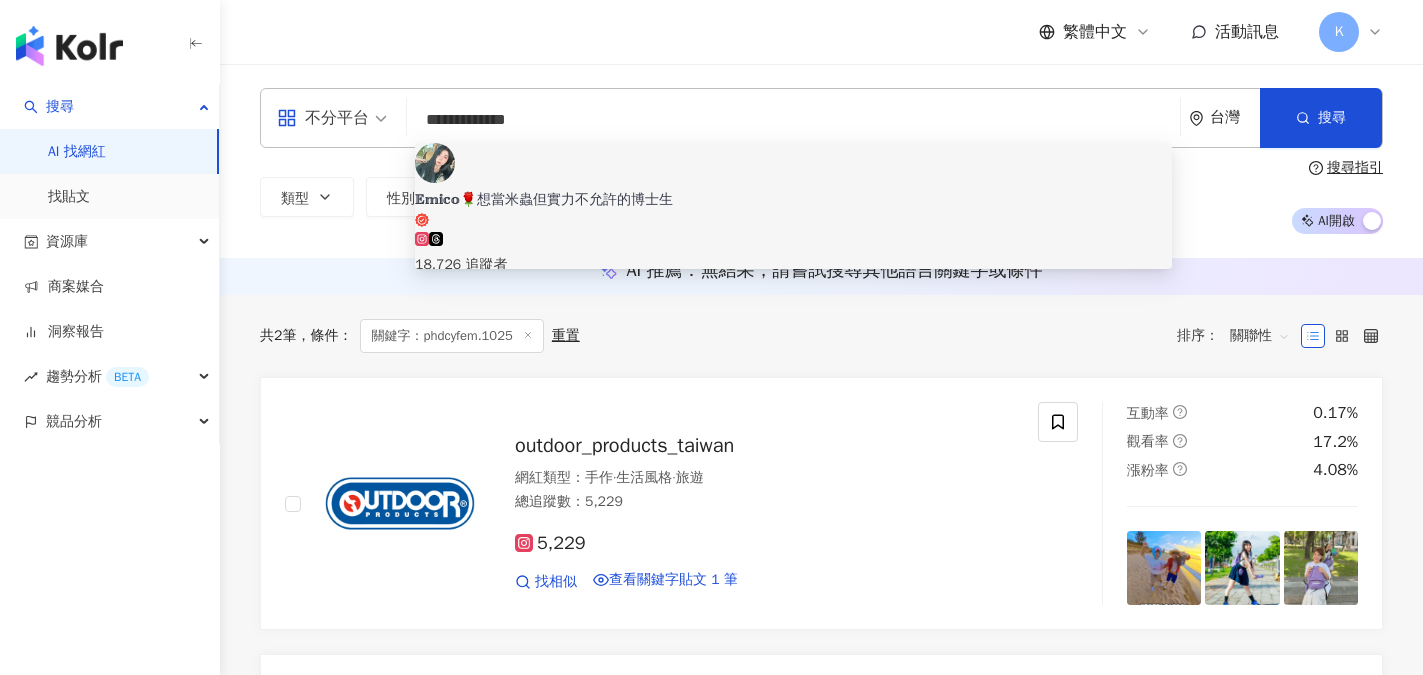 type 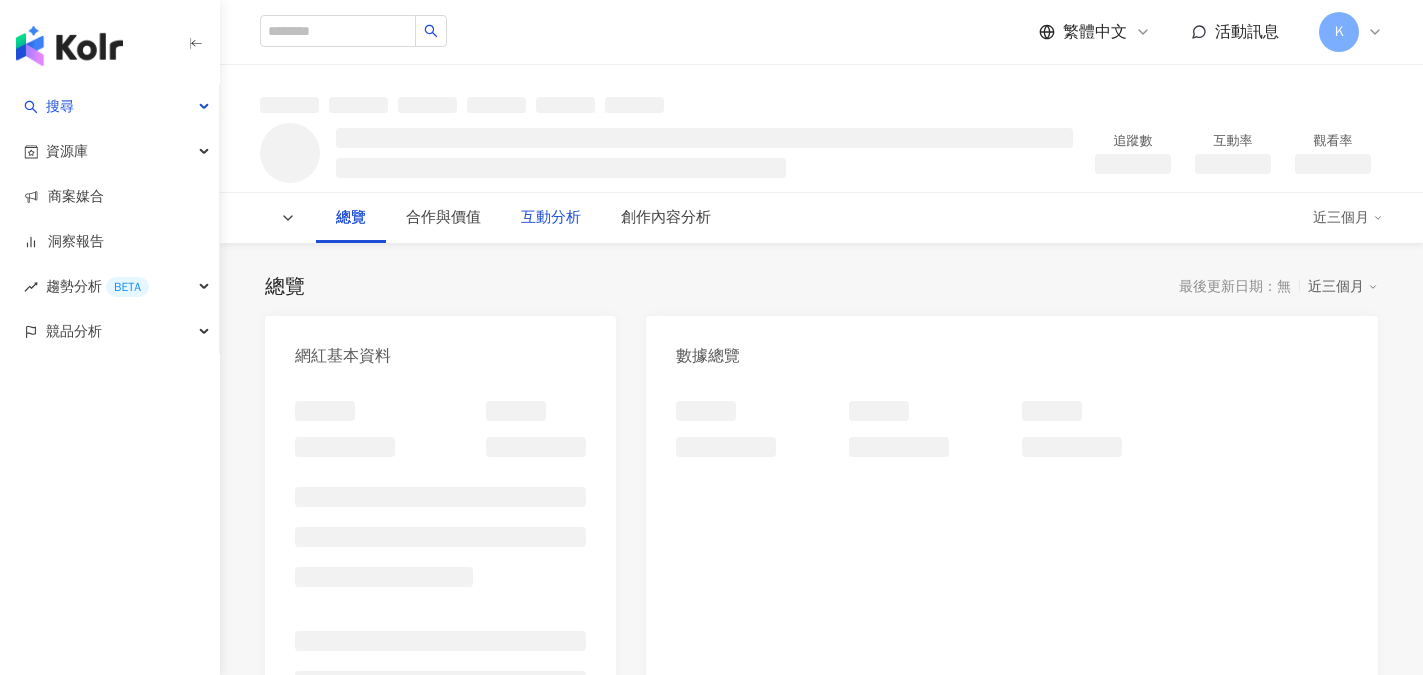 scroll, scrollTop: 0, scrollLeft: 0, axis: both 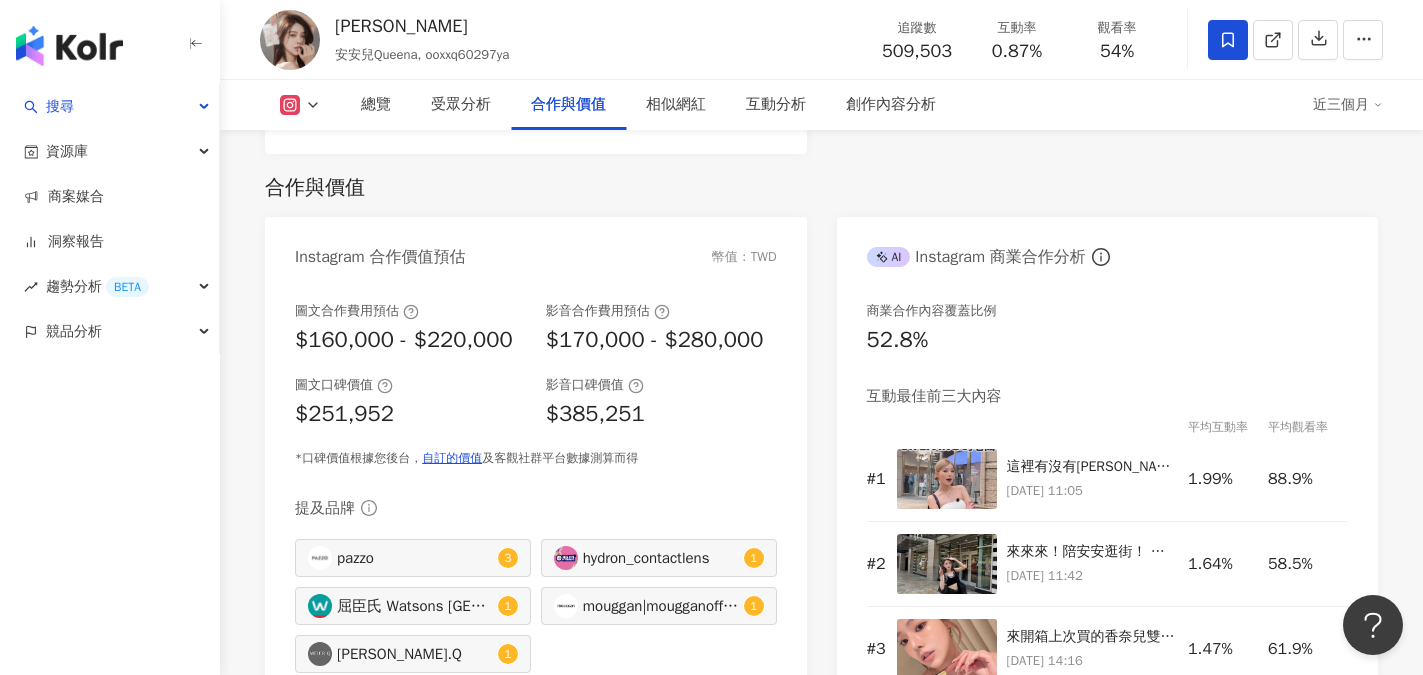 click at bounding box center (290, 40) 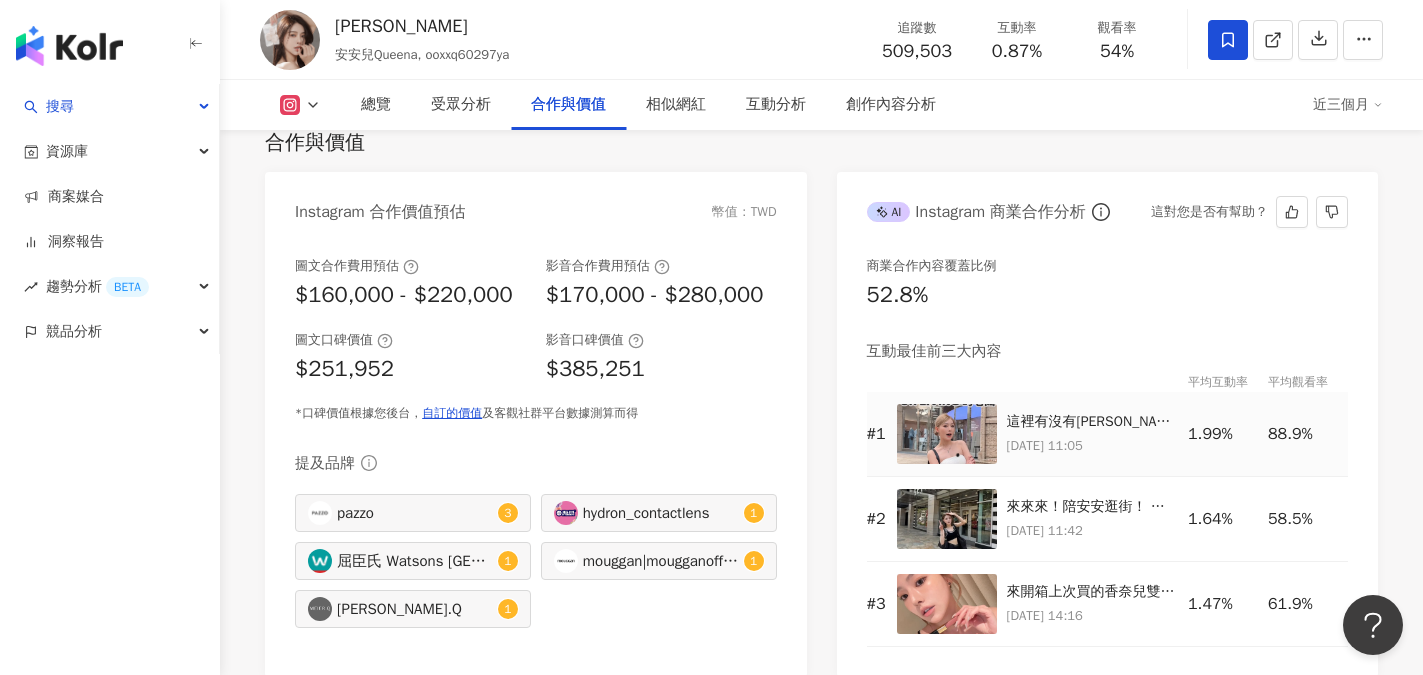 scroll, scrollTop: 2778, scrollLeft: 0, axis: vertical 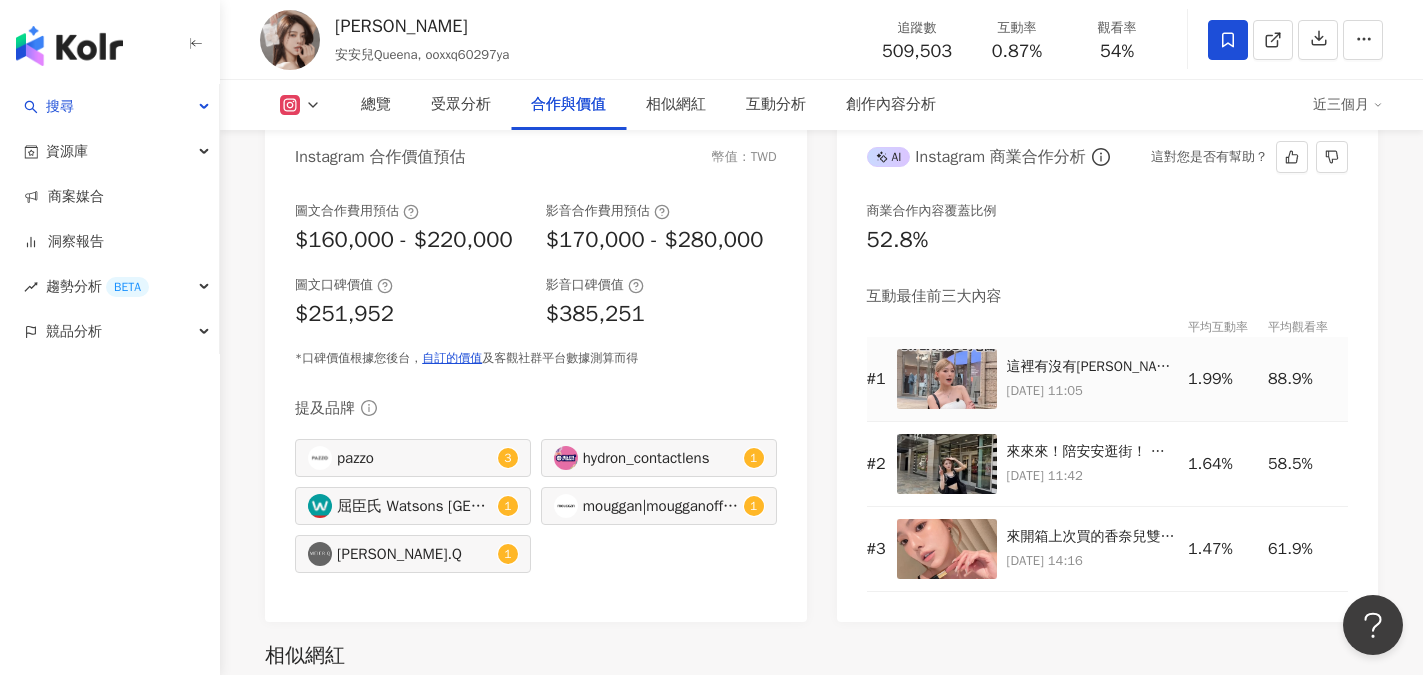 click at bounding box center [947, 379] 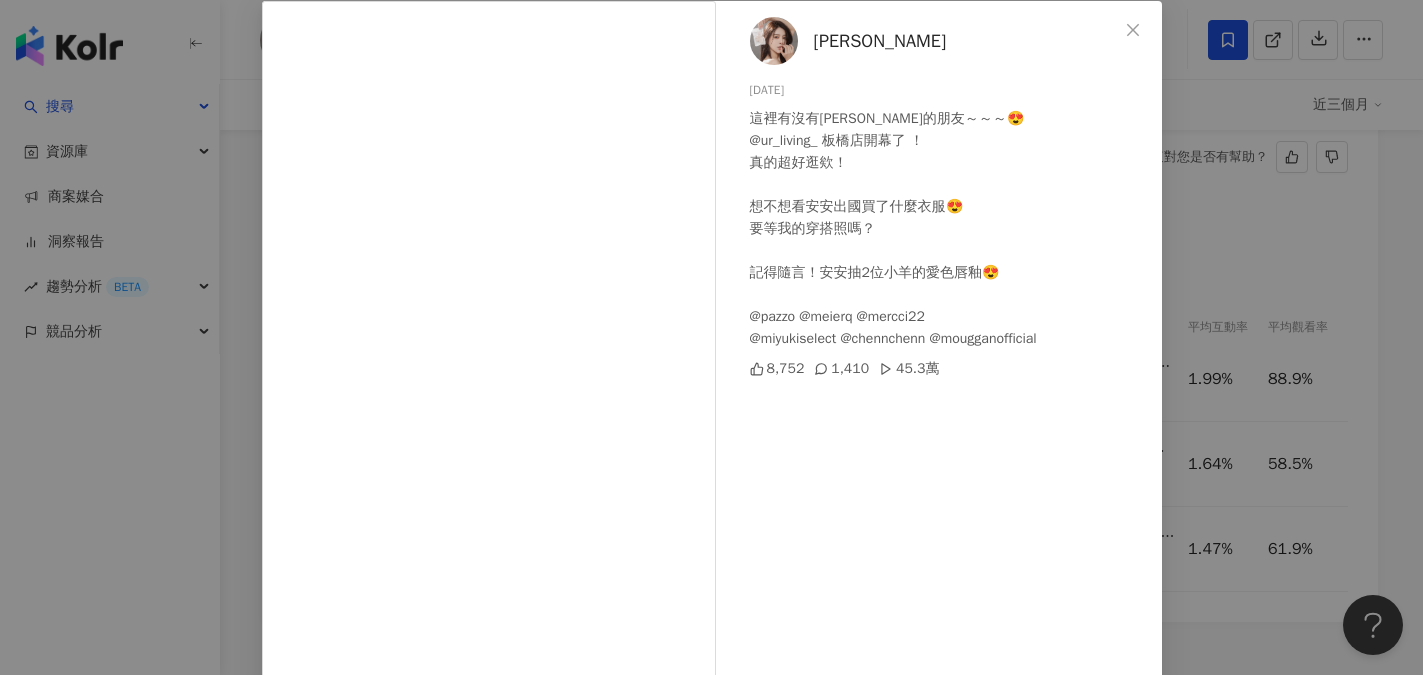 scroll, scrollTop: 100, scrollLeft: 0, axis: vertical 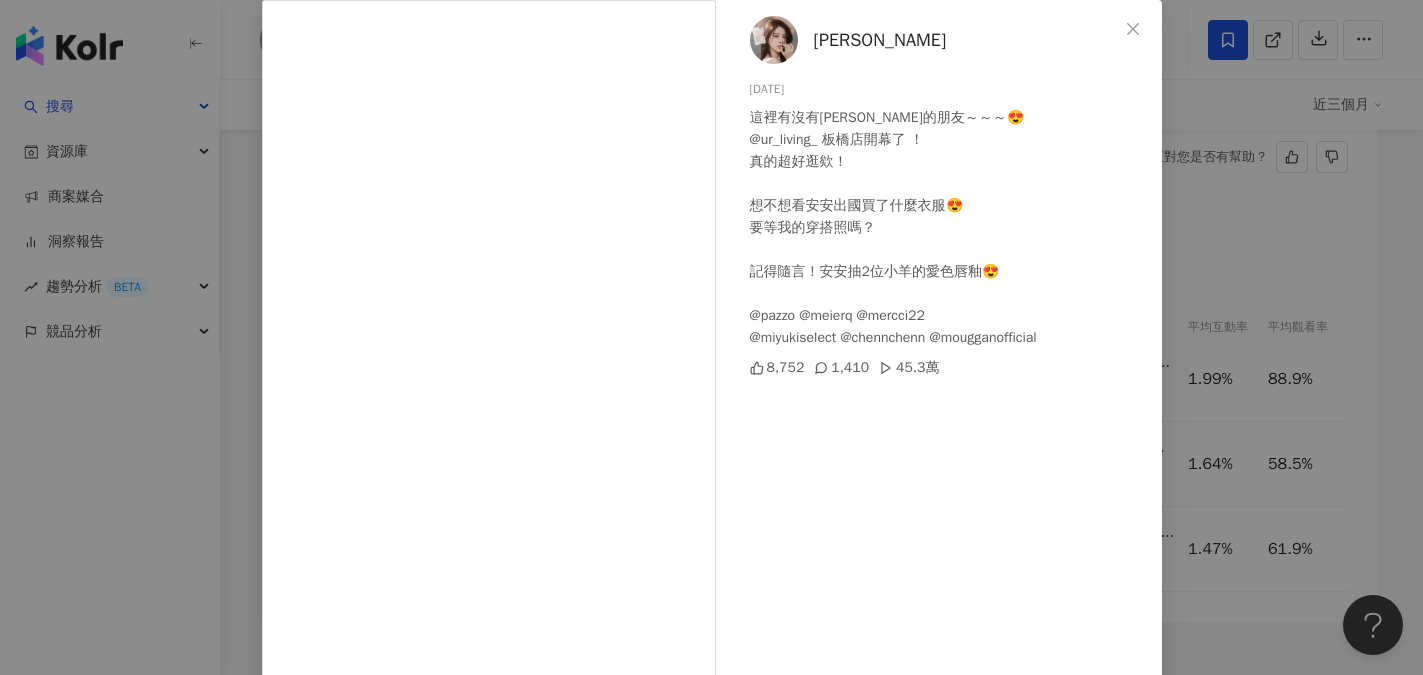 click on "陳俋安 2025/6/26 這裡有沒有板橋的朋友～～～😍
@ur_living_ 板橋店開幕了 ！
真的超好逛欸！
想不想看安安出國買了什麼衣服😍
要等我的穿搭照嗎？
記得隨言！安安抽2位小羊的愛色唇釉😍
@pazzo @meierq @mercci22
@miyukiselect @chennchenn @mougganofficial 8,752 1,410 45.3萬" at bounding box center [944, 358] 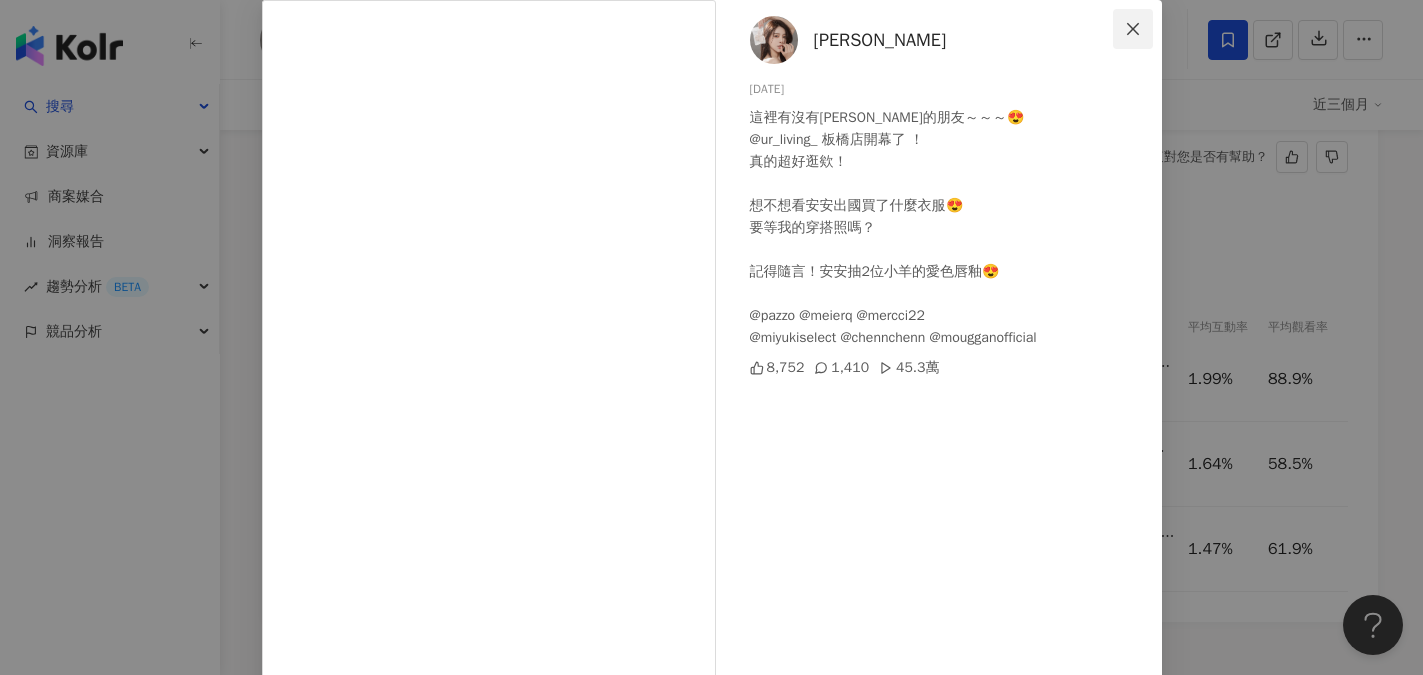 click 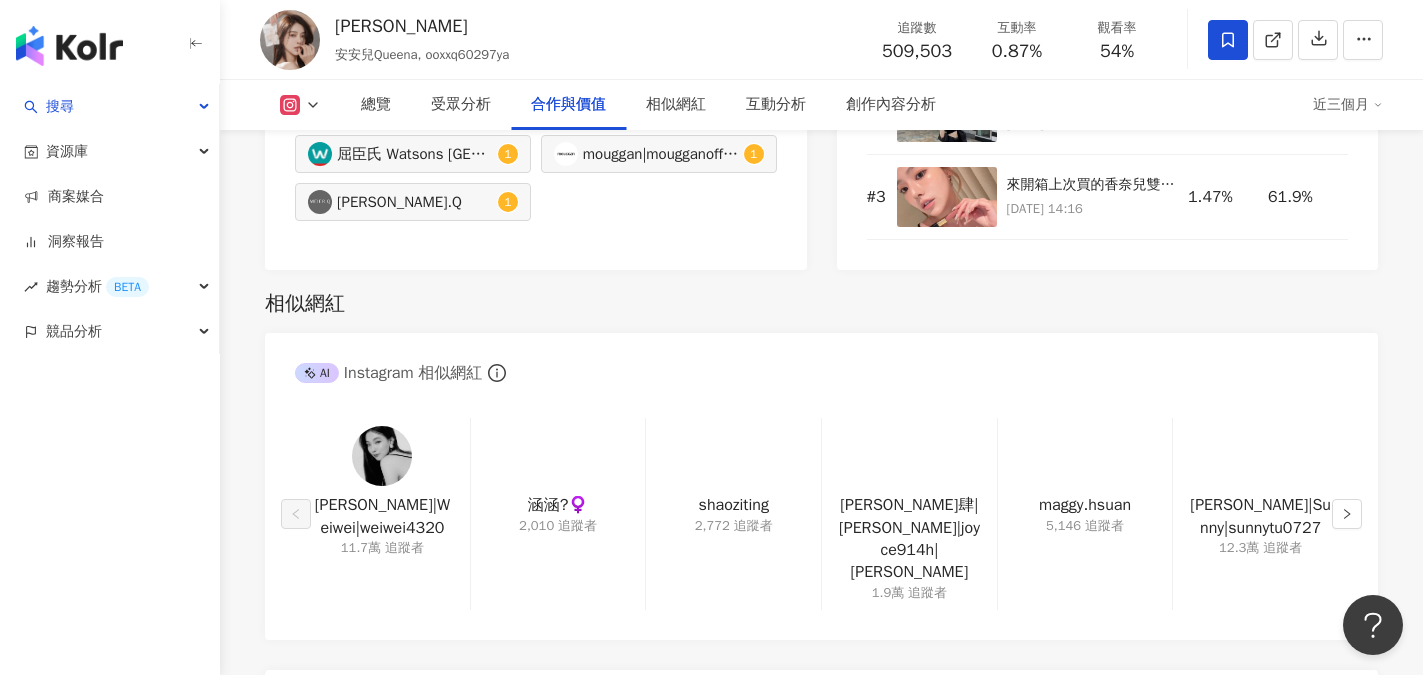 scroll, scrollTop: 3178, scrollLeft: 0, axis: vertical 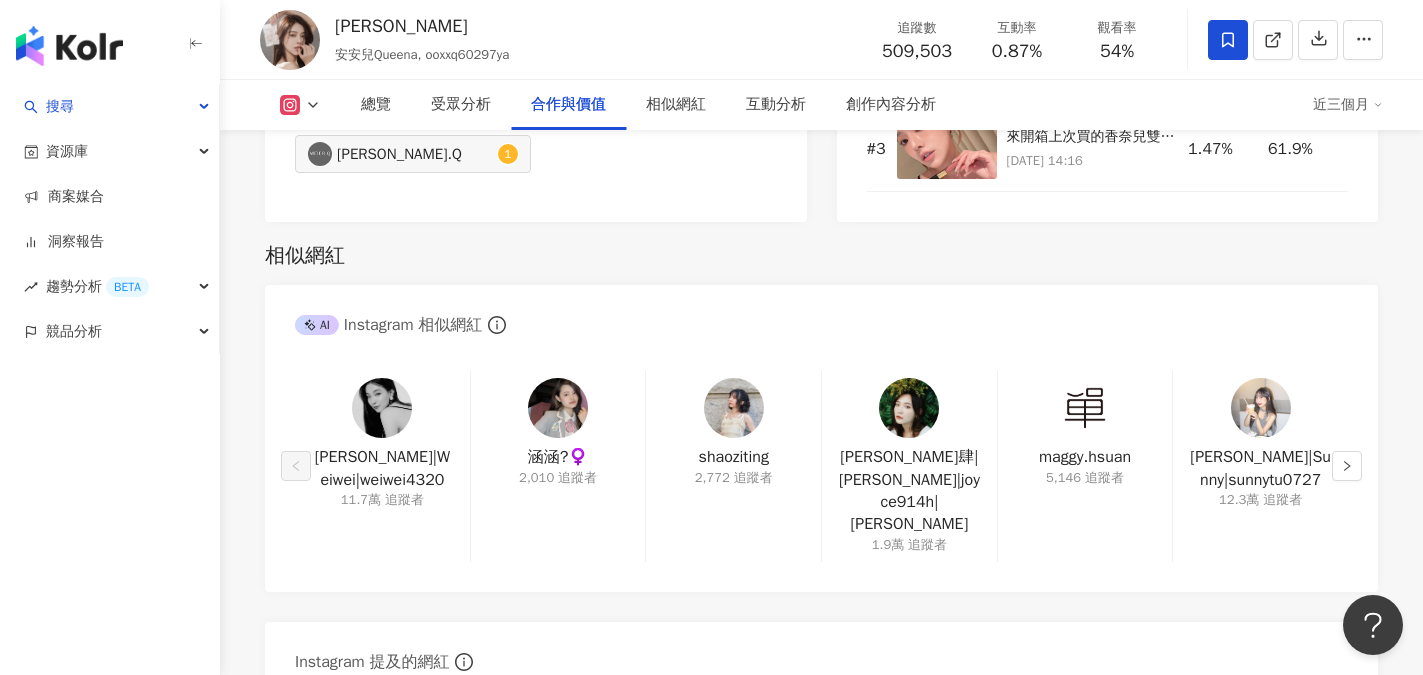 click at bounding box center [382, 408] 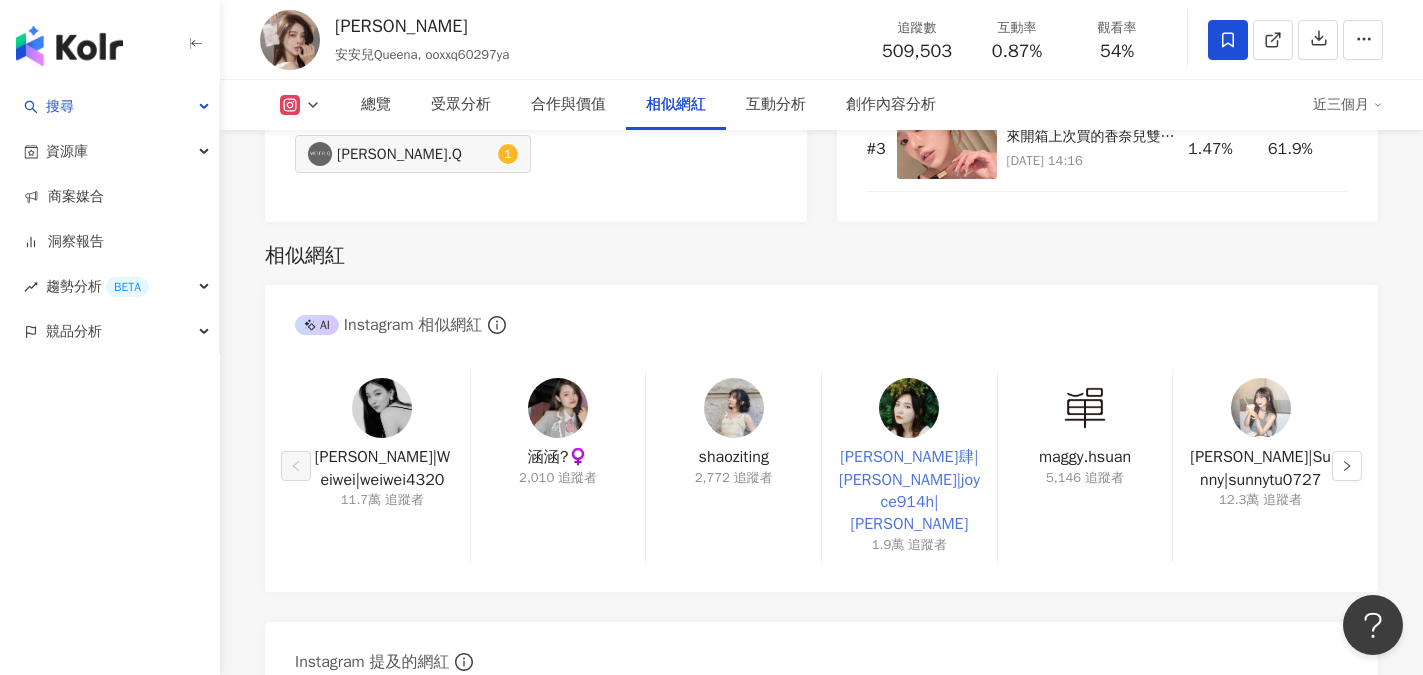 scroll, scrollTop: 3378, scrollLeft: 0, axis: vertical 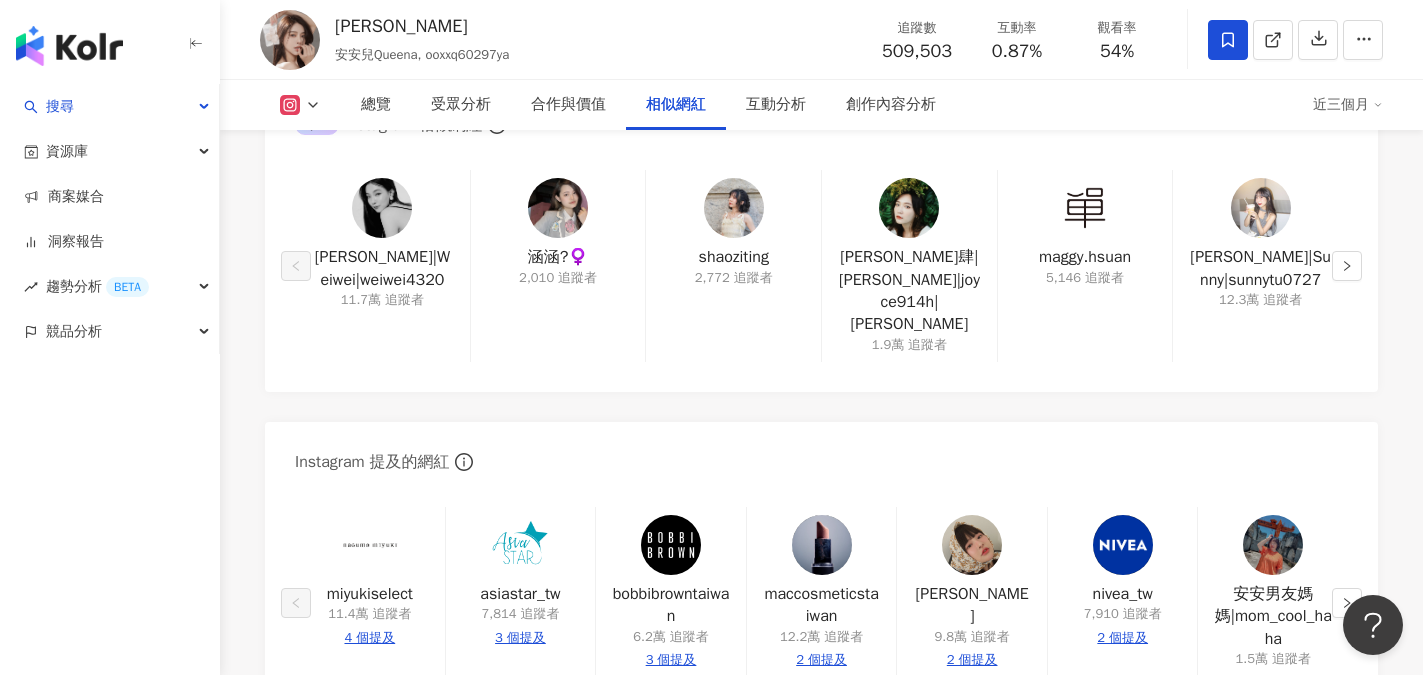 click at bounding box center (909, 212) 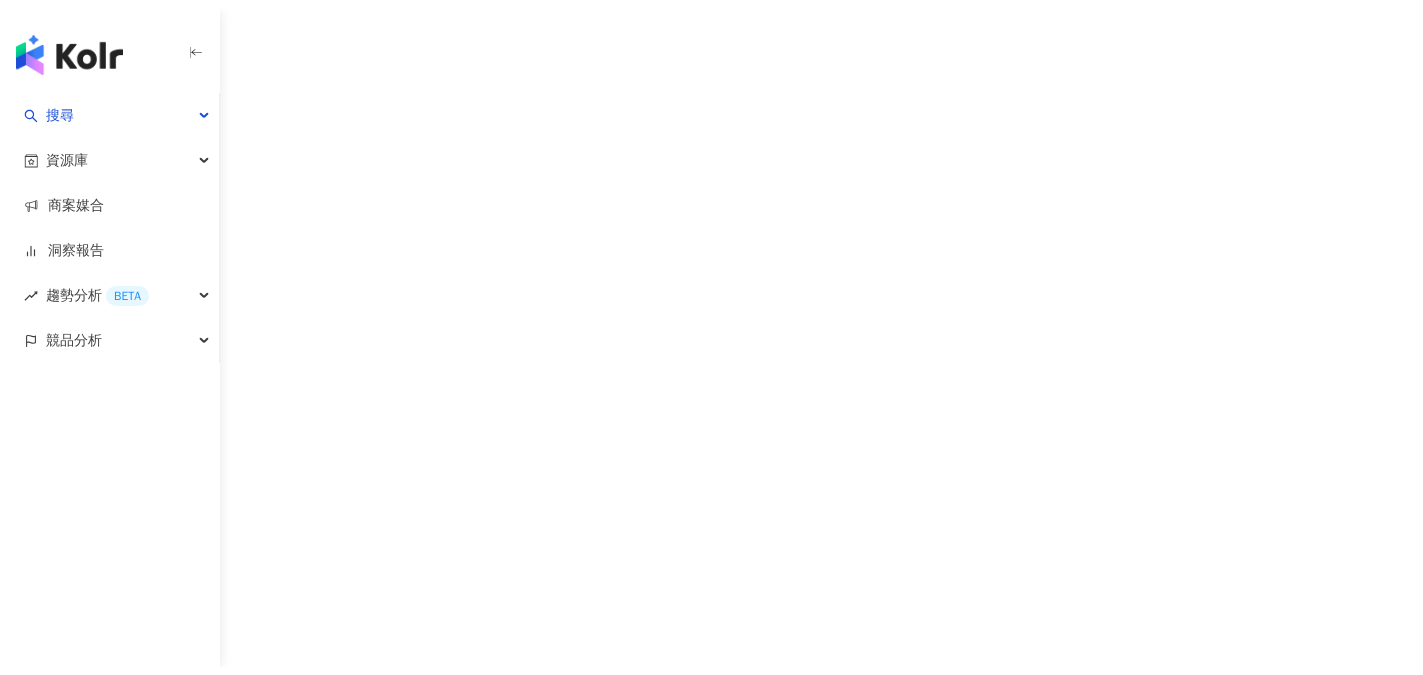 scroll, scrollTop: 0, scrollLeft: 0, axis: both 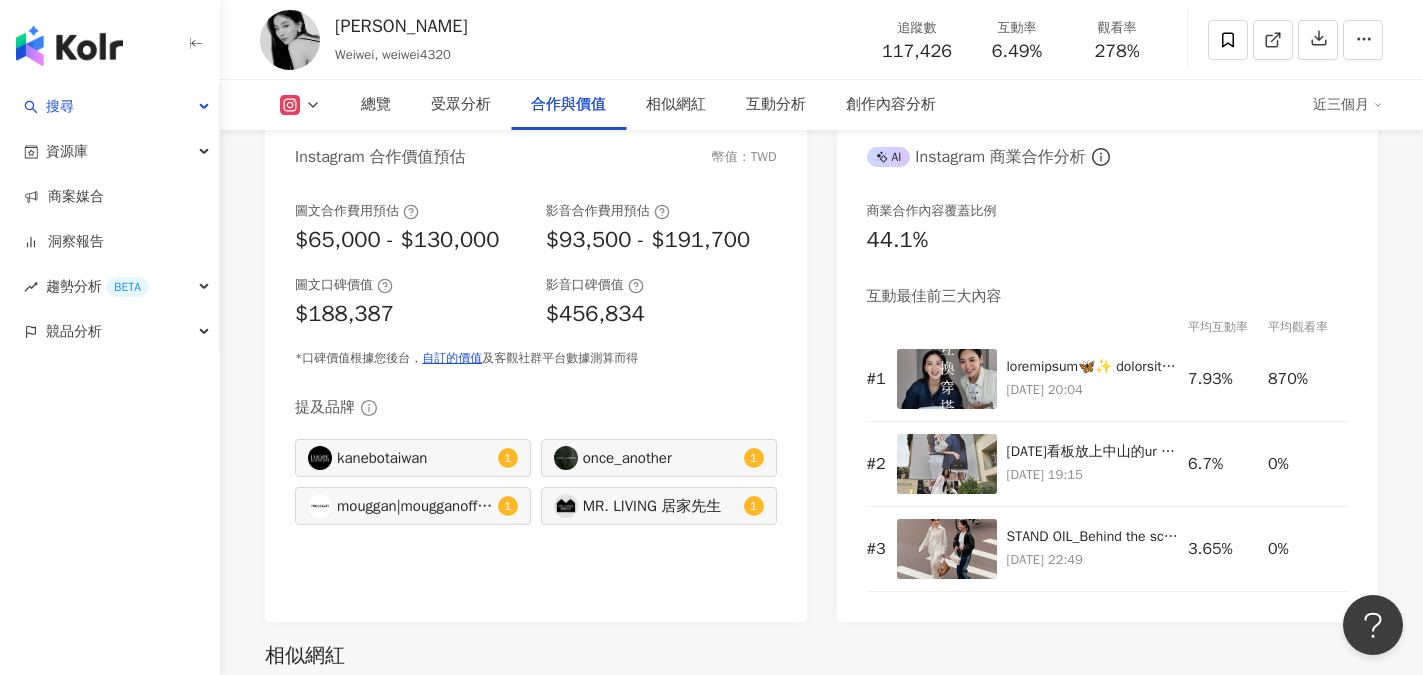 click at bounding box center (290, 40) 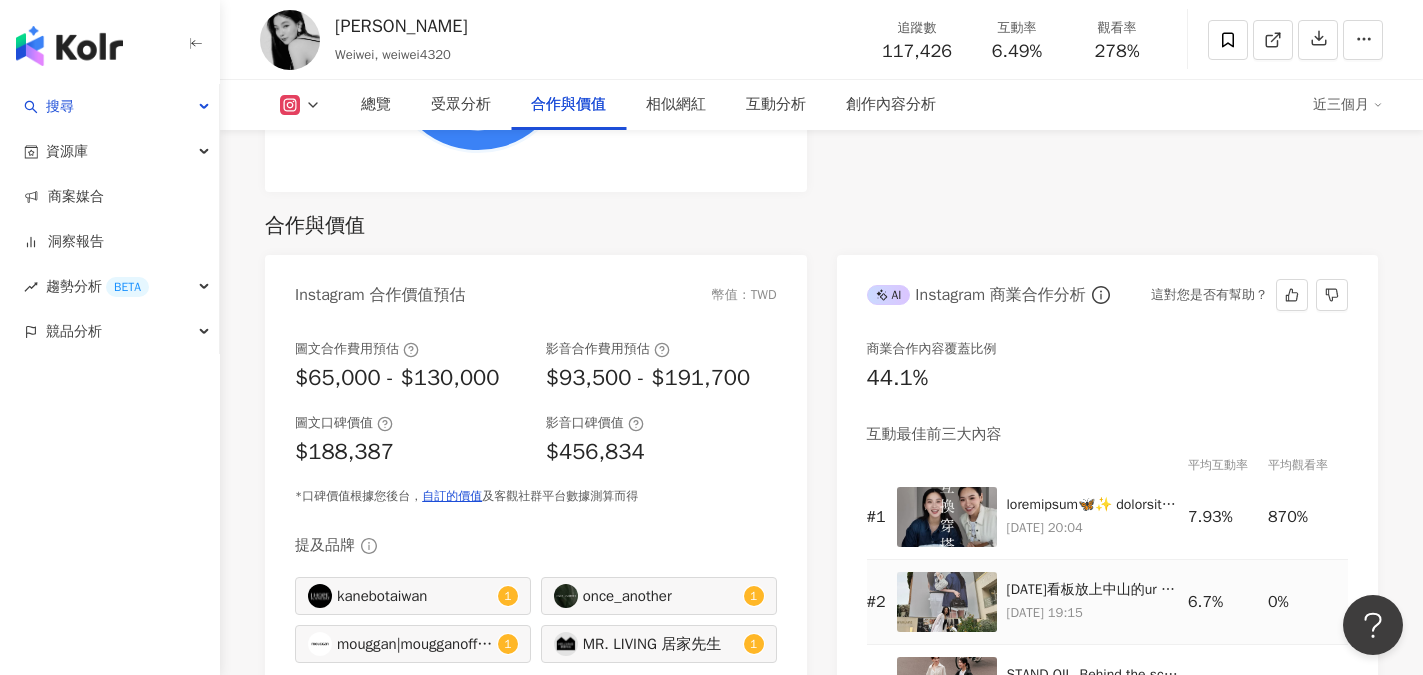 scroll, scrollTop: 2800, scrollLeft: 0, axis: vertical 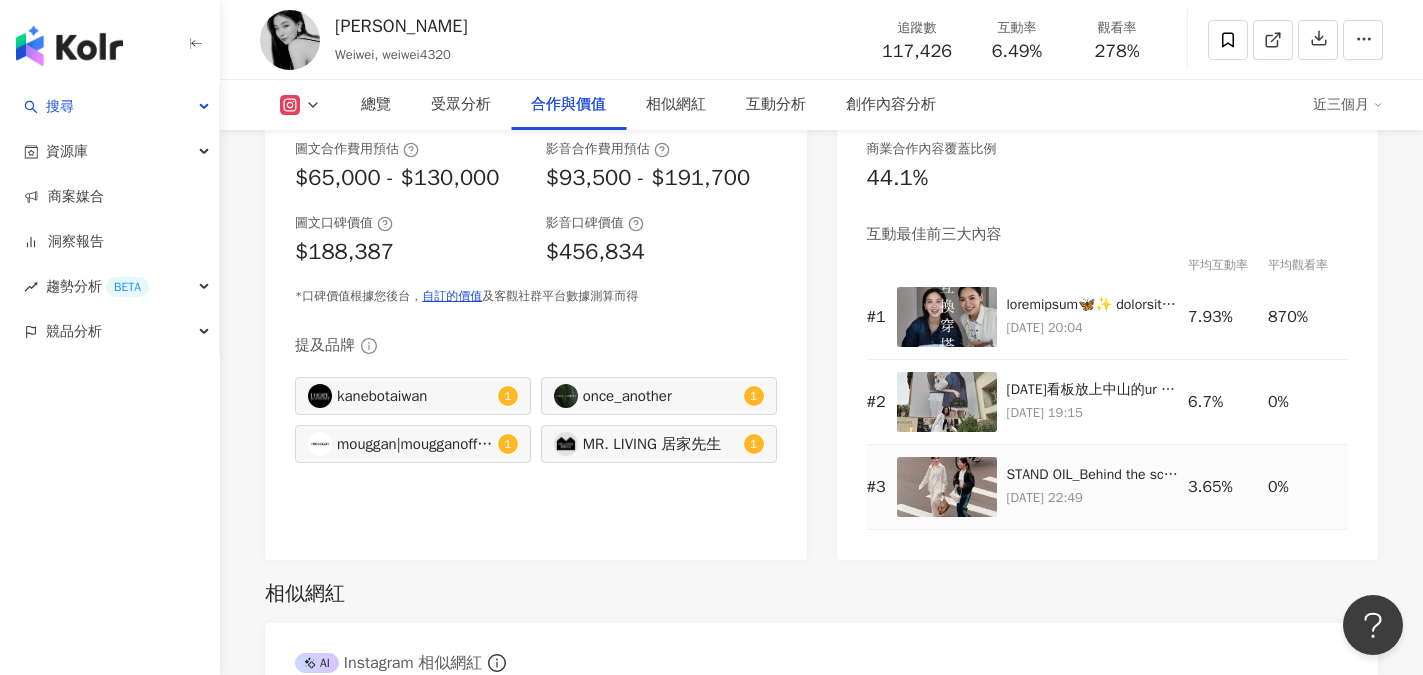 click at bounding box center (947, 487) 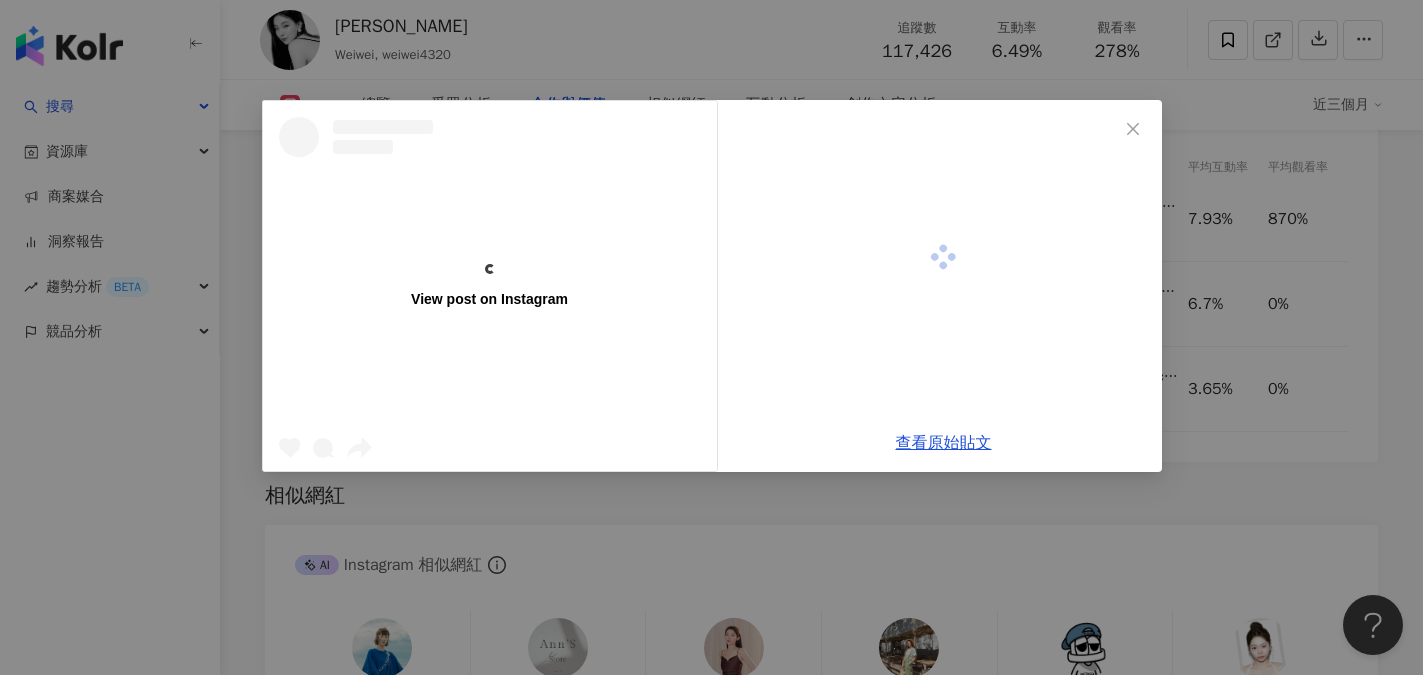 scroll, scrollTop: 2900, scrollLeft: 0, axis: vertical 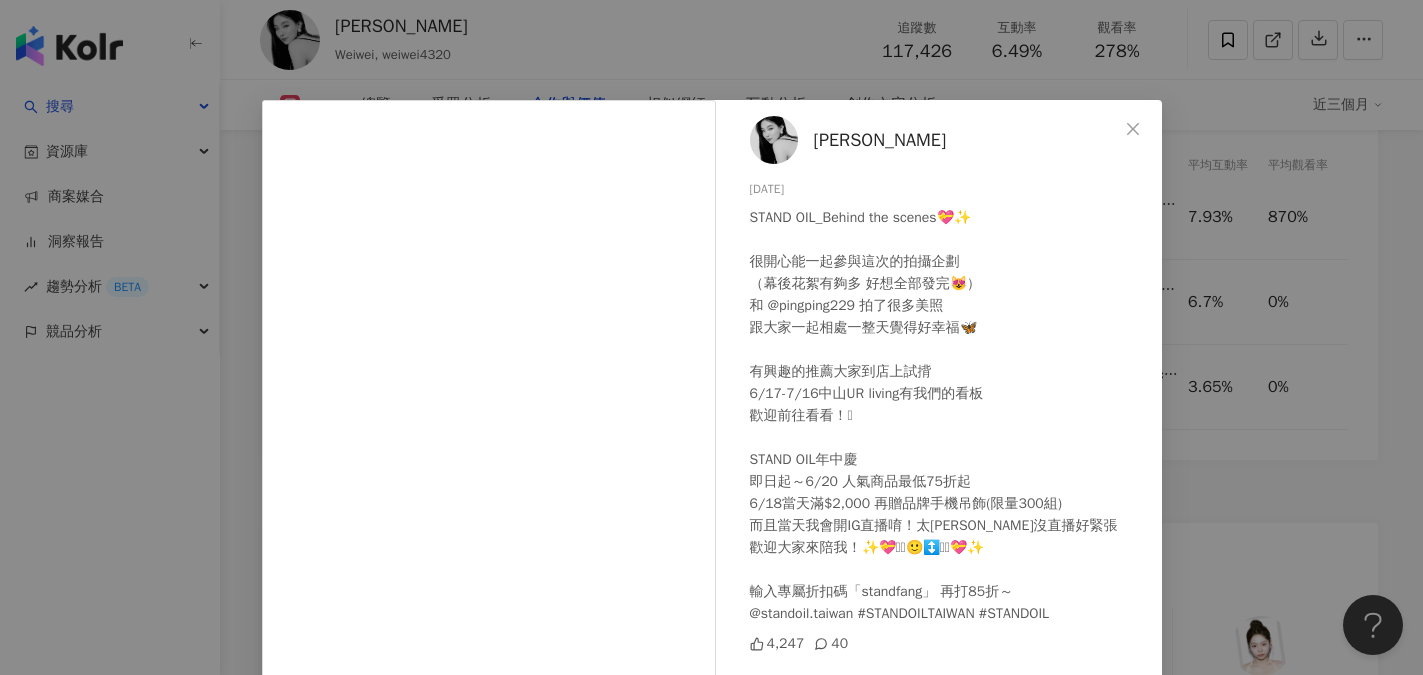 click at bounding box center [774, 140] 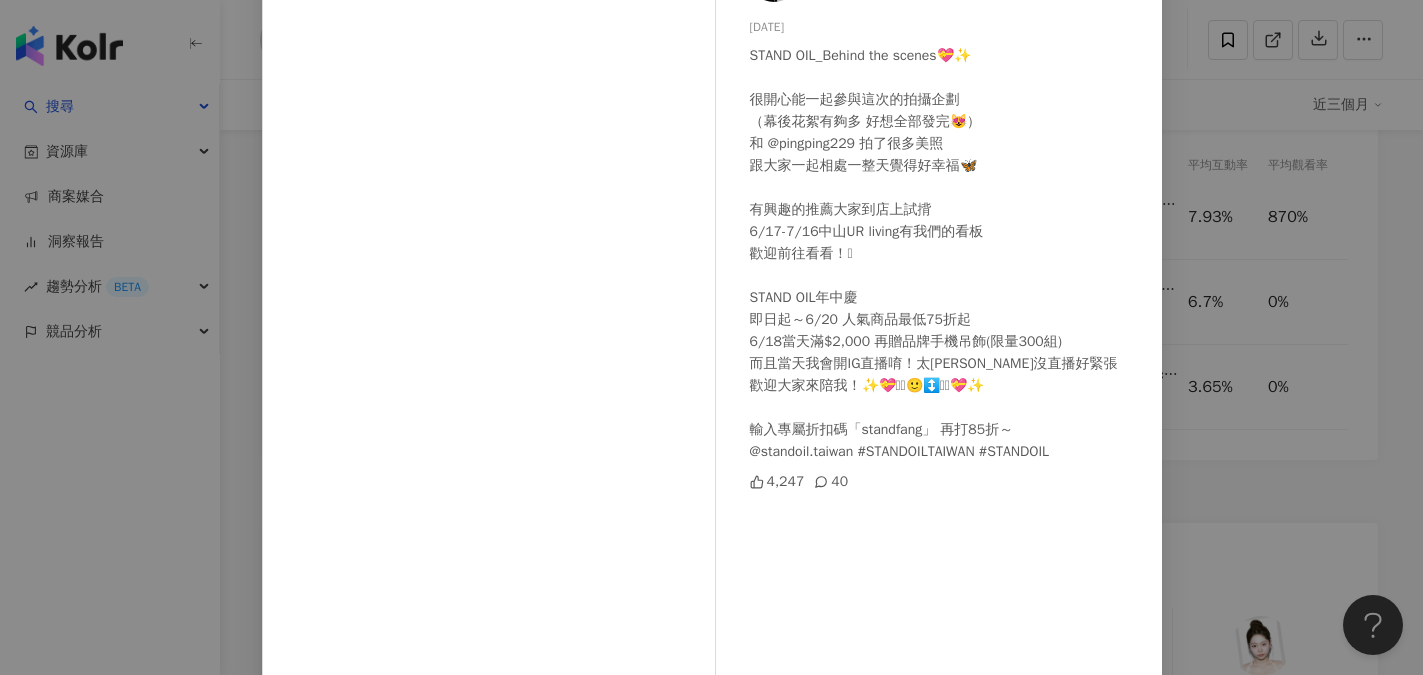 scroll, scrollTop: 160, scrollLeft: 0, axis: vertical 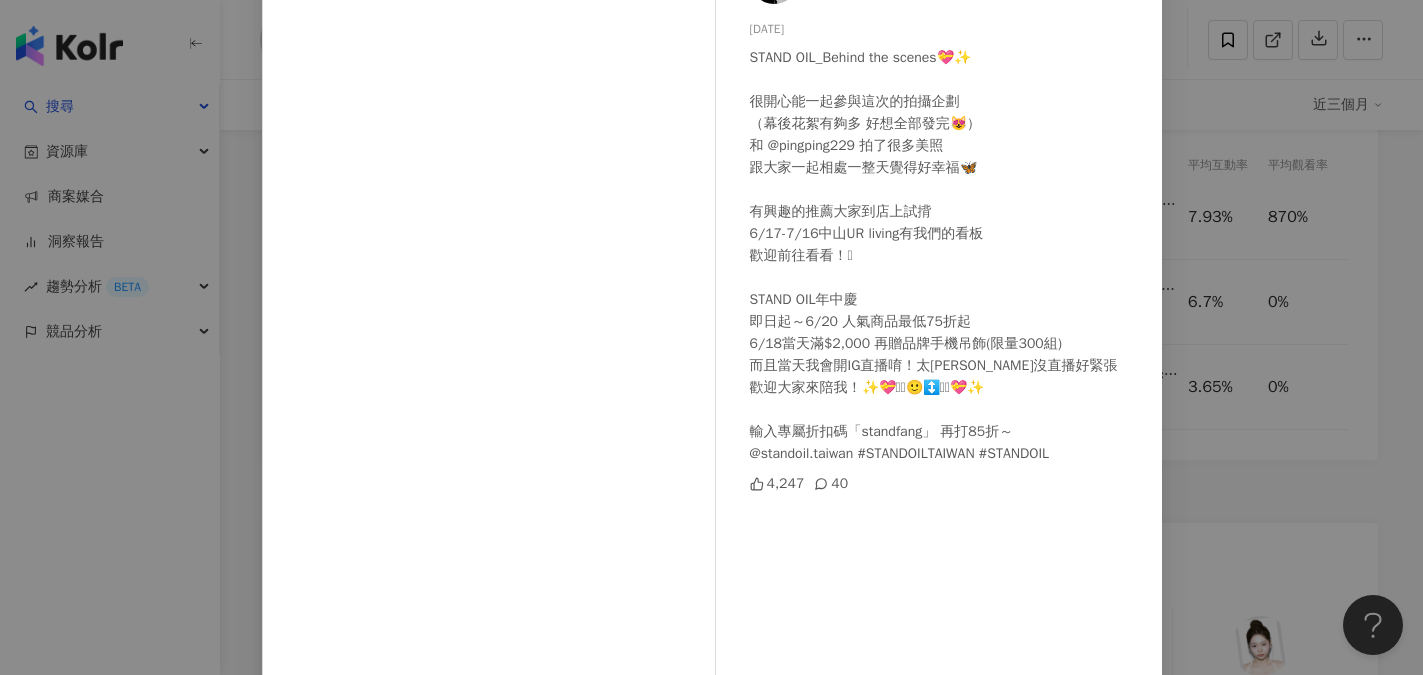click on "STAND OIL_Behind the scenes💝✨
很開心能一起參與這次的拍攝企劃
（幕後花絮有夠多 好想全部發完😻）
和 @pingping229 拍了很多美照
跟大家一起相處一整天覺得好幸福🦋
有興趣的推薦大家到店上試揹
6/17-7/16中山UR living有我們的看板
歡迎前往看看！🫡
STAND OIL年中慶
即日起～6/20 人氣商品最低75折起
6/18當天滿$2,000 再贈品牌手機吊飾(限量300組)
而且當天我會開IG直播唷！太久沒直播好緊張
歡迎大家來陪我！✨💝🫲🏻🙂‍↕️🫱🏻💝✨
輸入專屬折扣碼「standfang」 再打85折～
@standoil.taiwan #STANDOILTAIWAN #STANDOIL" at bounding box center (948, 256) 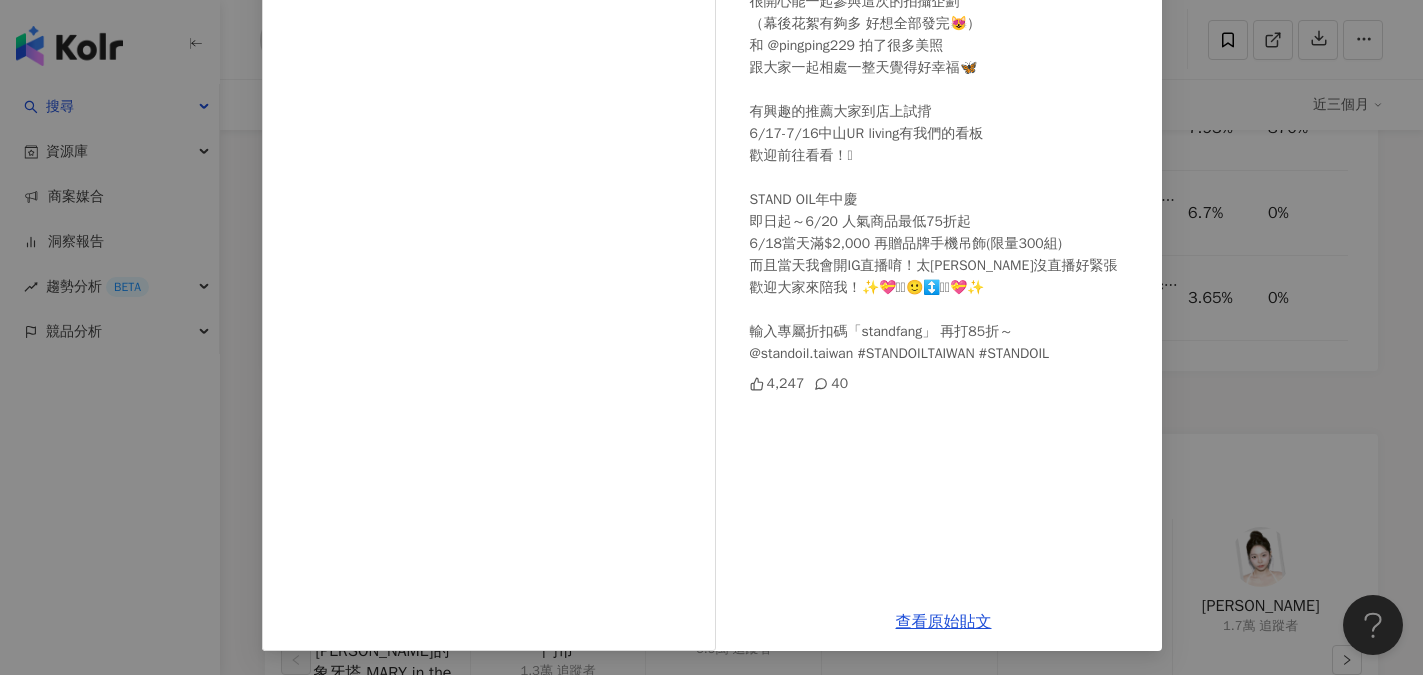 scroll, scrollTop: 3100, scrollLeft: 0, axis: vertical 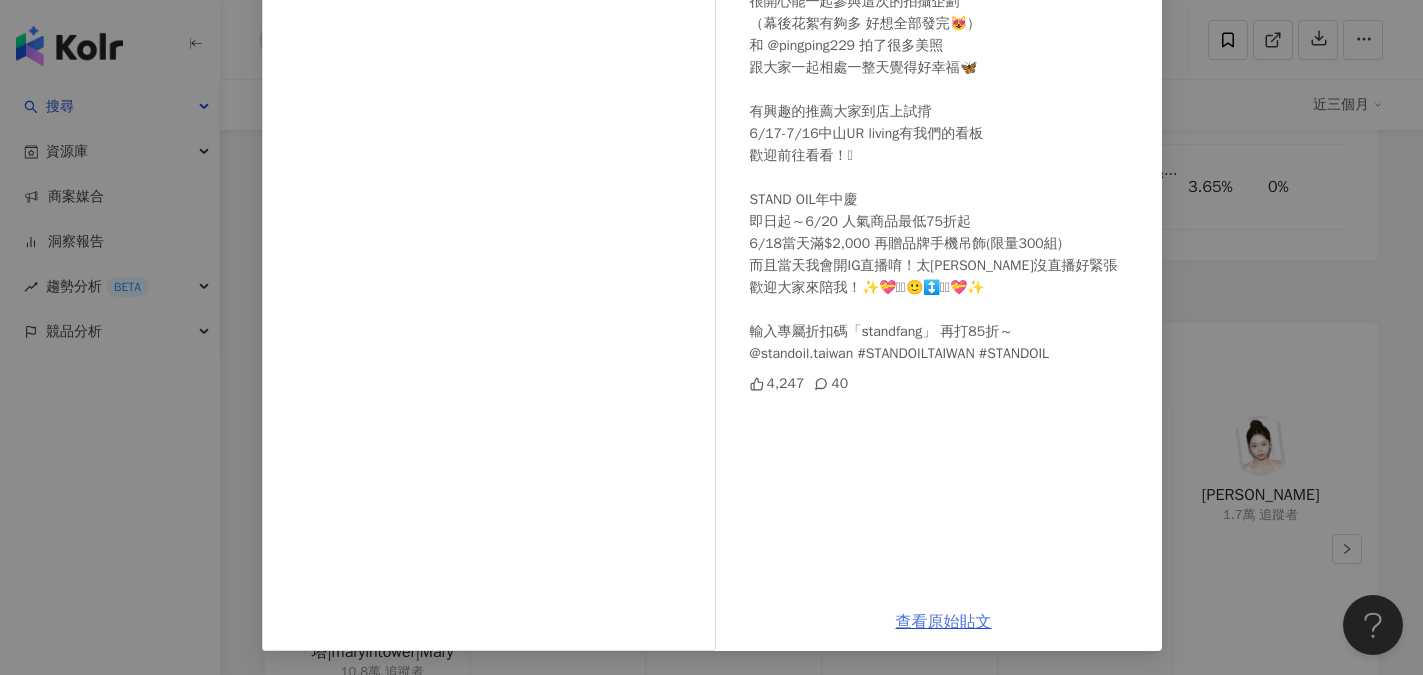 click on "查看原始貼文" at bounding box center [944, 622] 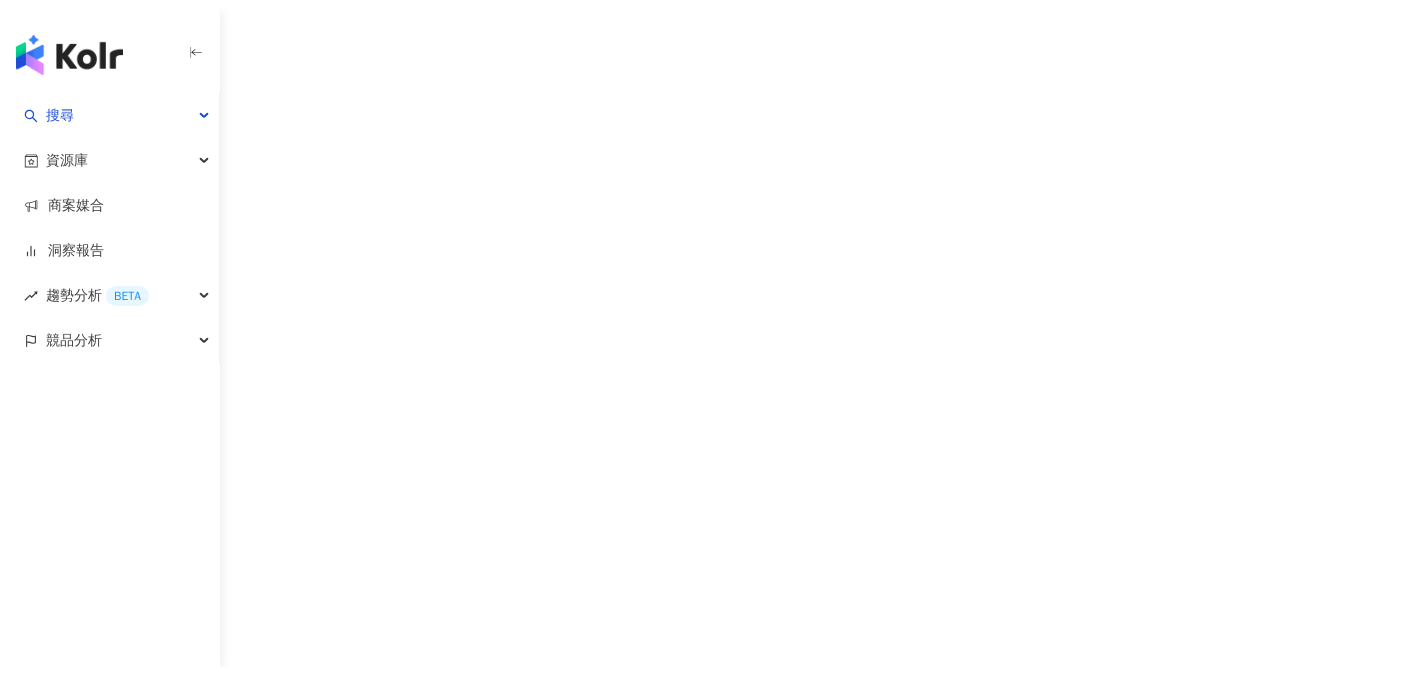 scroll, scrollTop: 0, scrollLeft: 0, axis: both 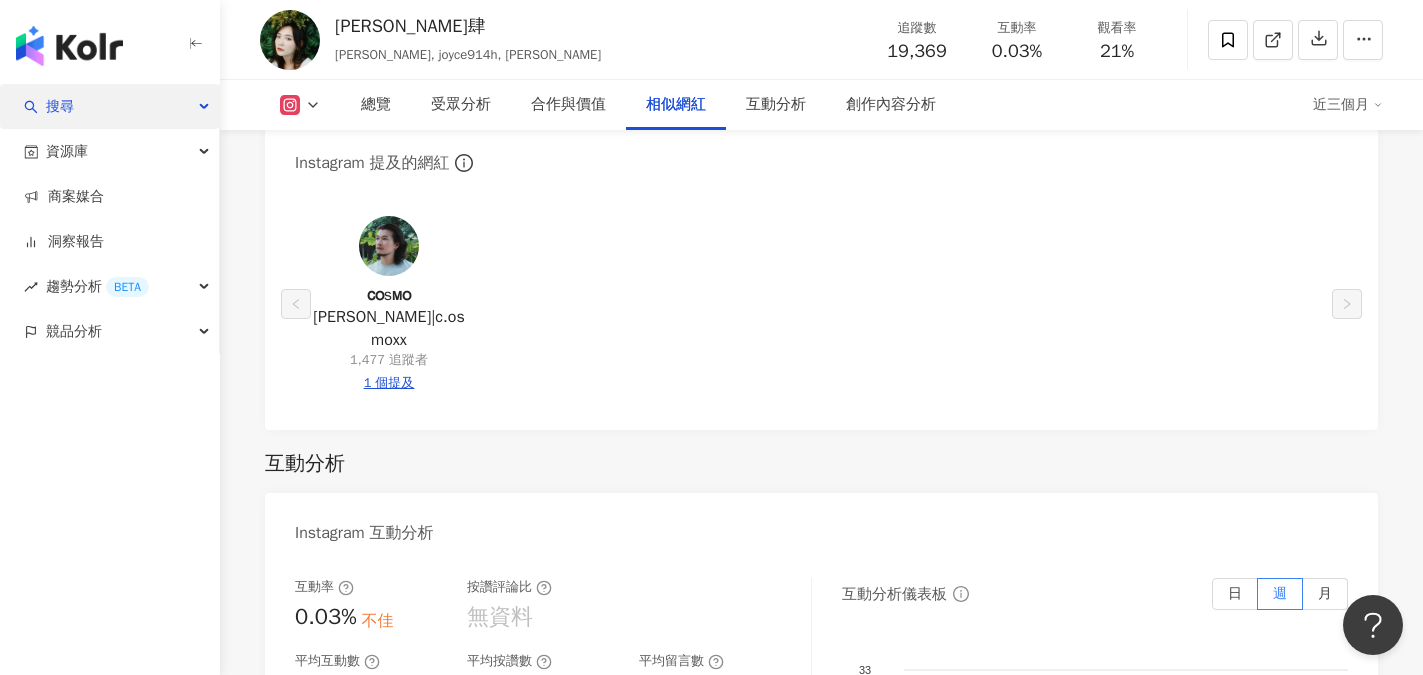 click on "搜尋" at bounding box center (60, 106) 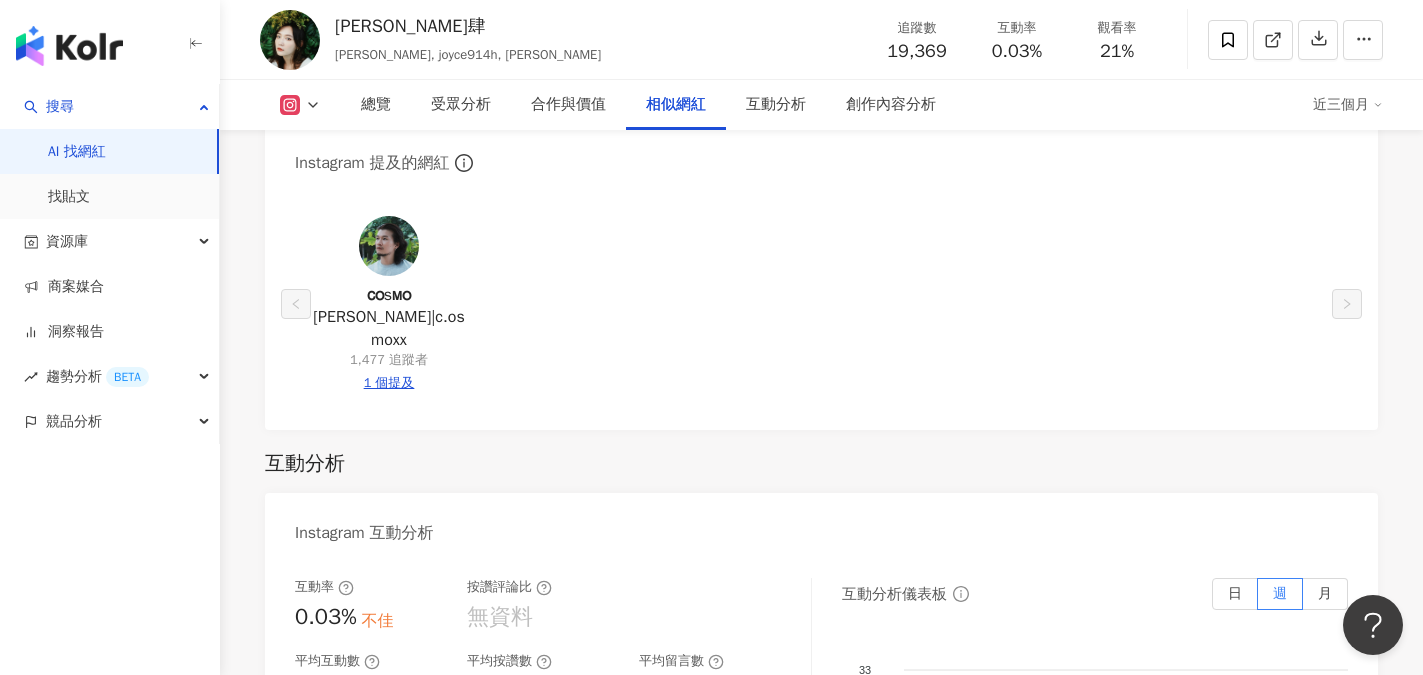 click on "AI 找網紅" at bounding box center [77, 152] 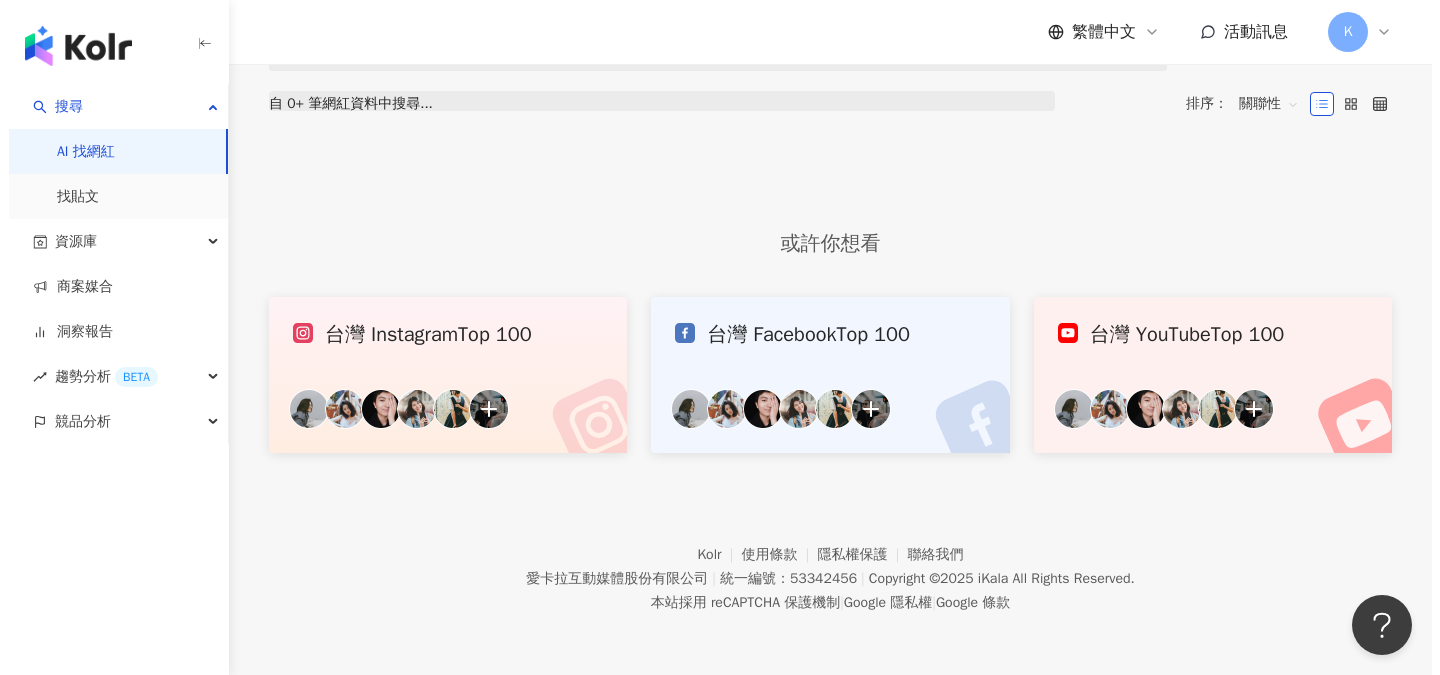 scroll, scrollTop: 0, scrollLeft: 0, axis: both 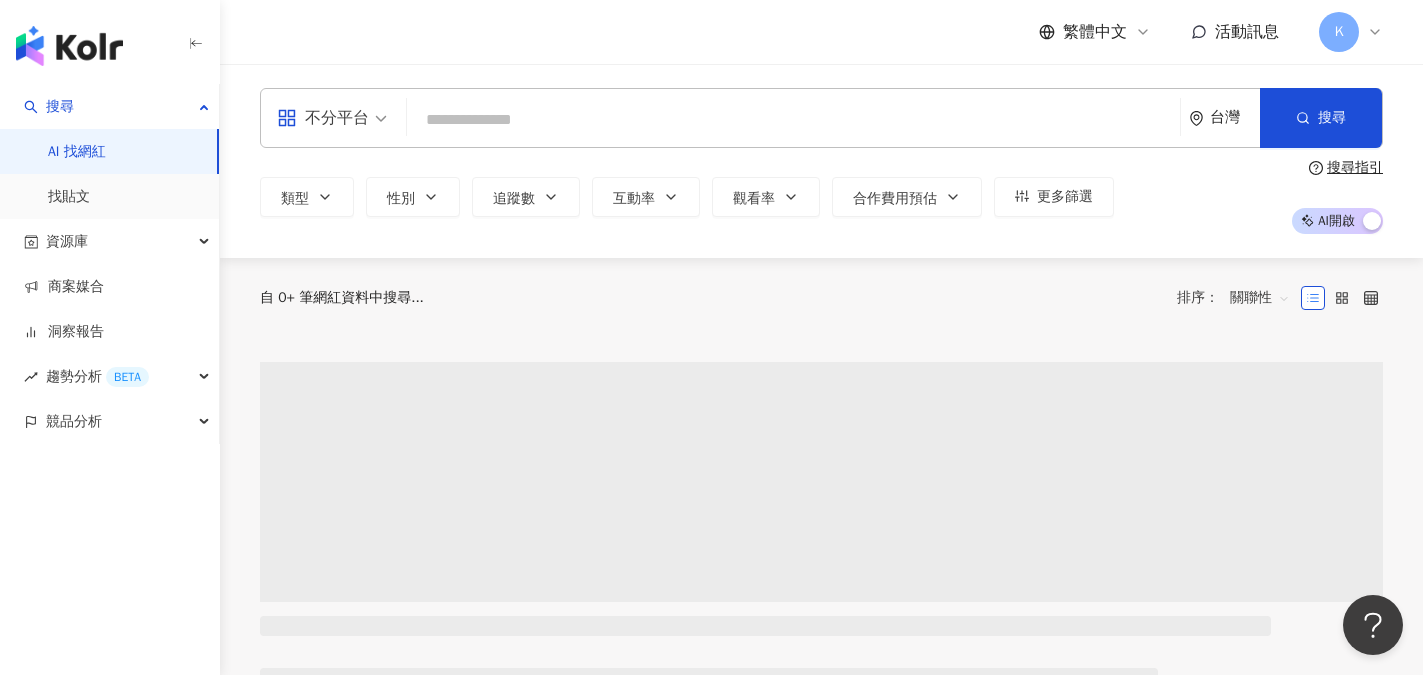 click on "類型 性別 追蹤數 互動率 觀看率 合作費用預估  更多篩選" at bounding box center (687, 197) 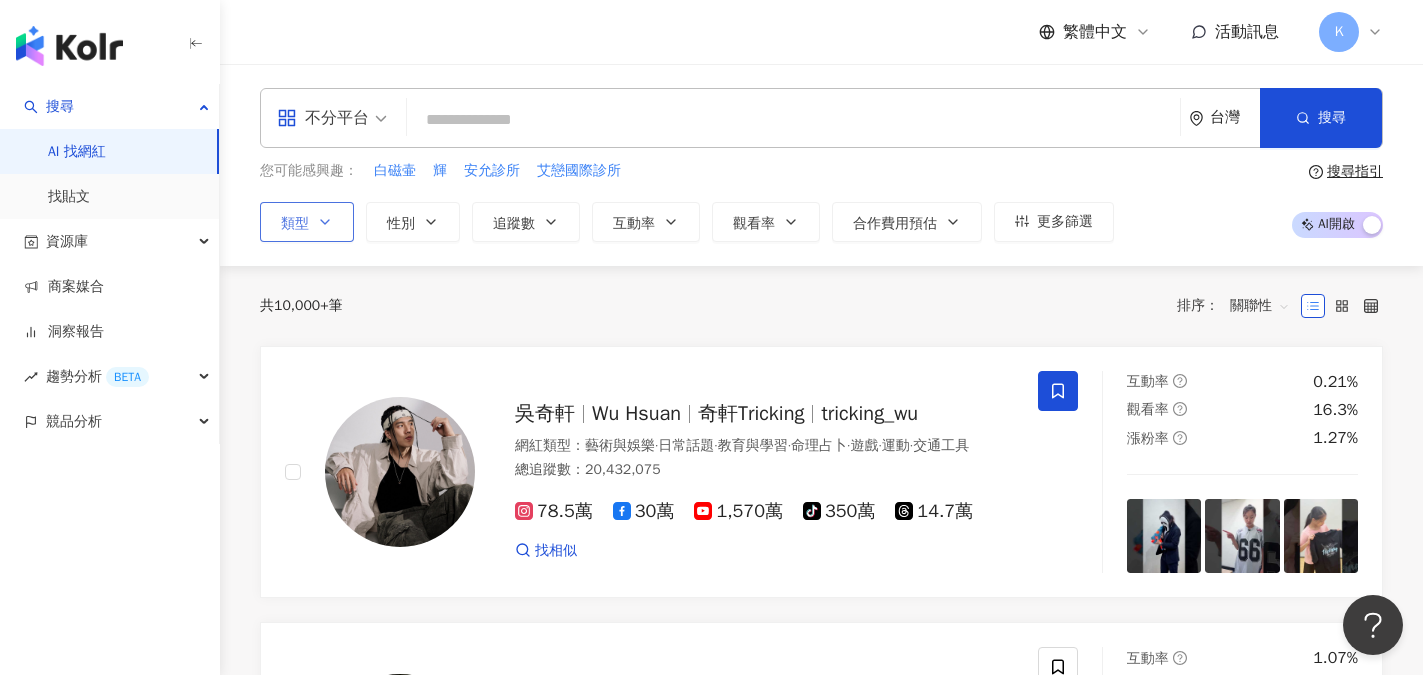 click 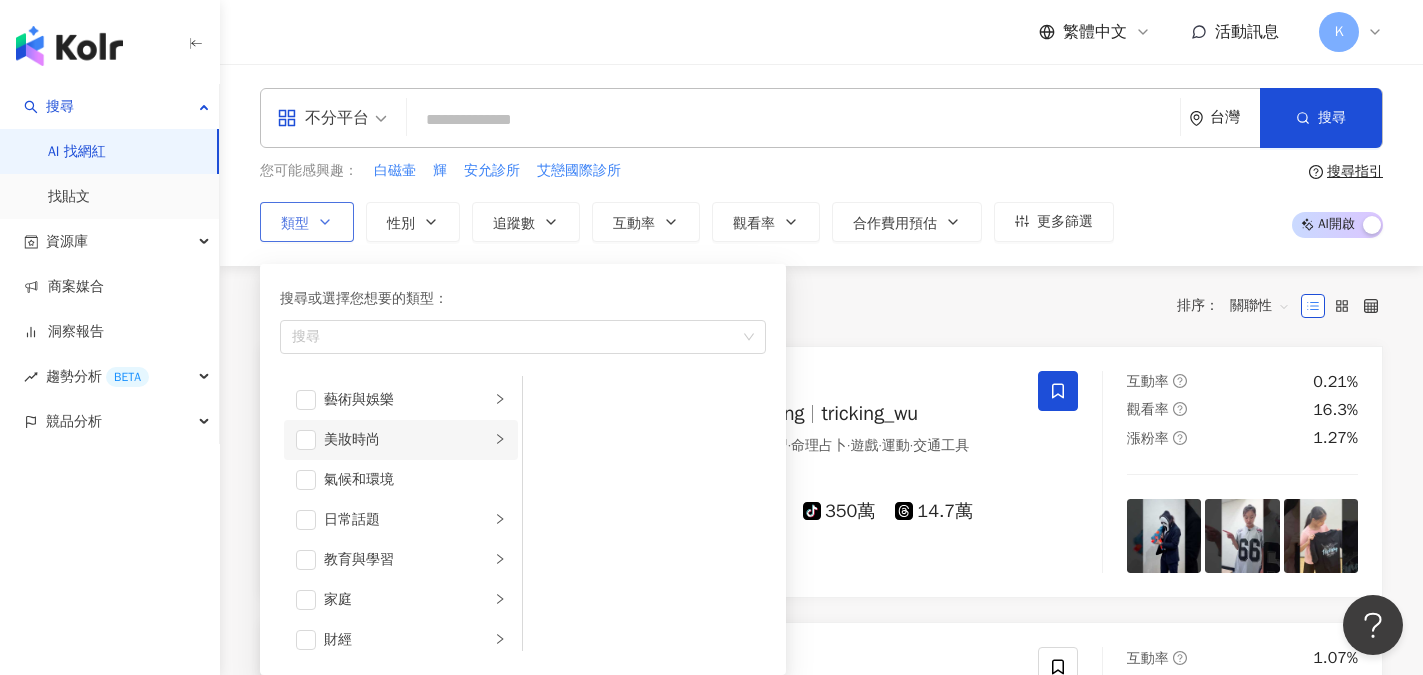 click on "美妝時尚" at bounding box center [407, 440] 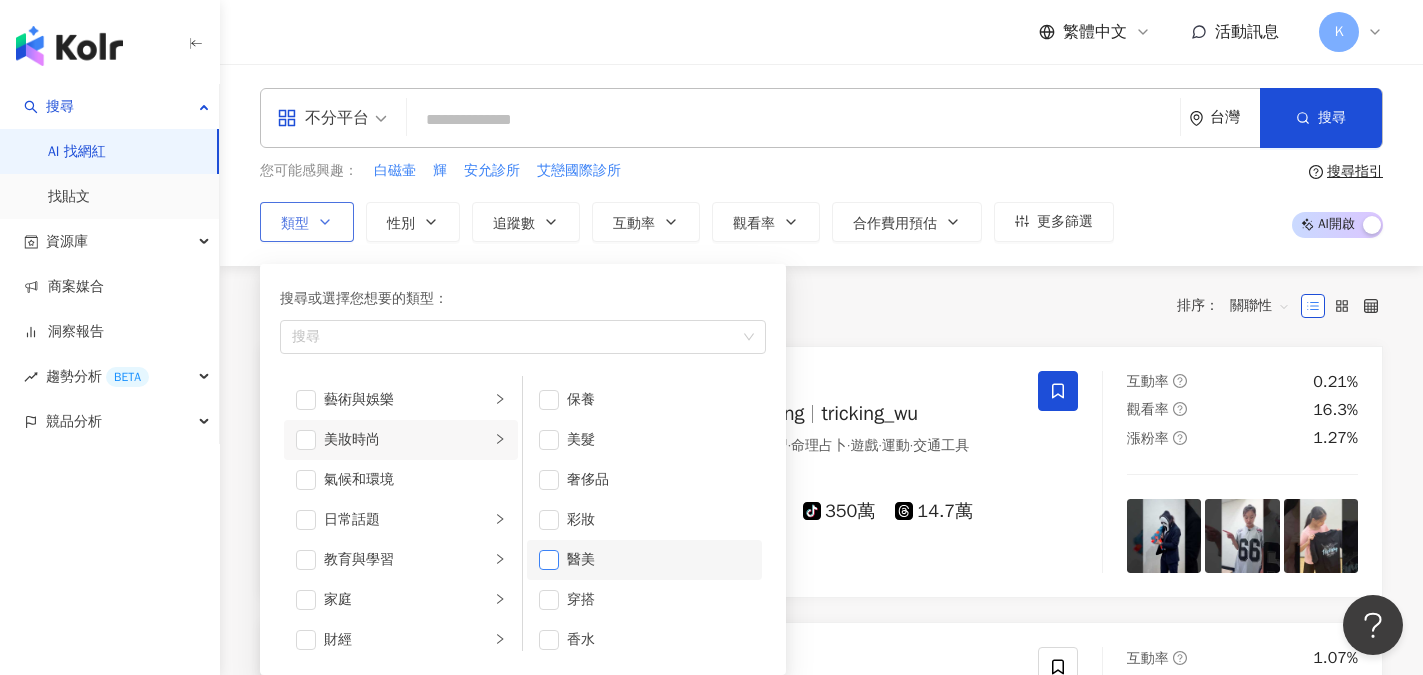 click at bounding box center (549, 560) 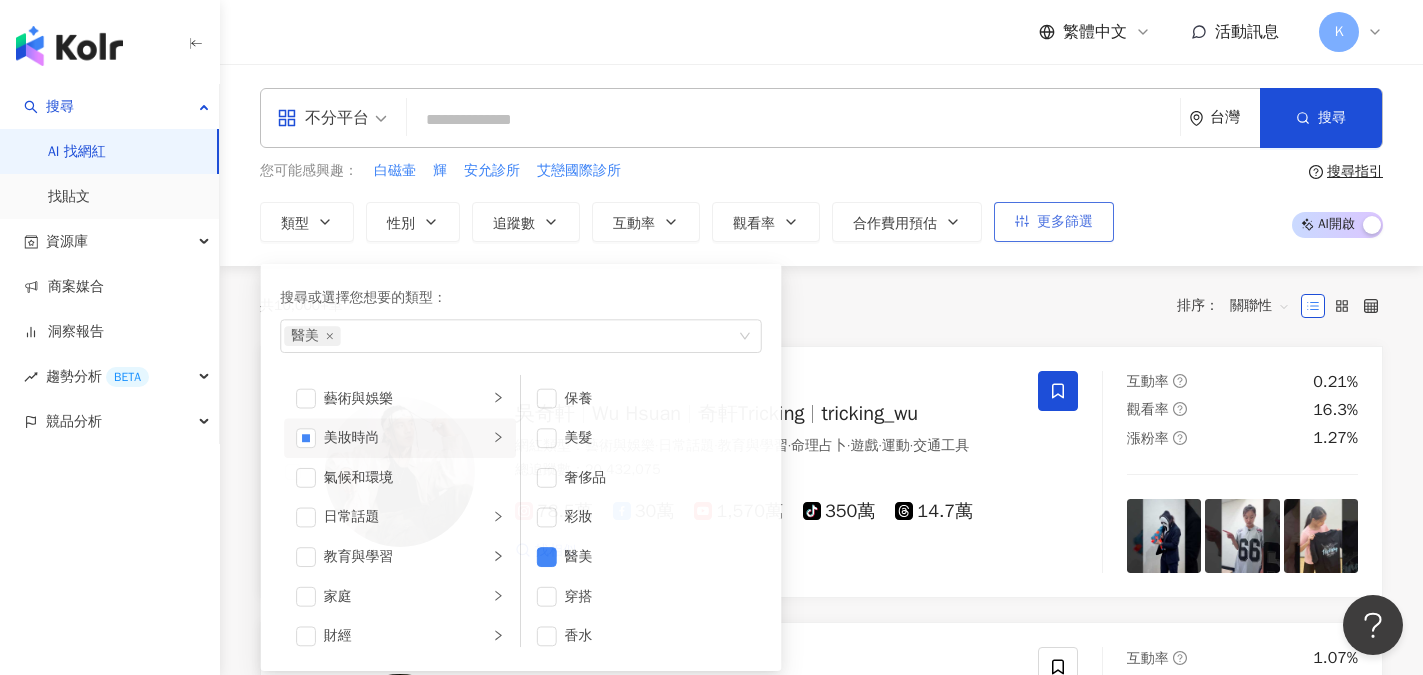 click on "更多篩選" at bounding box center (1054, 222) 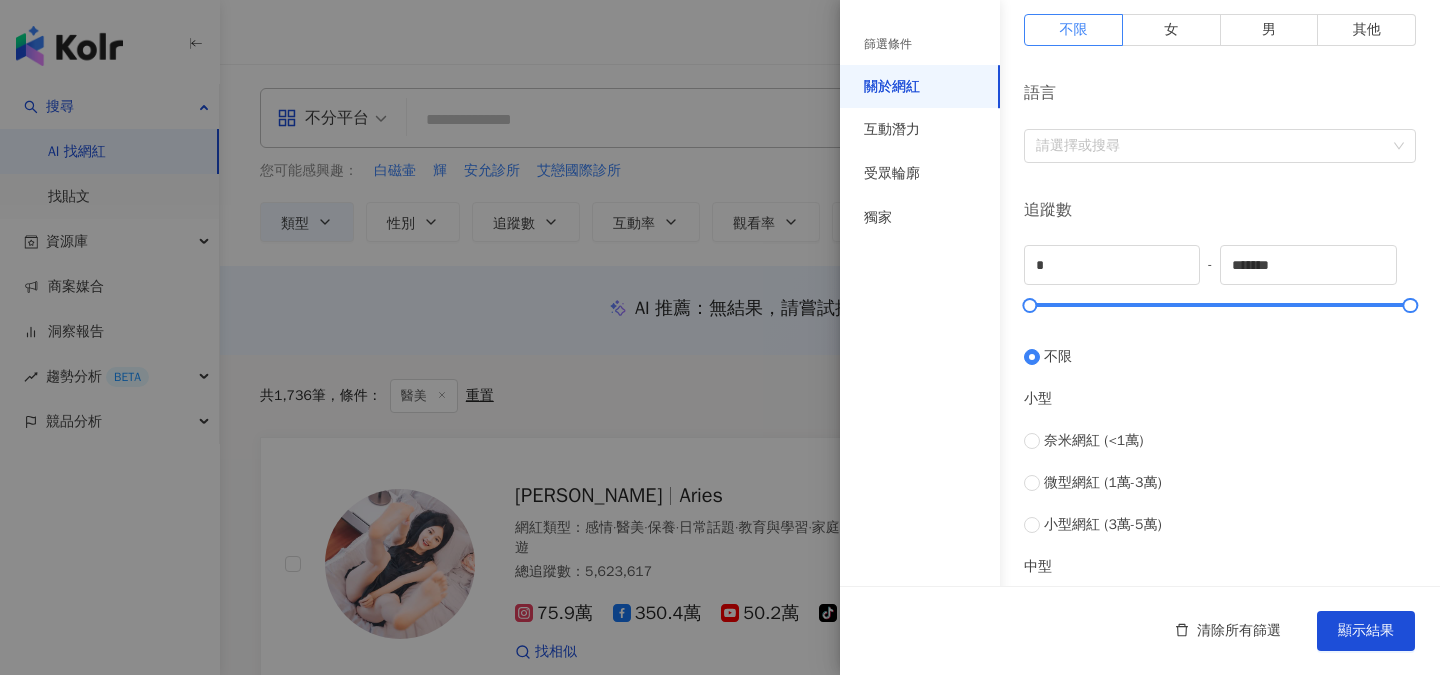 scroll, scrollTop: 136, scrollLeft: 0, axis: vertical 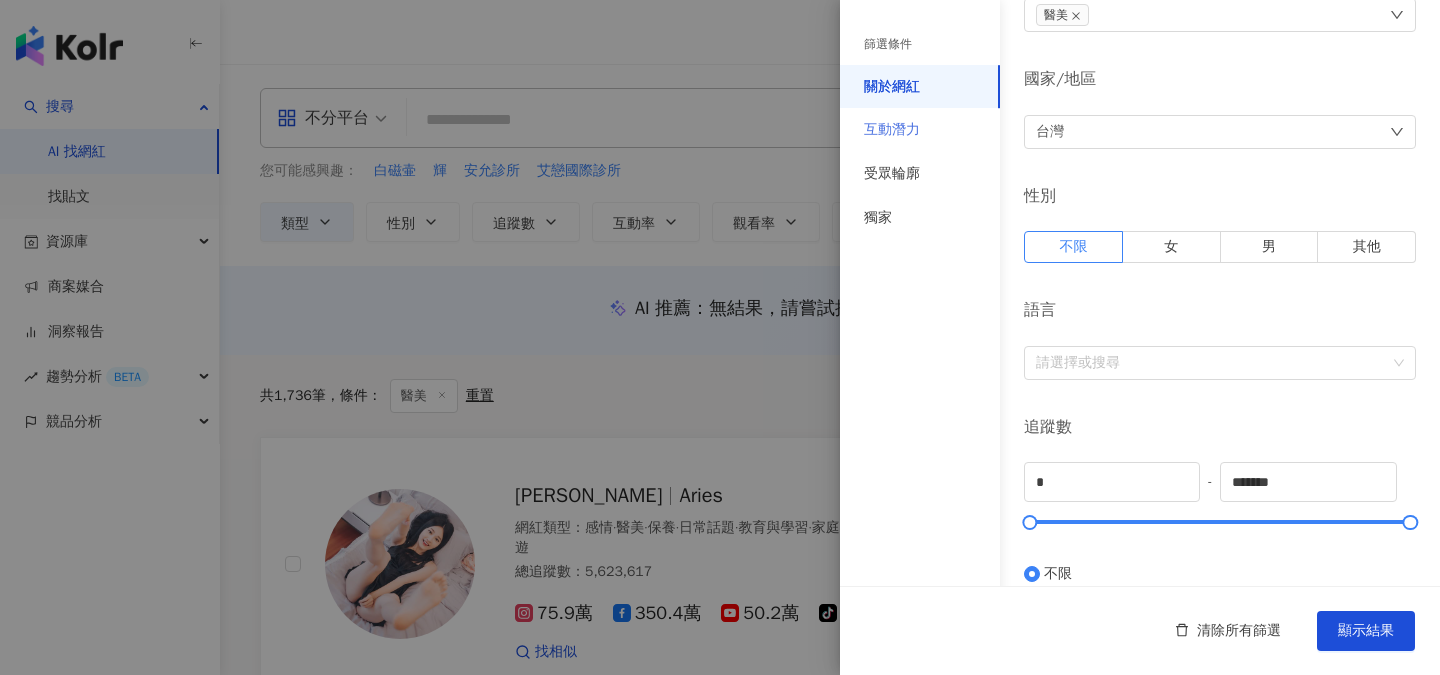 click on "互動潛力" at bounding box center (920, 130) 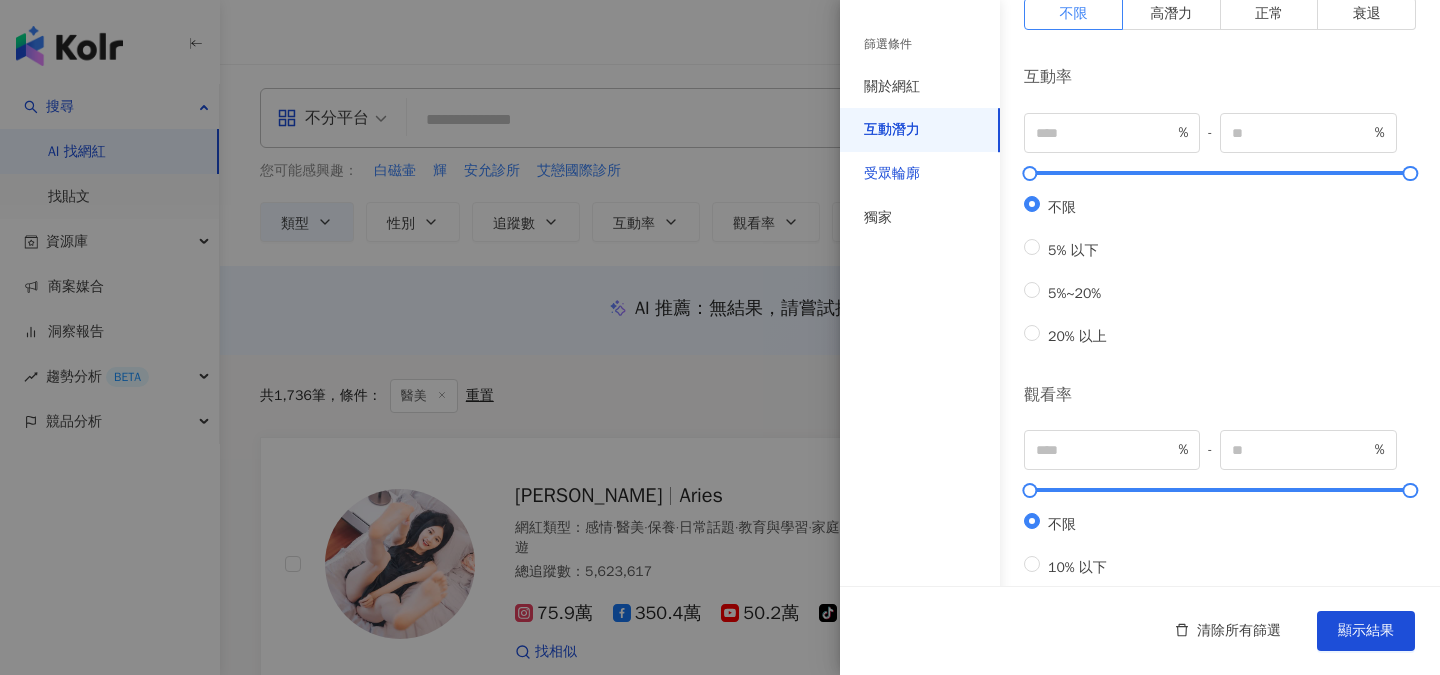 click on "受眾輪廓" at bounding box center [892, 174] 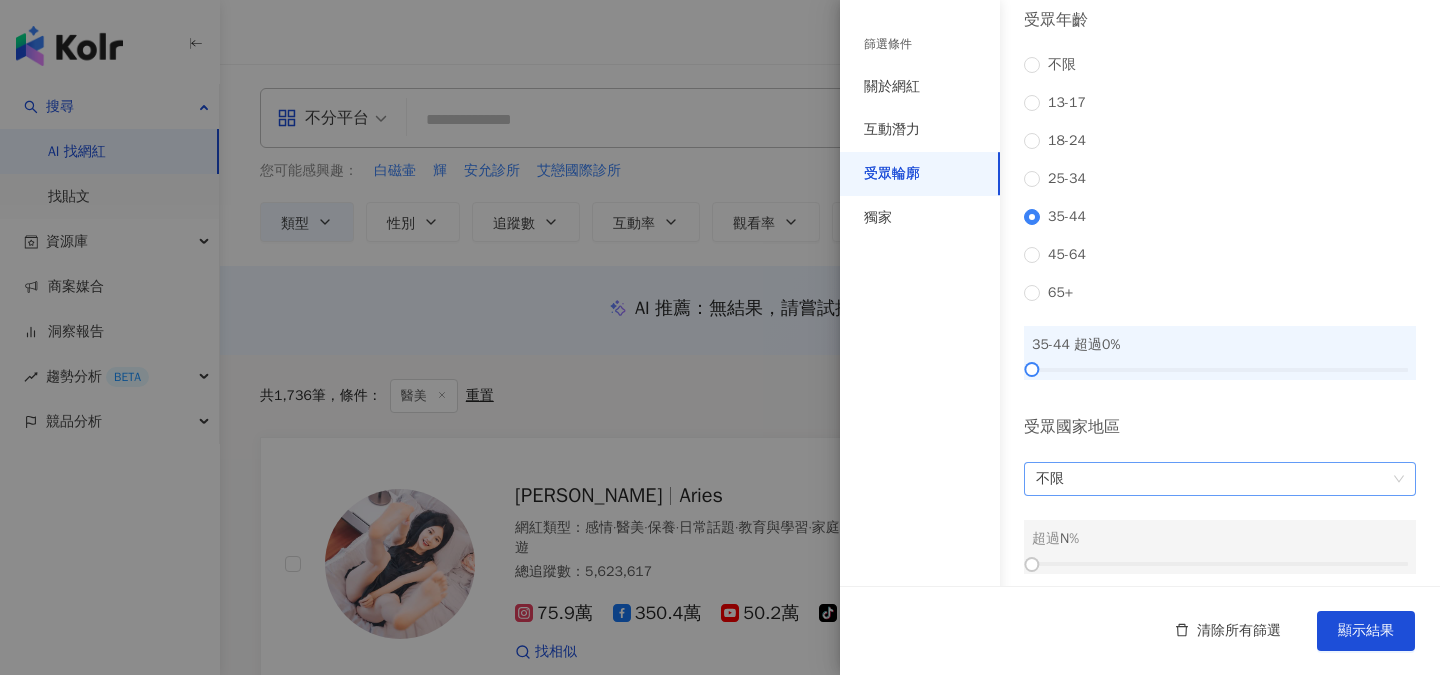 scroll, scrollTop: 296, scrollLeft: 0, axis: vertical 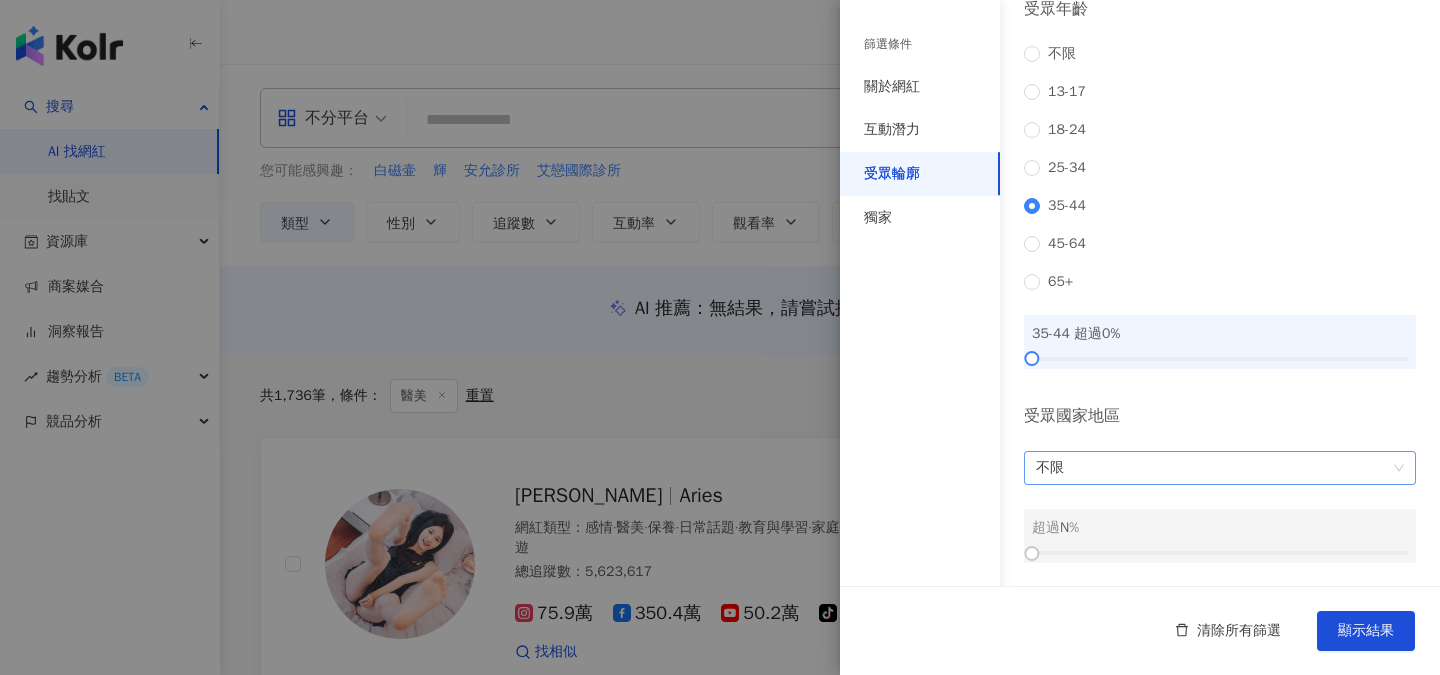click on "不限" at bounding box center [1220, 468] 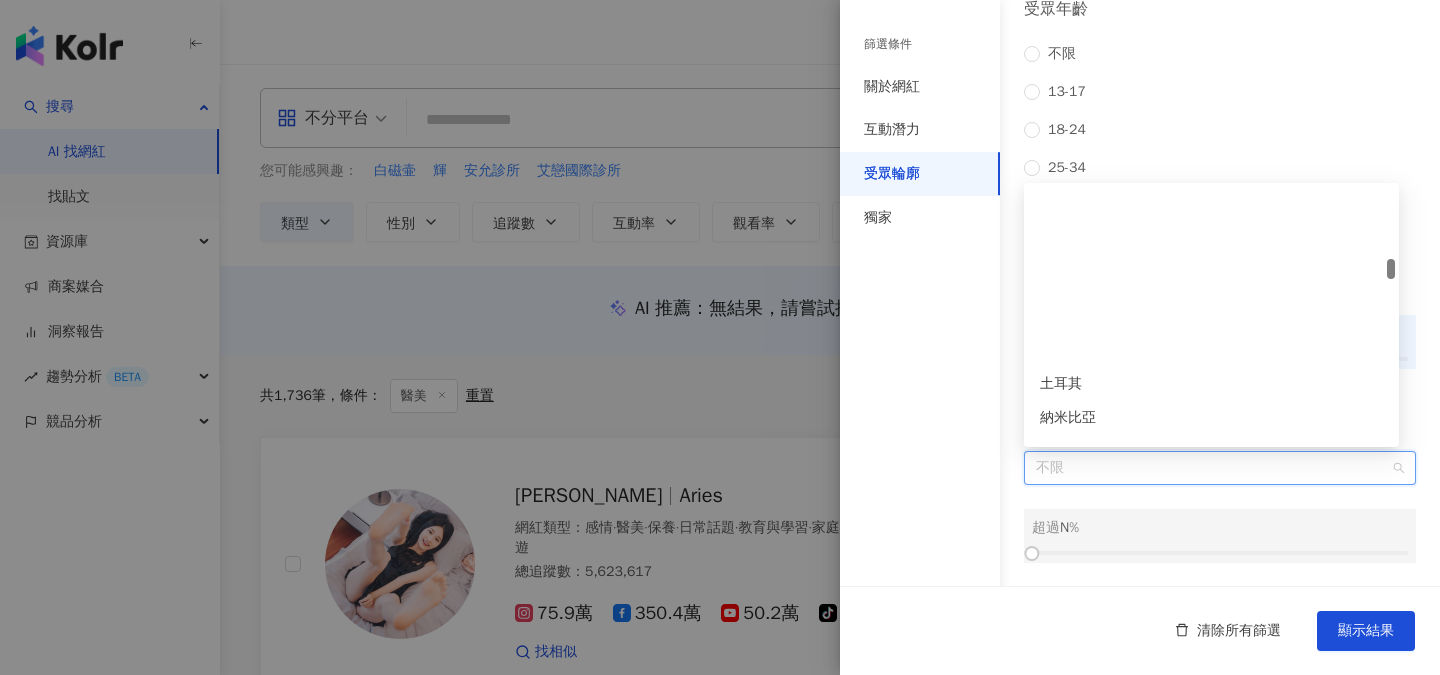 scroll, scrollTop: 2400, scrollLeft: 0, axis: vertical 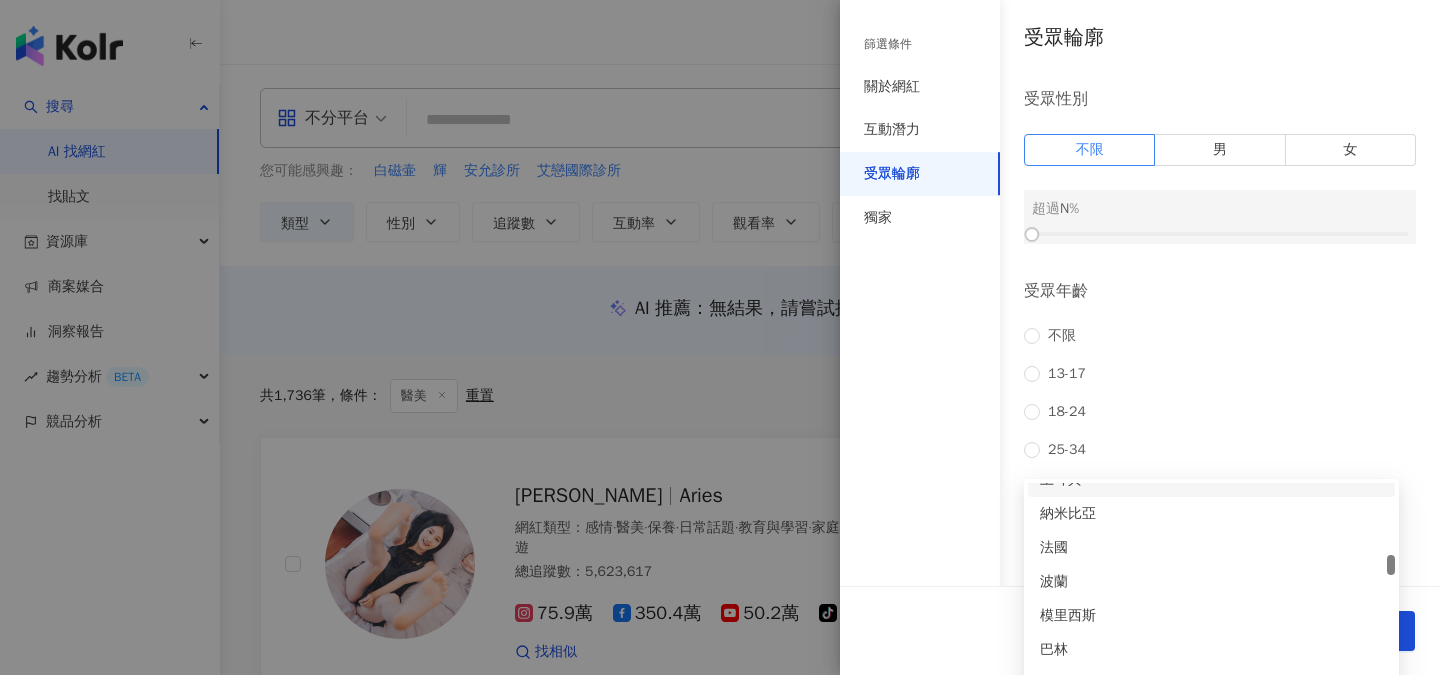click on "超過  N %" at bounding box center [1220, 217] 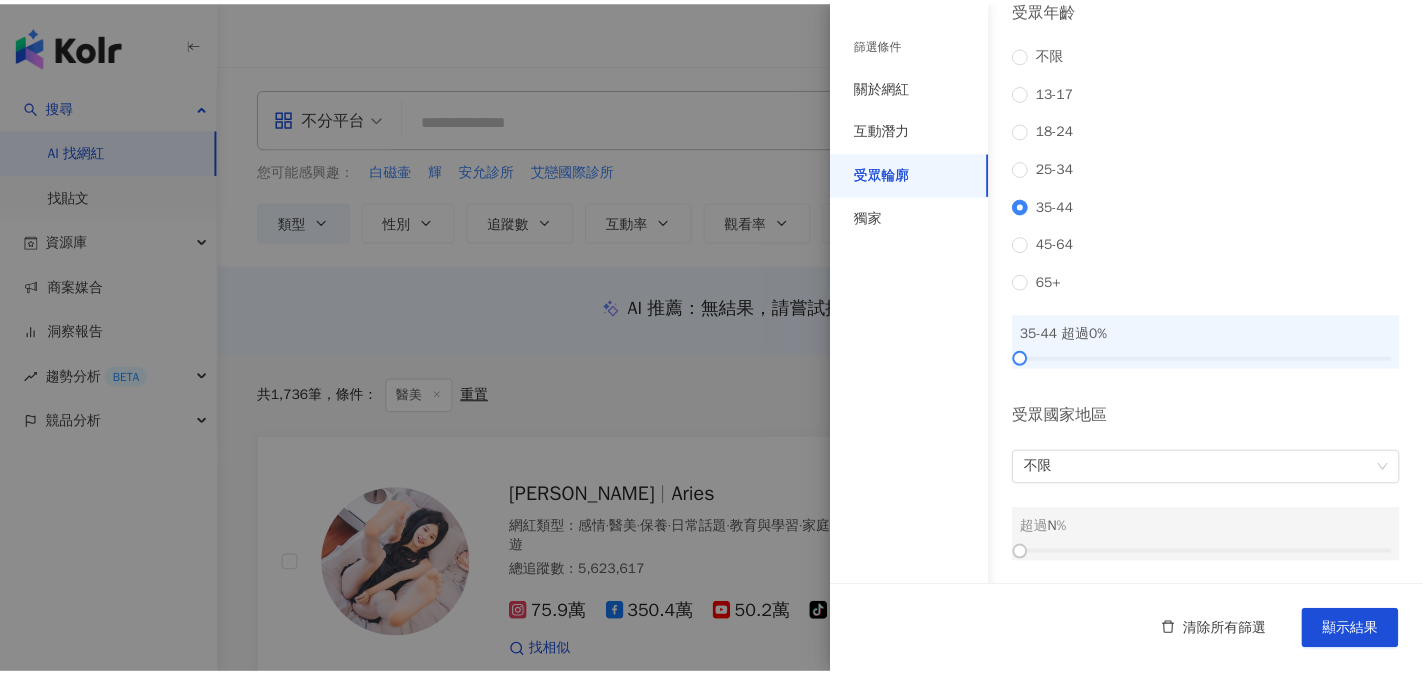 scroll, scrollTop: 296, scrollLeft: 0, axis: vertical 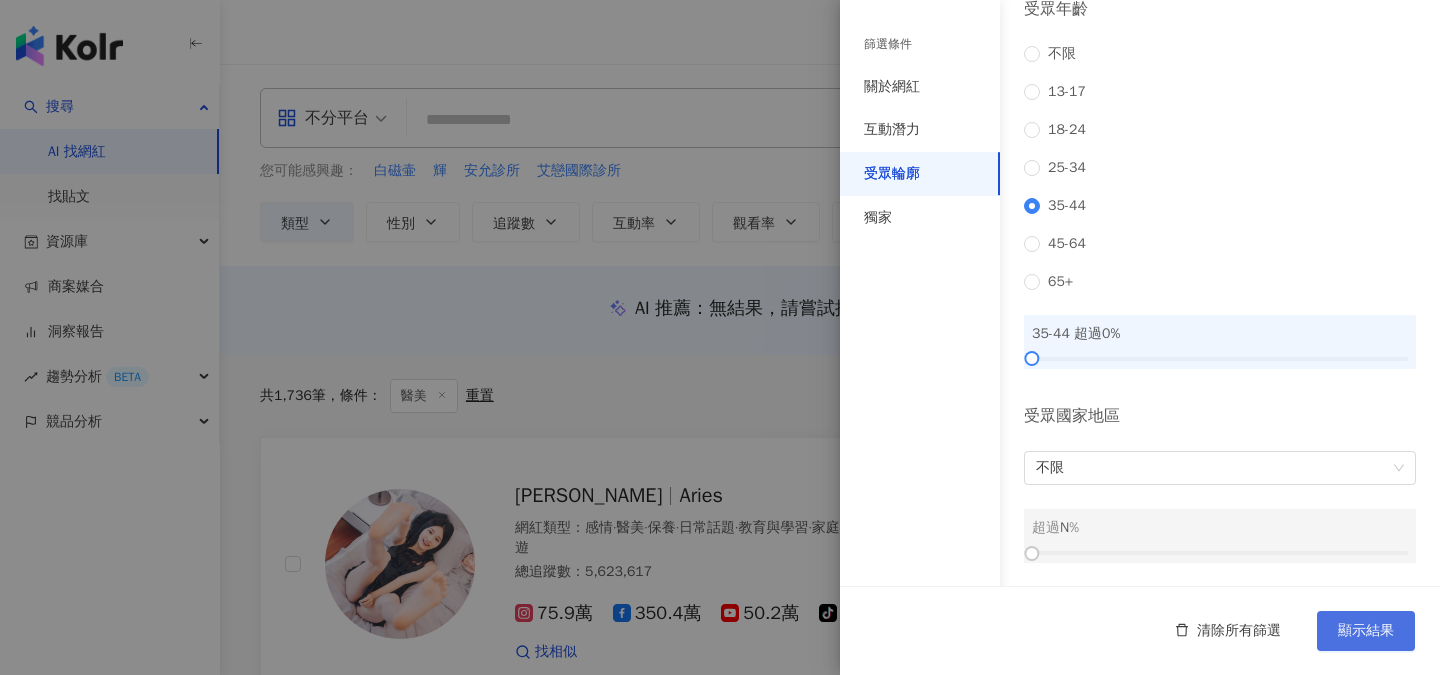 click on "顯示結果" at bounding box center [1366, 631] 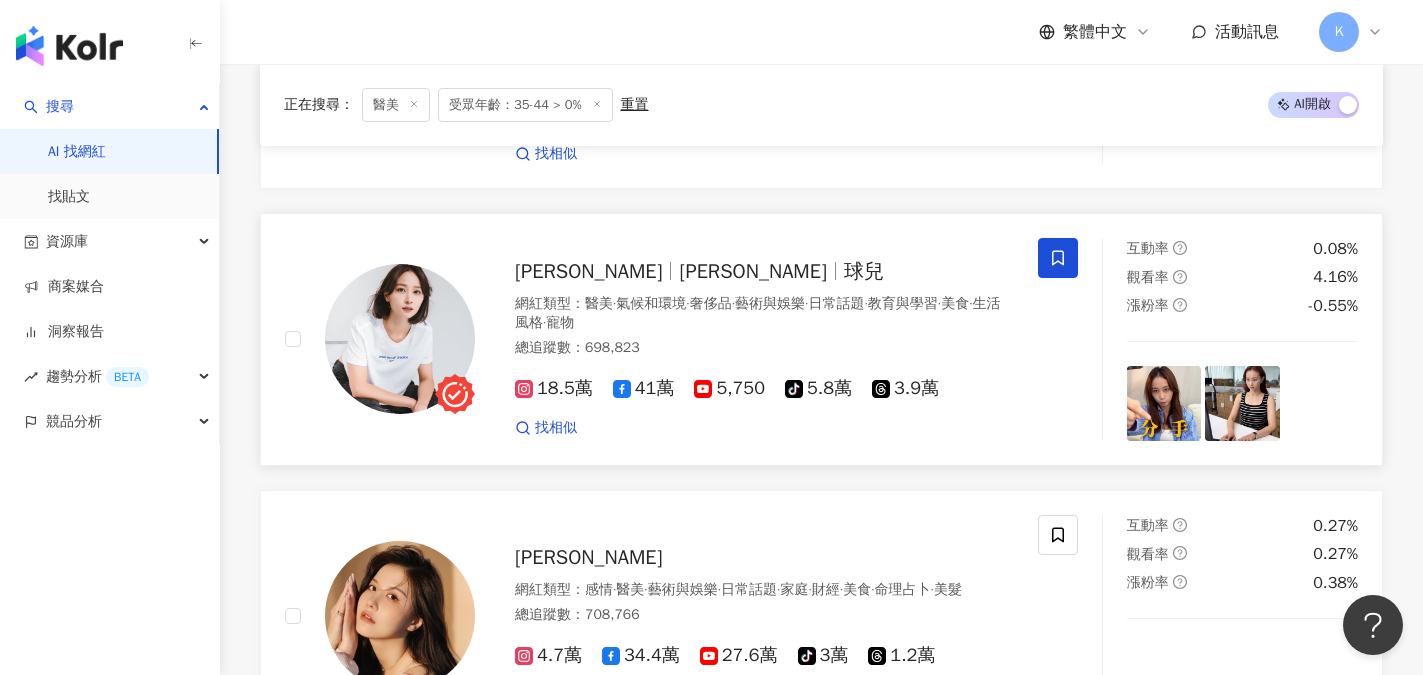 scroll, scrollTop: 600, scrollLeft: 0, axis: vertical 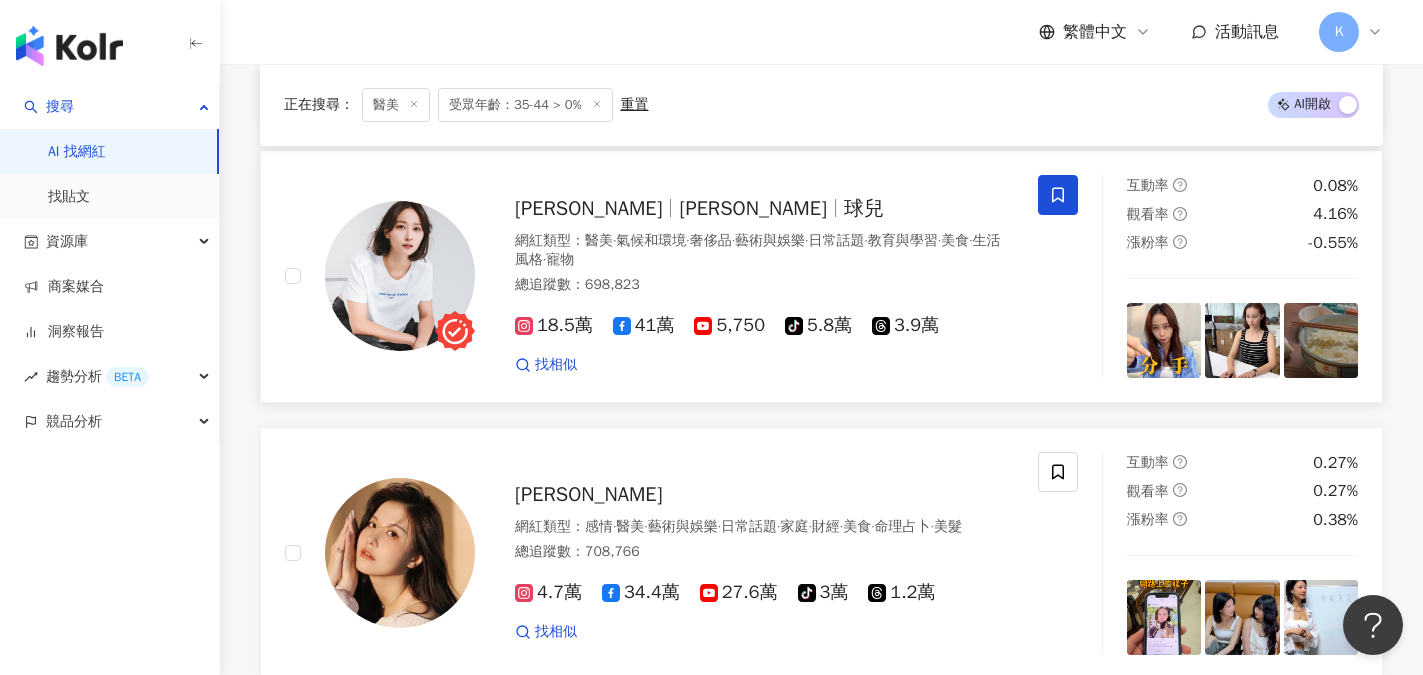click on "王怡文" at bounding box center [752, 208] 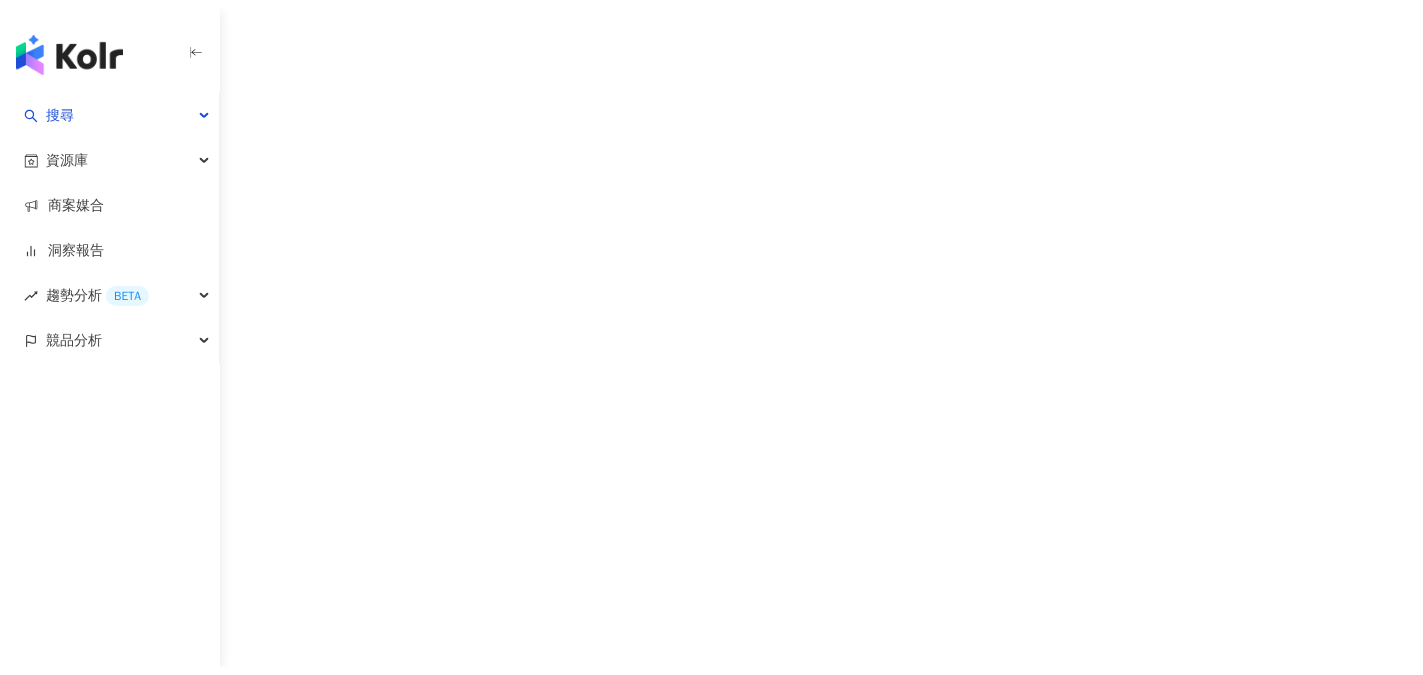 scroll, scrollTop: 0, scrollLeft: 0, axis: both 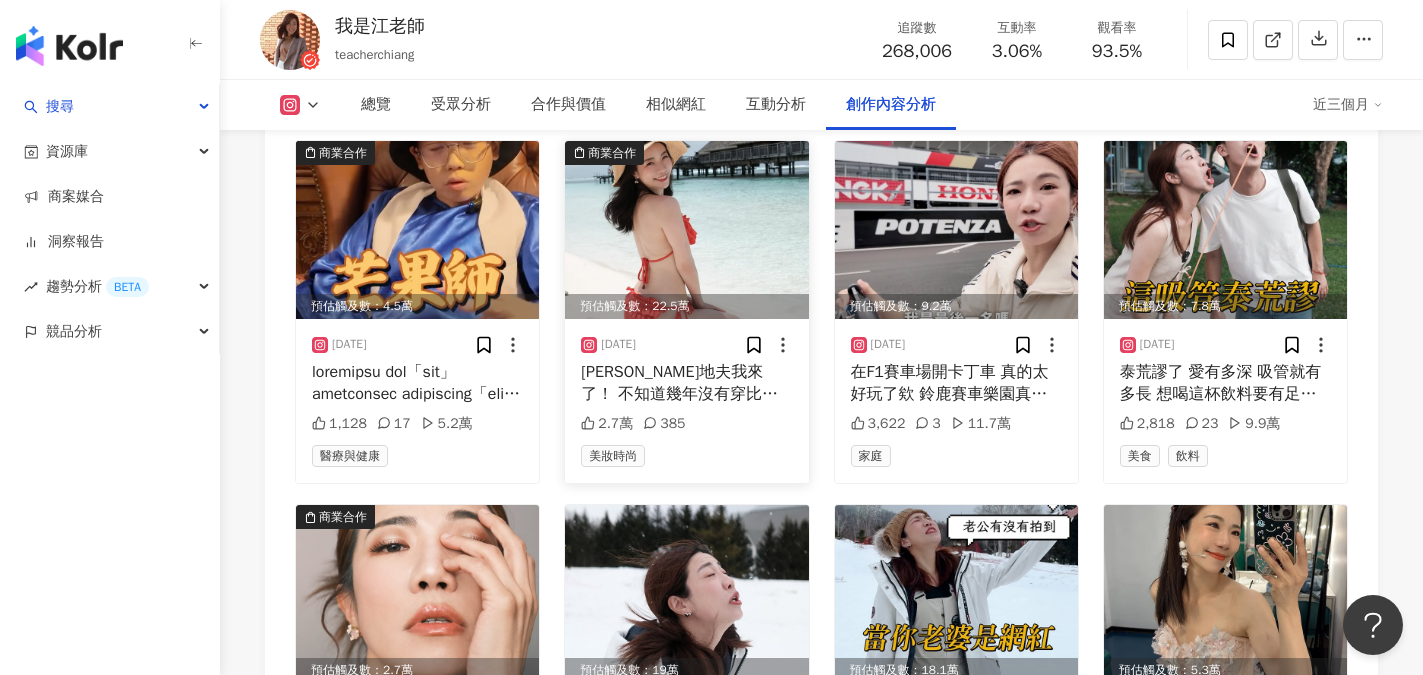 click on "馬爾地夫我來了！
不知道幾年沒有穿比基尼
原本超級在意自己生兩胎的妊娠紋
但自從上次開刀後 反而心境更開闊
每一個痕跡都有它的故事 也有它的意義
現在也不感到自卑了
只要懂得欣賞自己
穿什麼都好看！
⛱️🛏️ ：@clubmedmaldives 卡尼島
👙： @vilebrequin @nokemall
#VBQ #小海龜 #法式度假時尚" at bounding box center (686, 383) 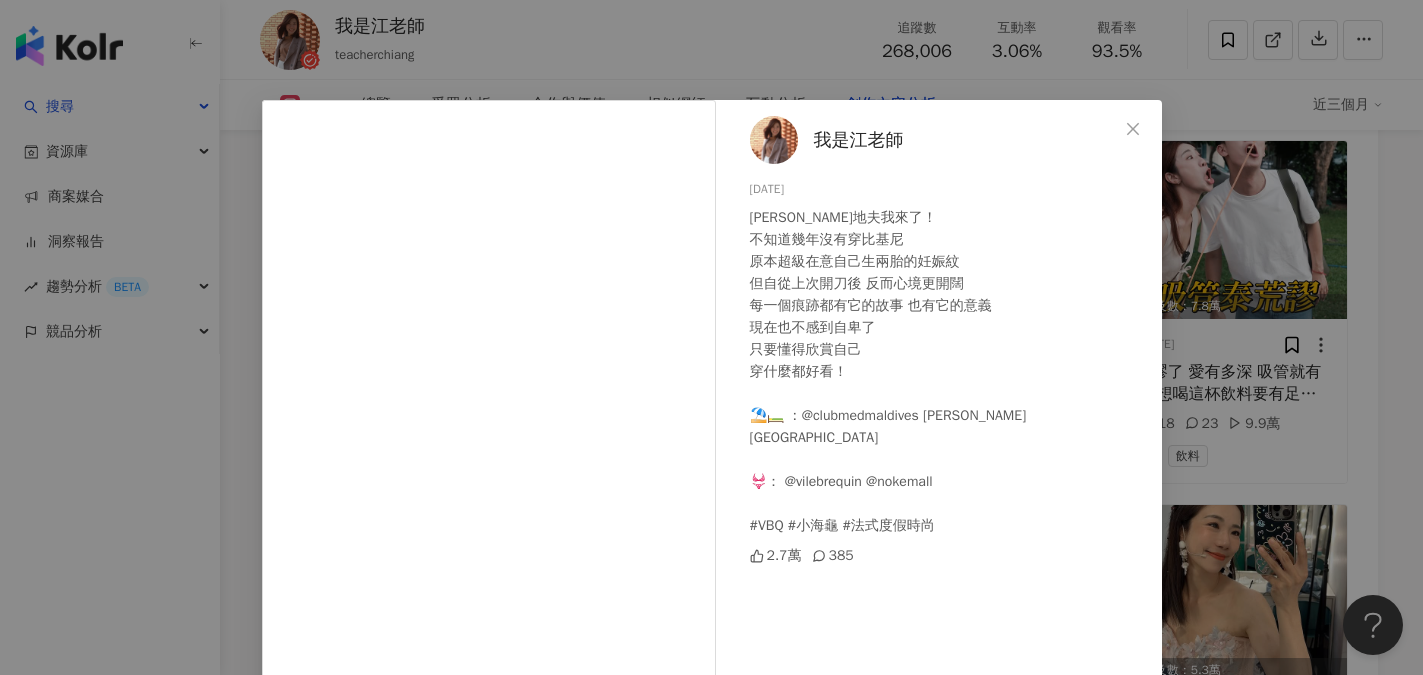 scroll, scrollTop: 0, scrollLeft: 0, axis: both 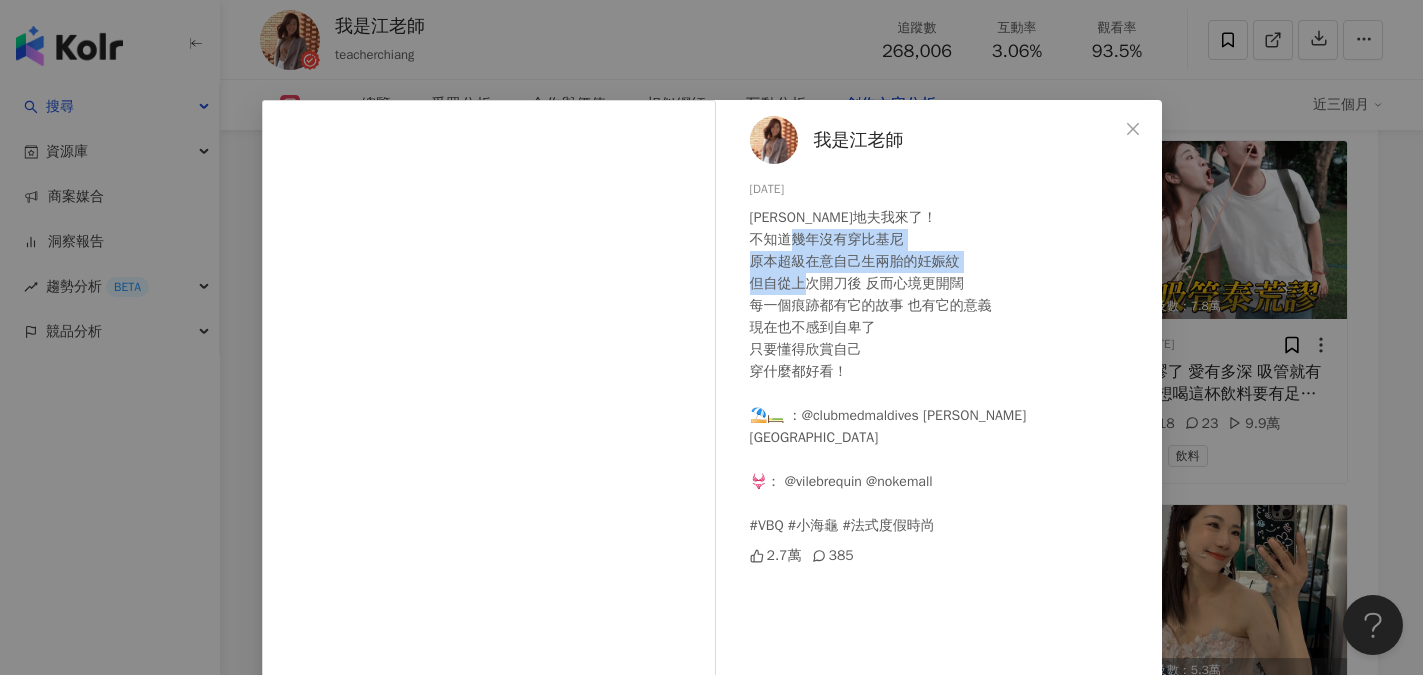 drag, startPoint x: 767, startPoint y: 271, endPoint x: 942, endPoint y: 288, distance: 175.82378 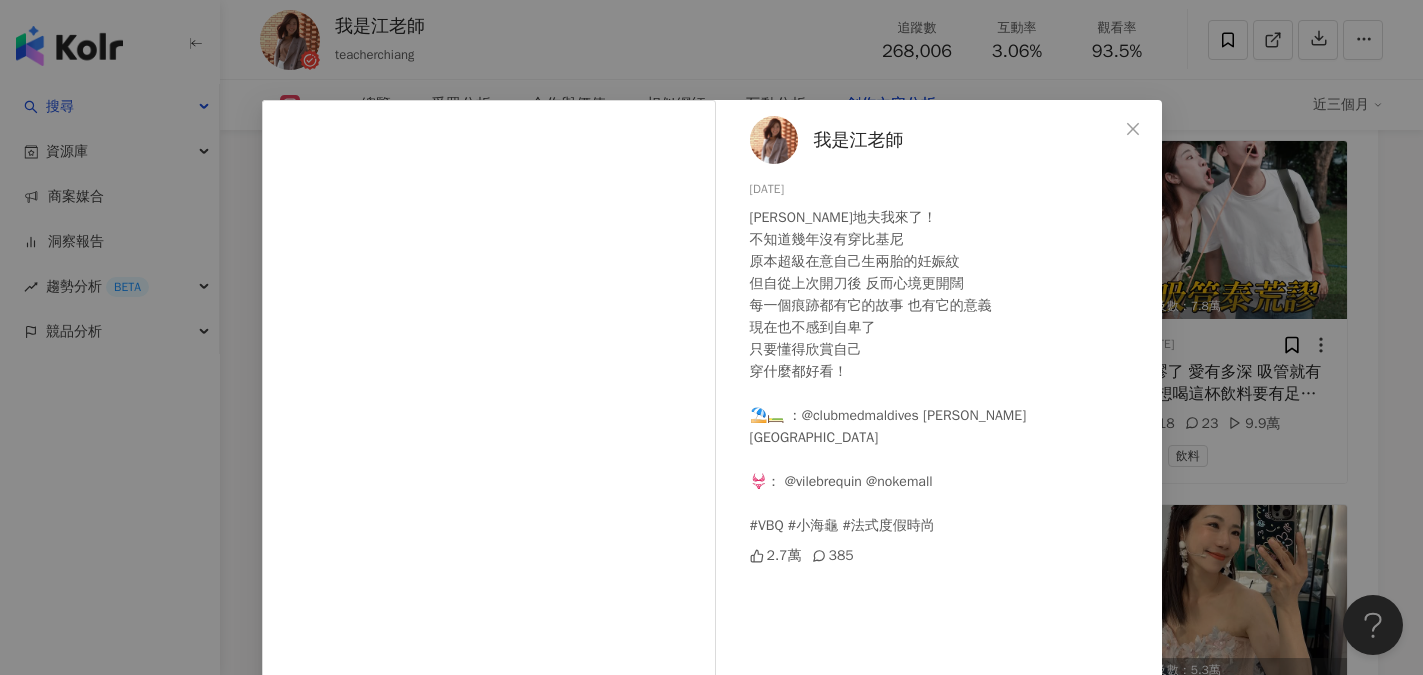 click on "馬爾地夫我來了！
不知道幾年沒有穿比基尼
原本超級在意自己生兩胎的妊娠紋
但自從上次開刀後 反而心境更開闊
每一個痕跡都有它的故事 也有它的意義
現在也不感到自卑了
只要懂得欣賞自己
穿什麼都好看！
⛱️🛏️ ：@clubmedmaldives 卡尼島
👙： @vilebrequin @nokemall
#VBQ #小海龜 #法式度假時尚" at bounding box center [948, 372] 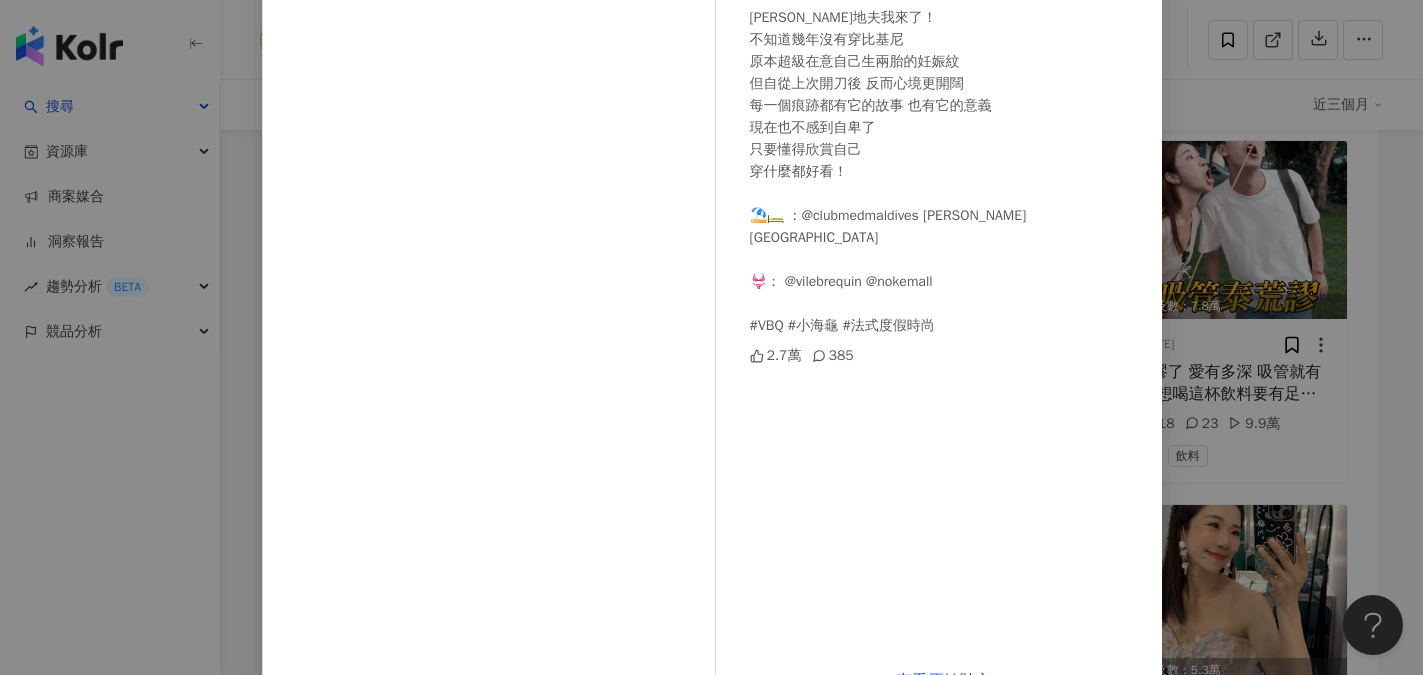 scroll, scrollTop: 259, scrollLeft: 0, axis: vertical 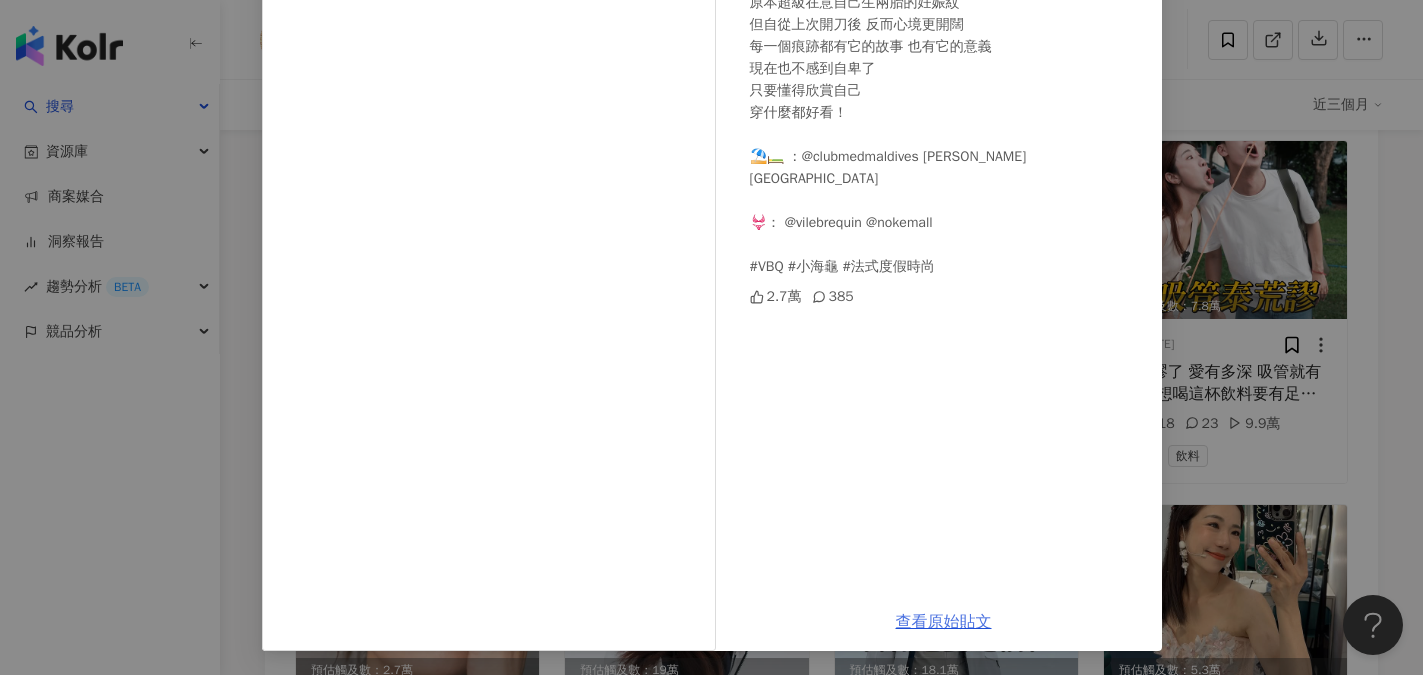 click on "查看原始貼文" at bounding box center (944, 622) 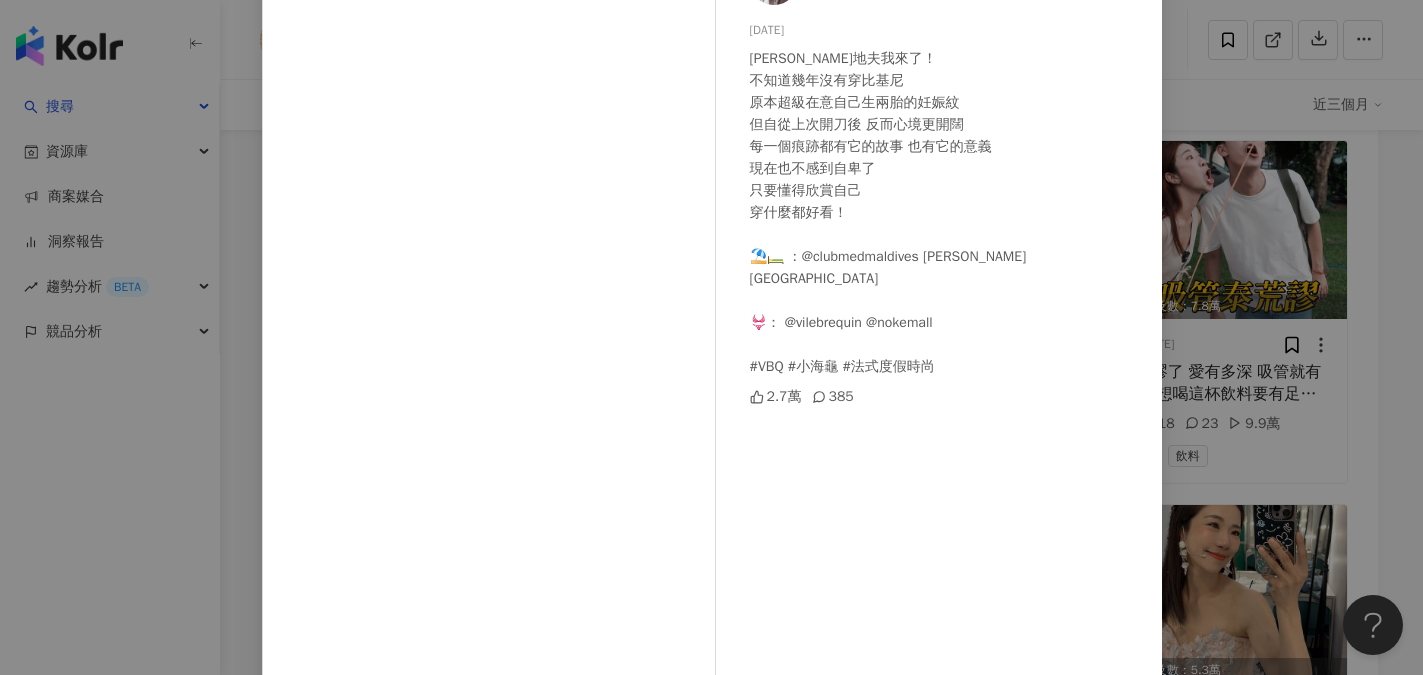 scroll, scrollTop: 0, scrollLeft: 0, axis: both 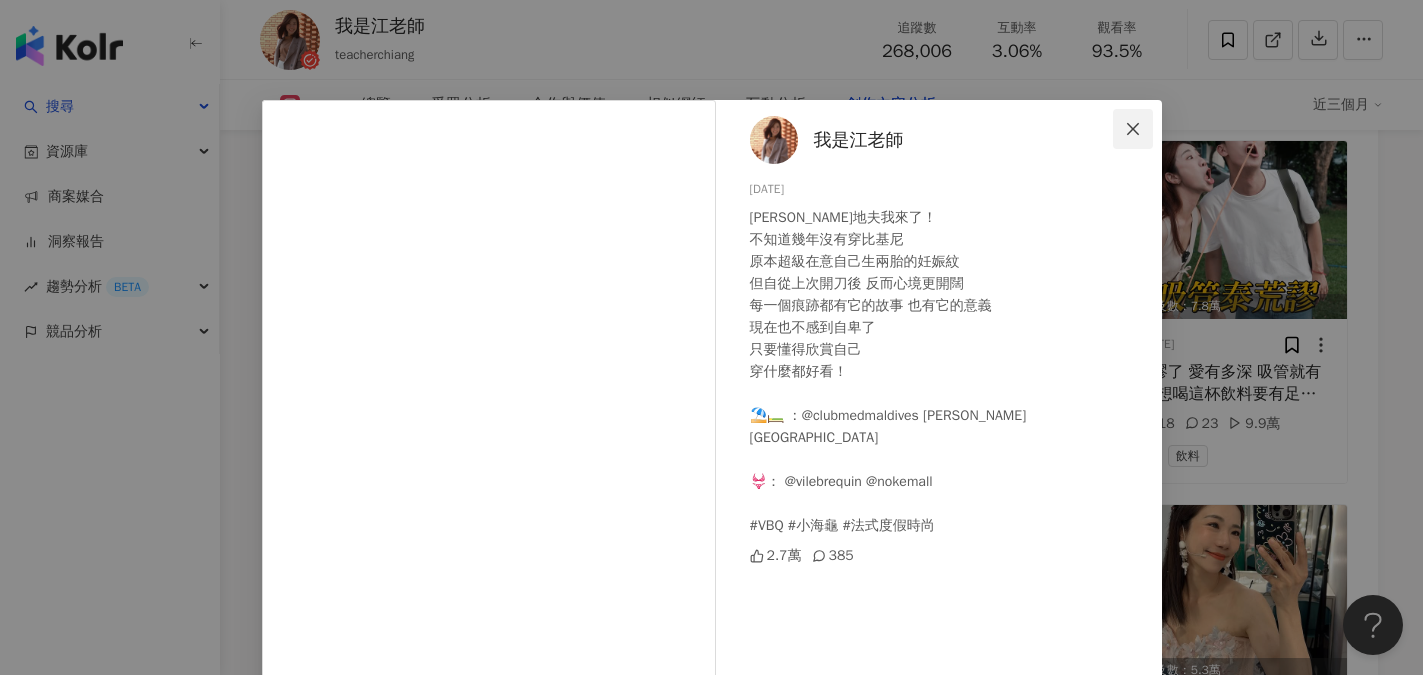 click 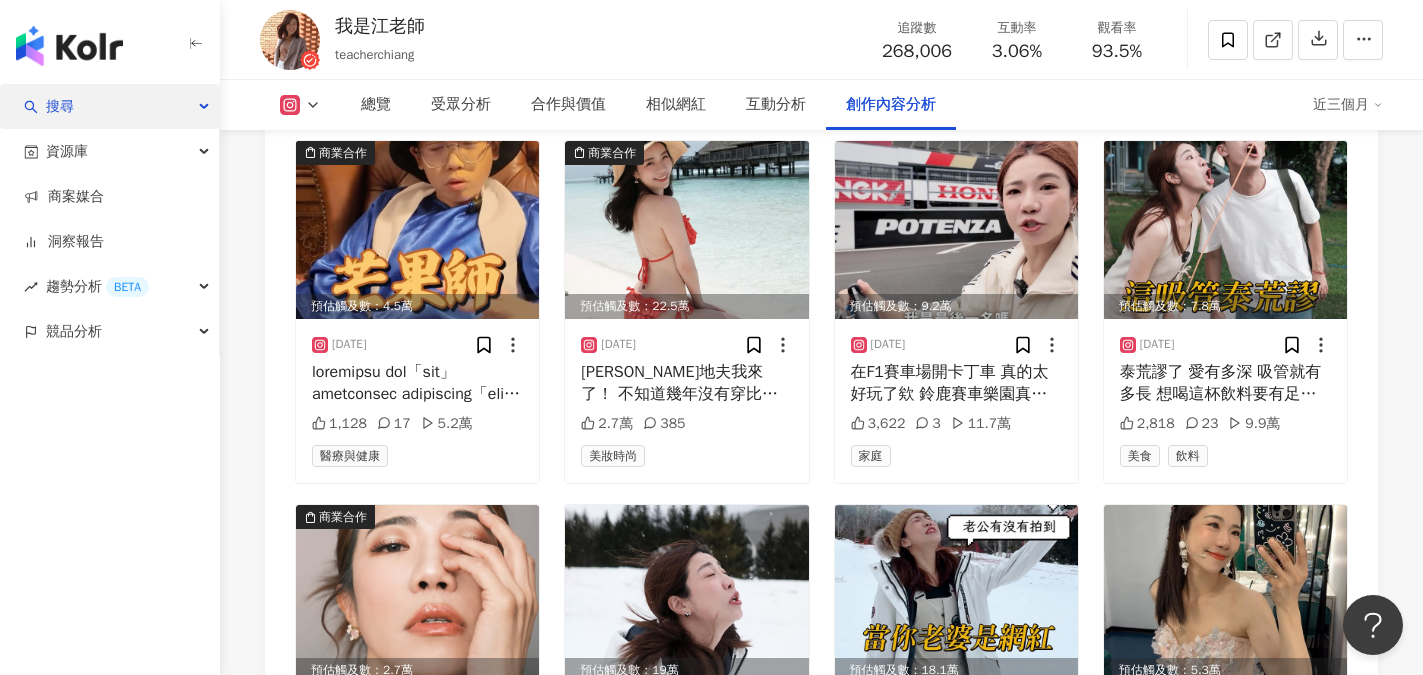 click on "搜尋" at bounding box center (109, 106) 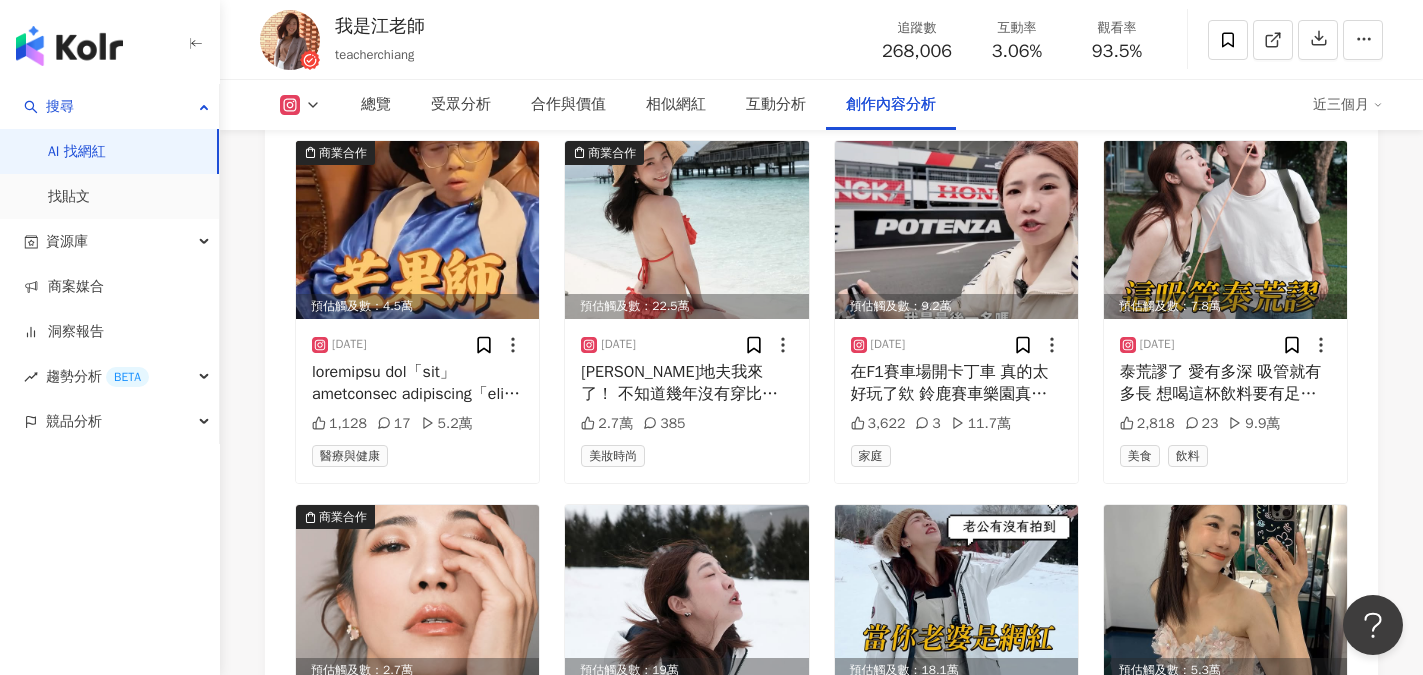click on "AI 找網紅" at bounding box center (77, 152) 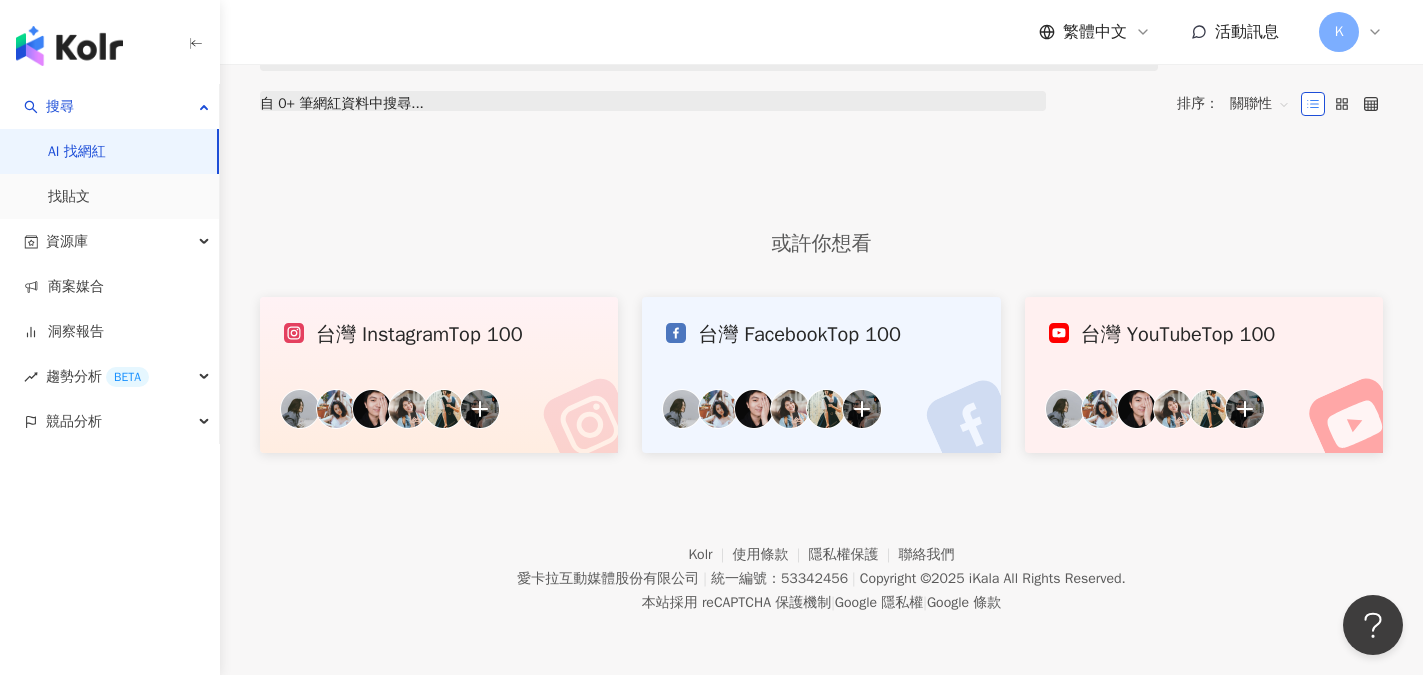 scroll, scrollTop: 0, scrollLeft: 0, axis: both 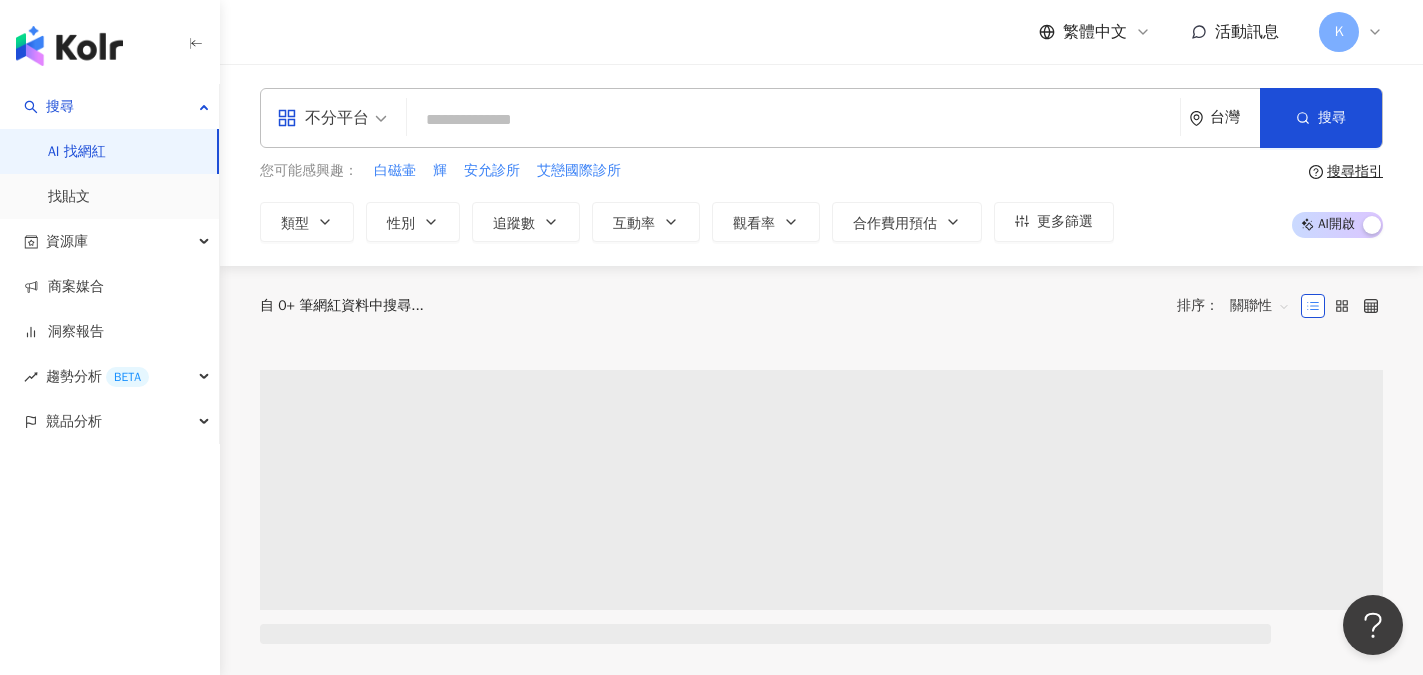 click at bounding box center (793, 120) 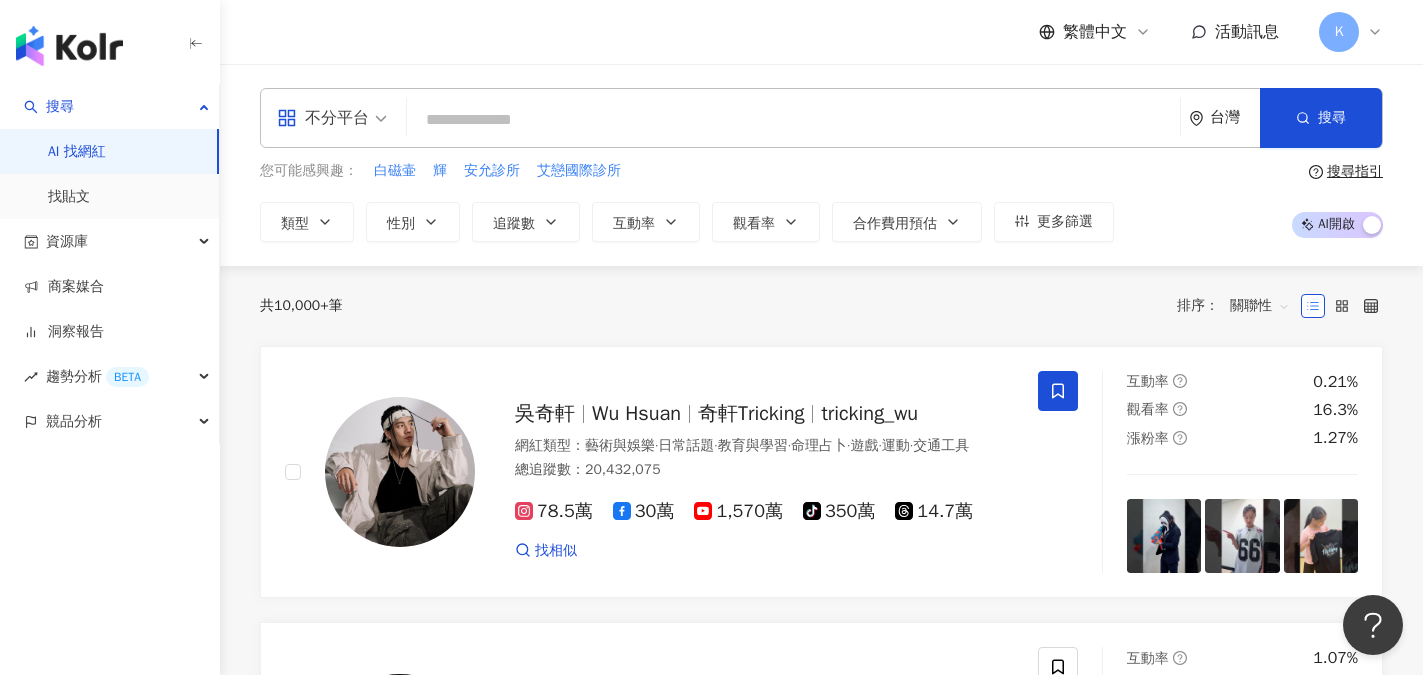 type on "*" 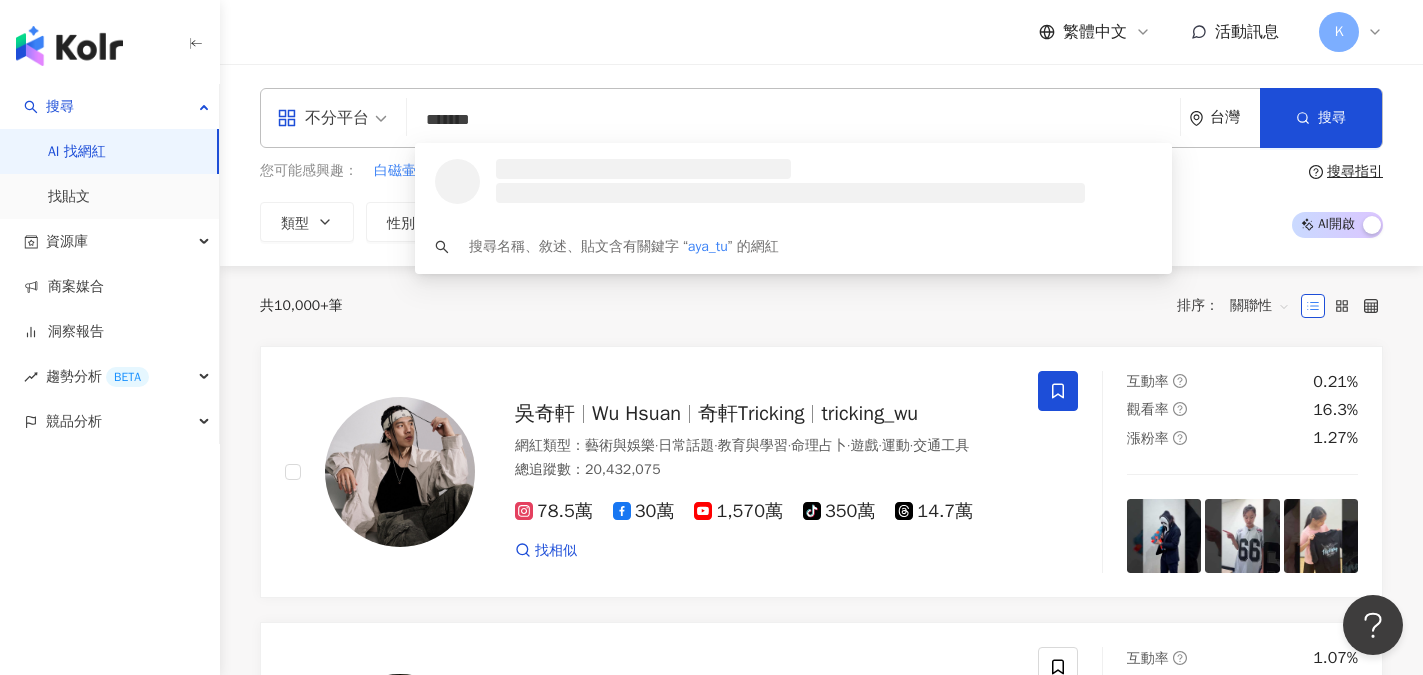 type on "********" 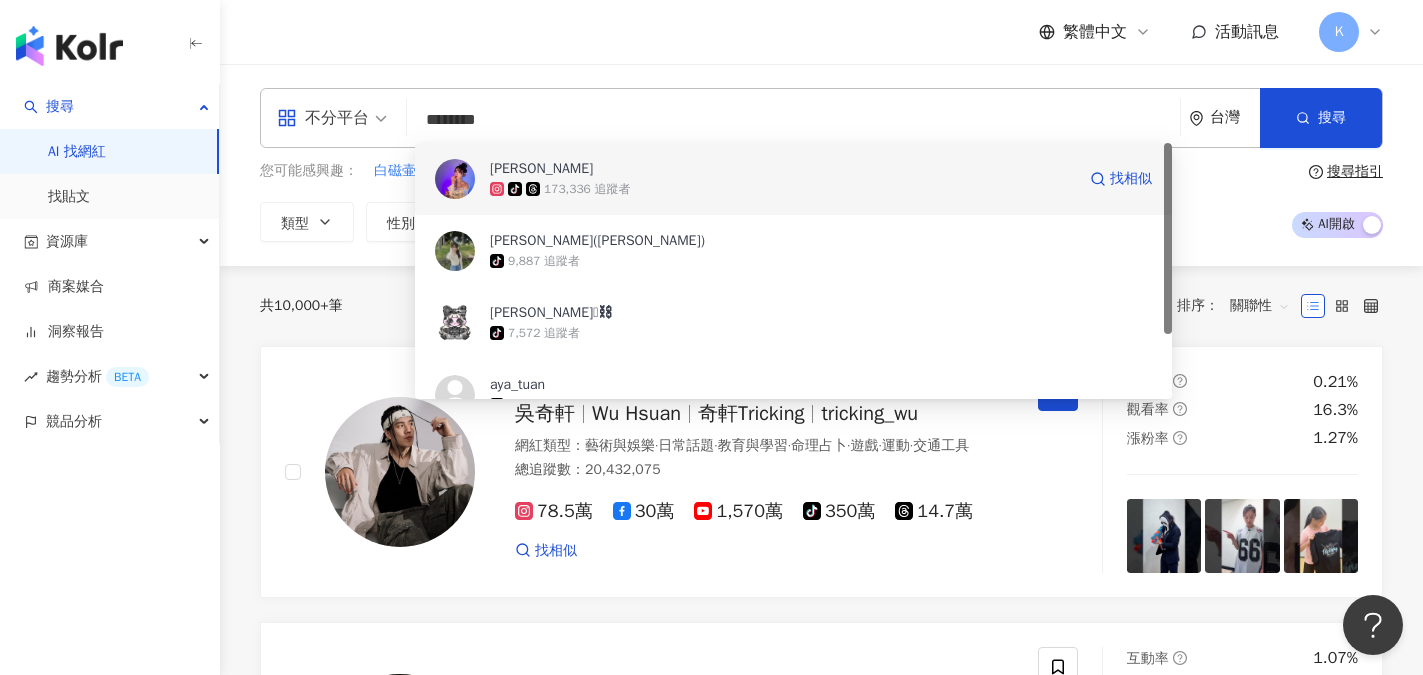 click on "173,336   追蹤者" at bounding box center (587, 189) 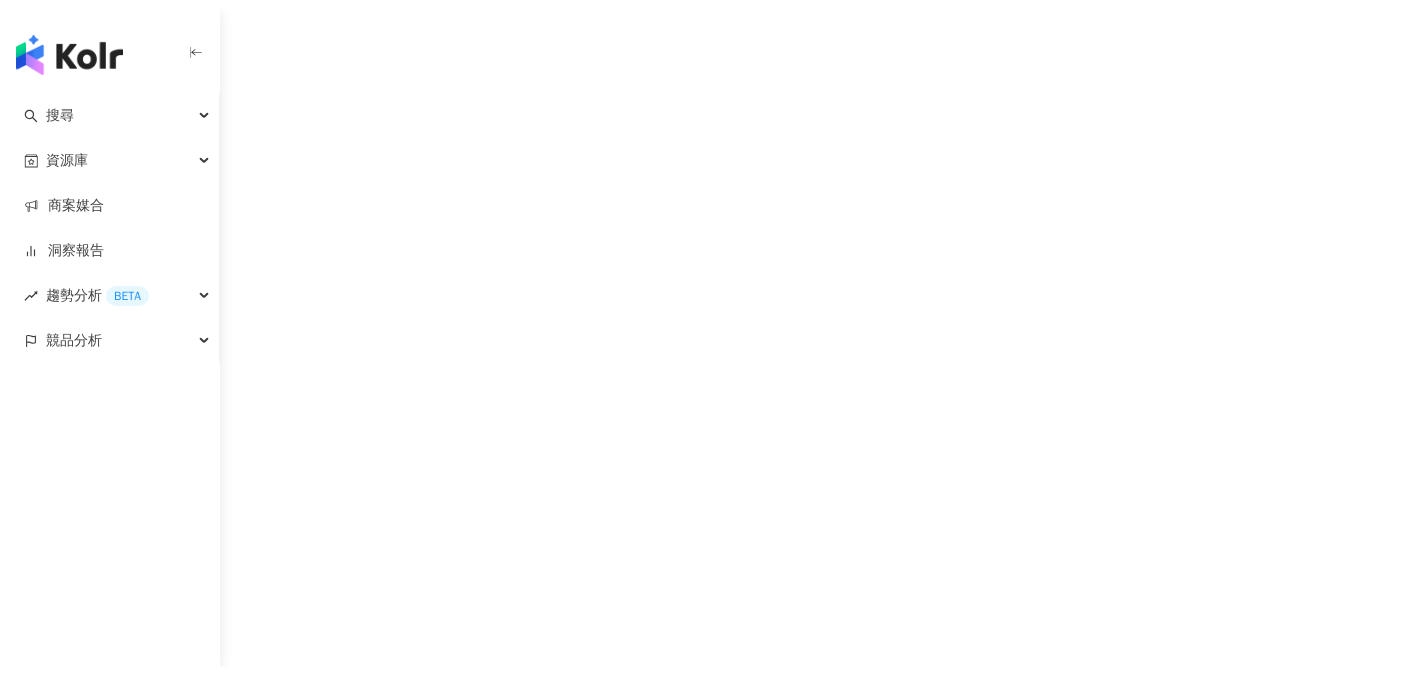 scroll, scrollTop: 0, scrollLeft: 0, axis: both 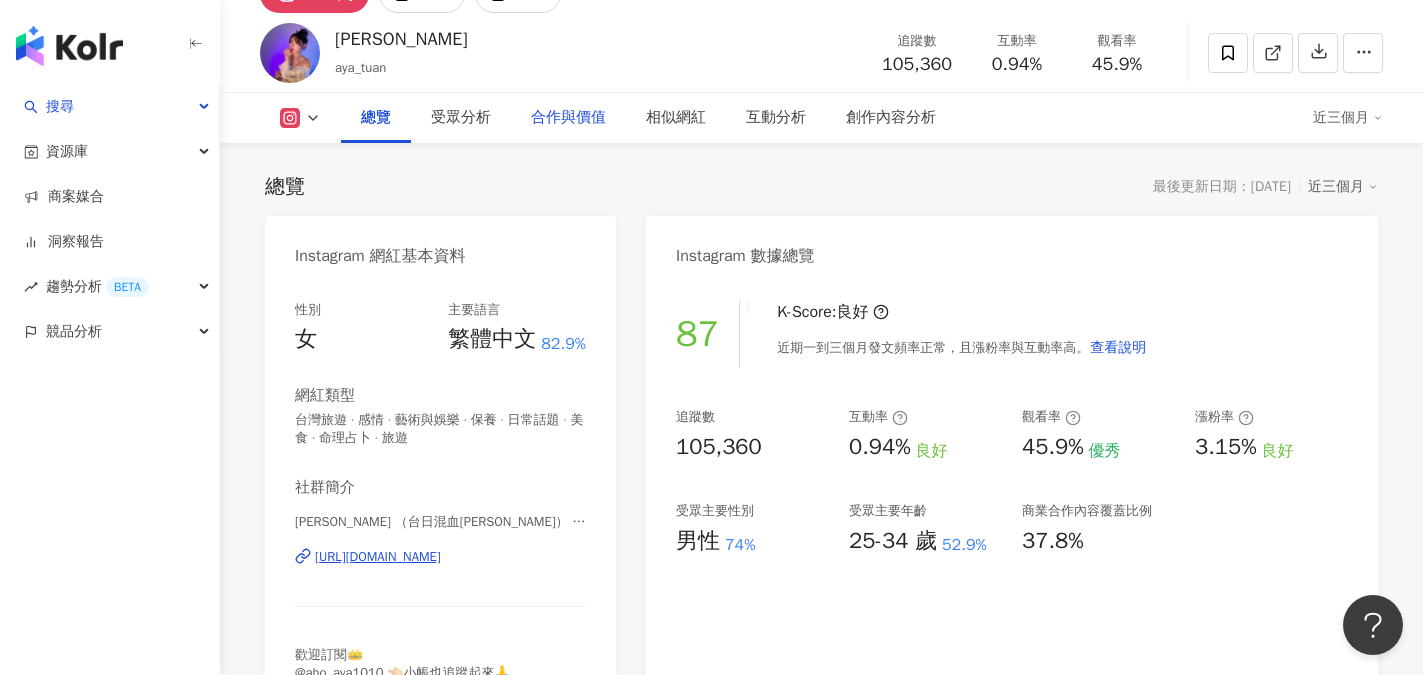click on "合作與價值" at bounding box center [568, 118] 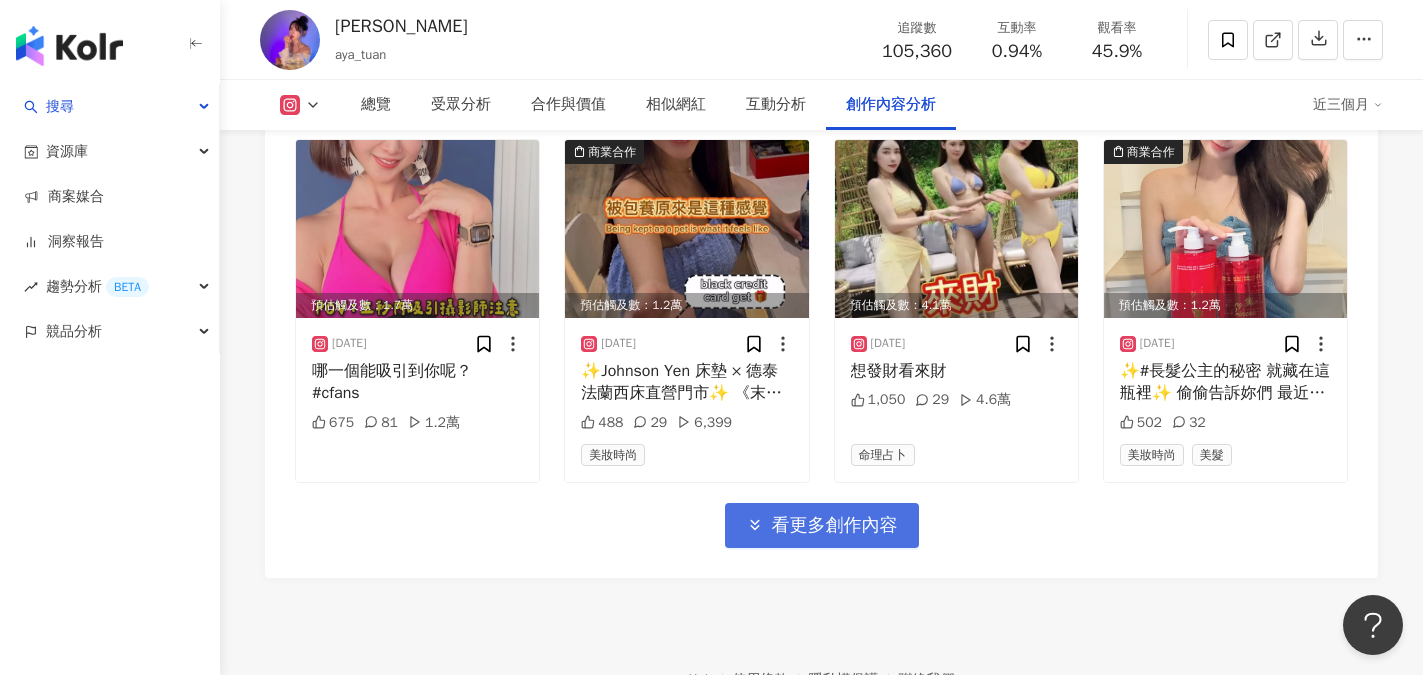 scroll, scrollTop: 7003, scrollLeft: 0, axis: vertical 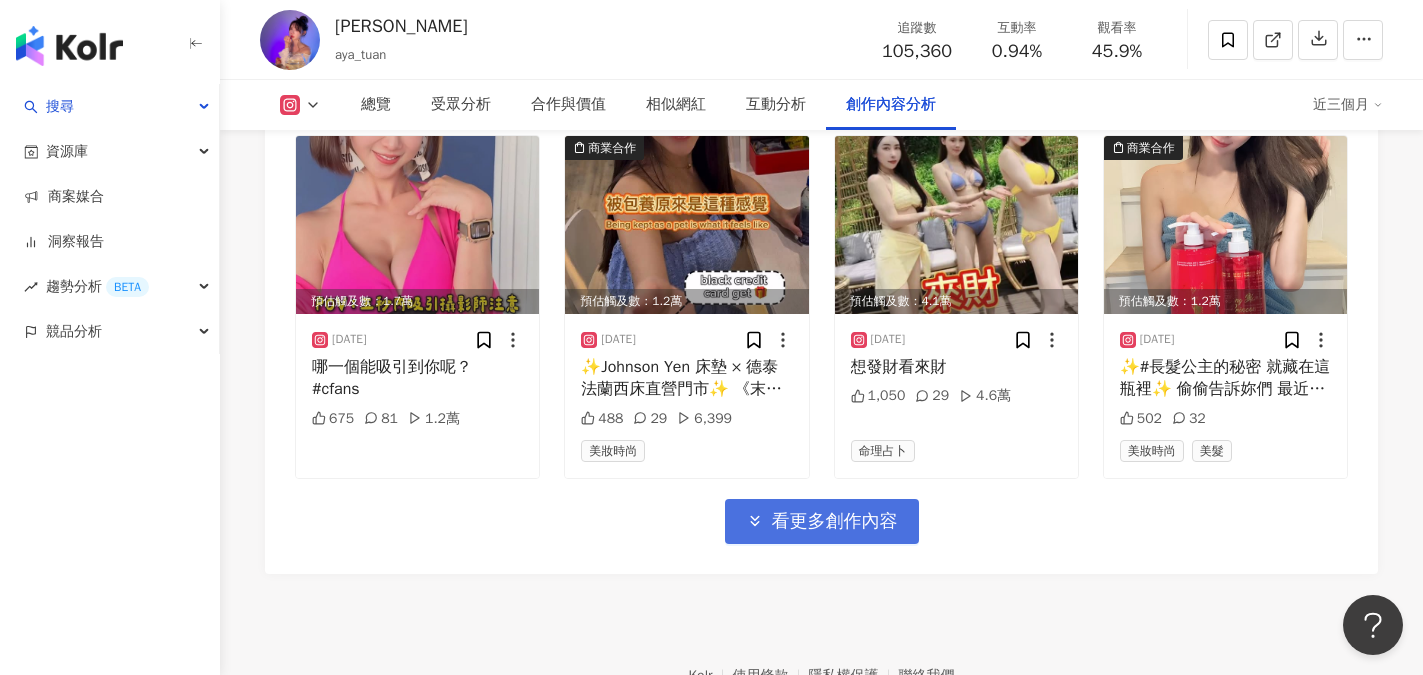 click on "看更多創作內容" at bounding box center (835, 522) 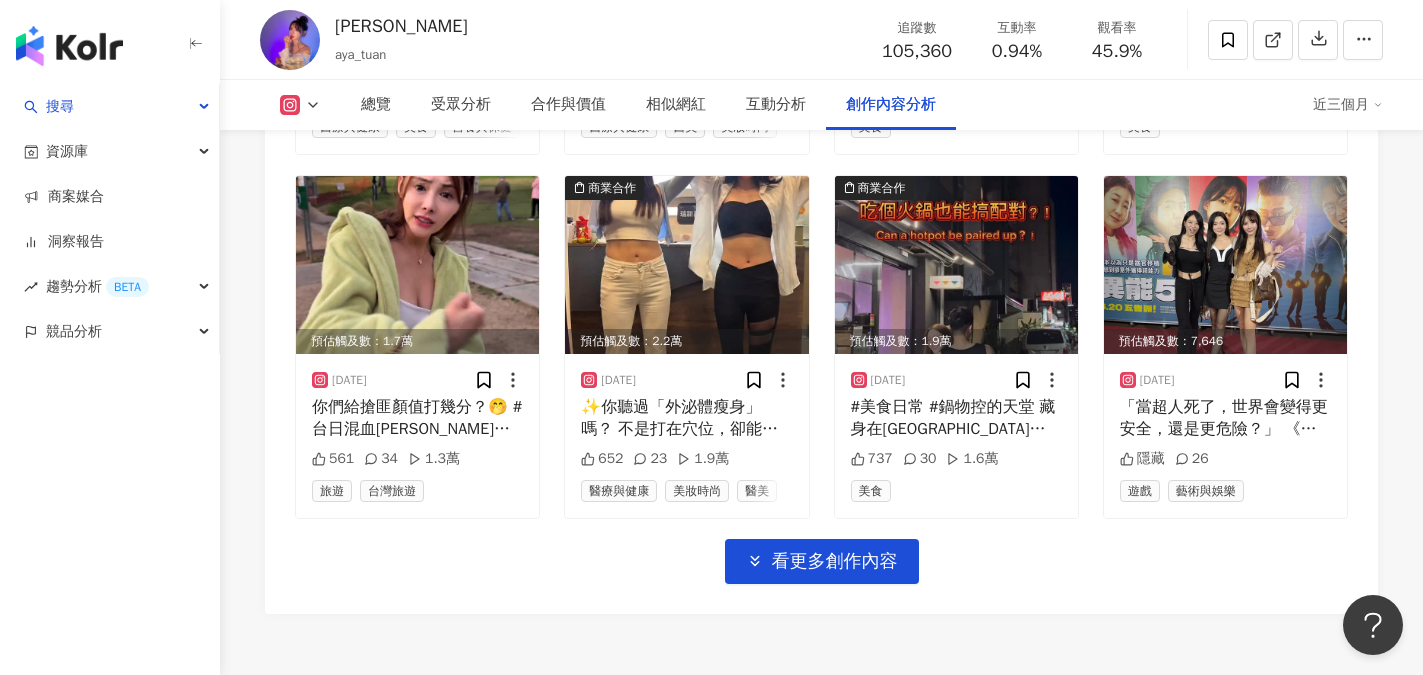scroll, scrollTop: 8103, scrollLeft: 0, axis: vertical 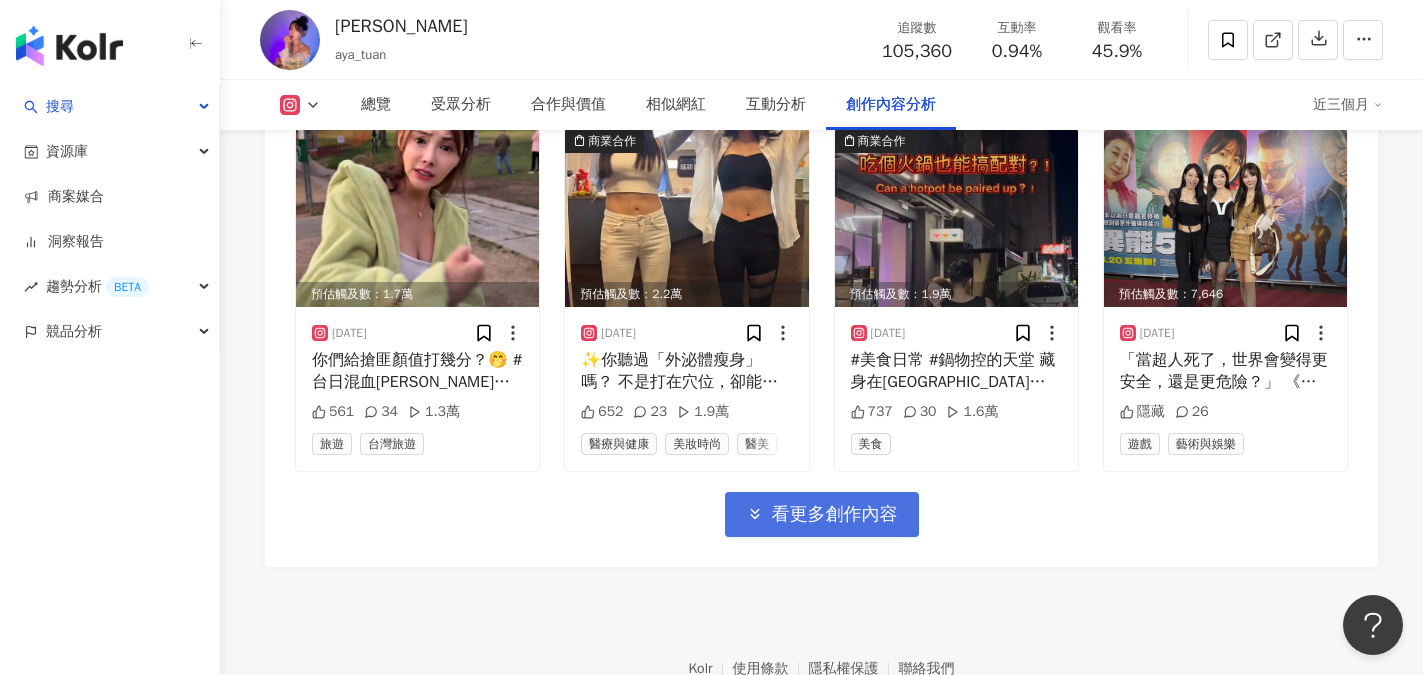 click on "看更多創作內容" at bounding box center [835, 515] 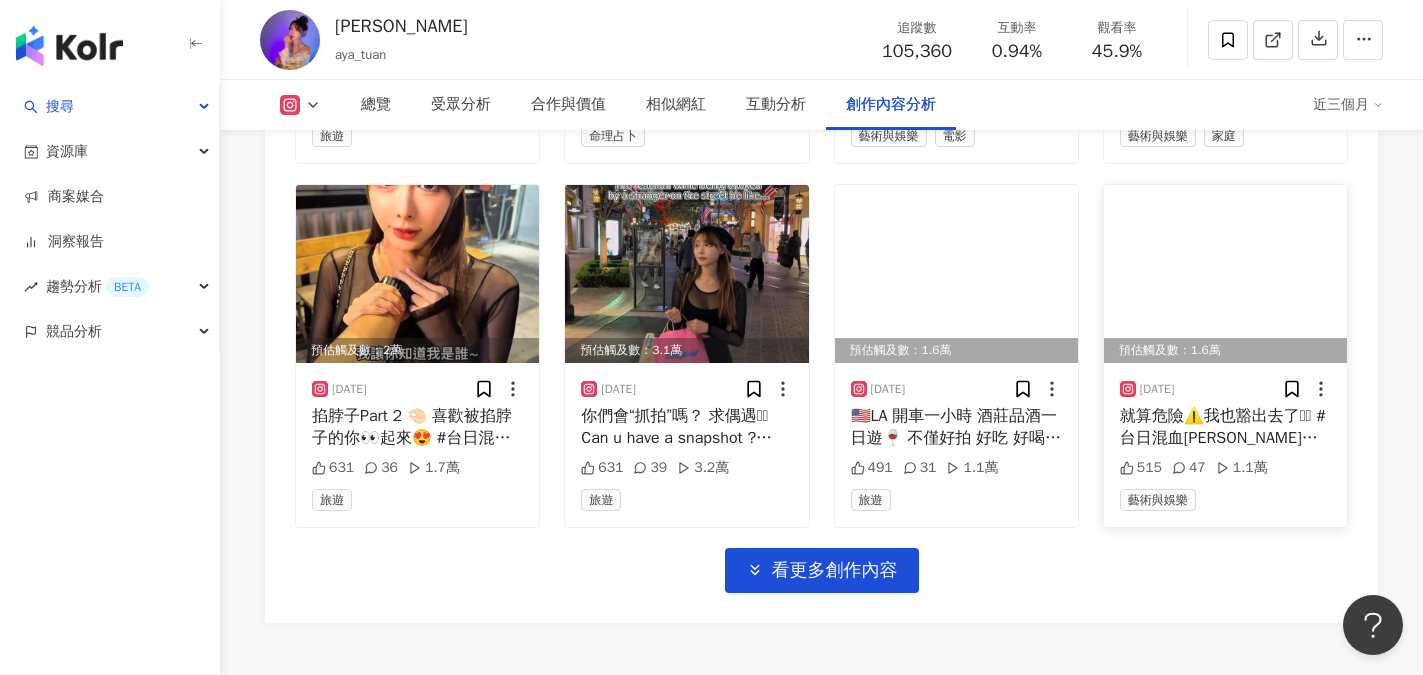 scroll, scrollTop: 9203, scrollLeft: 0, axis: vertical 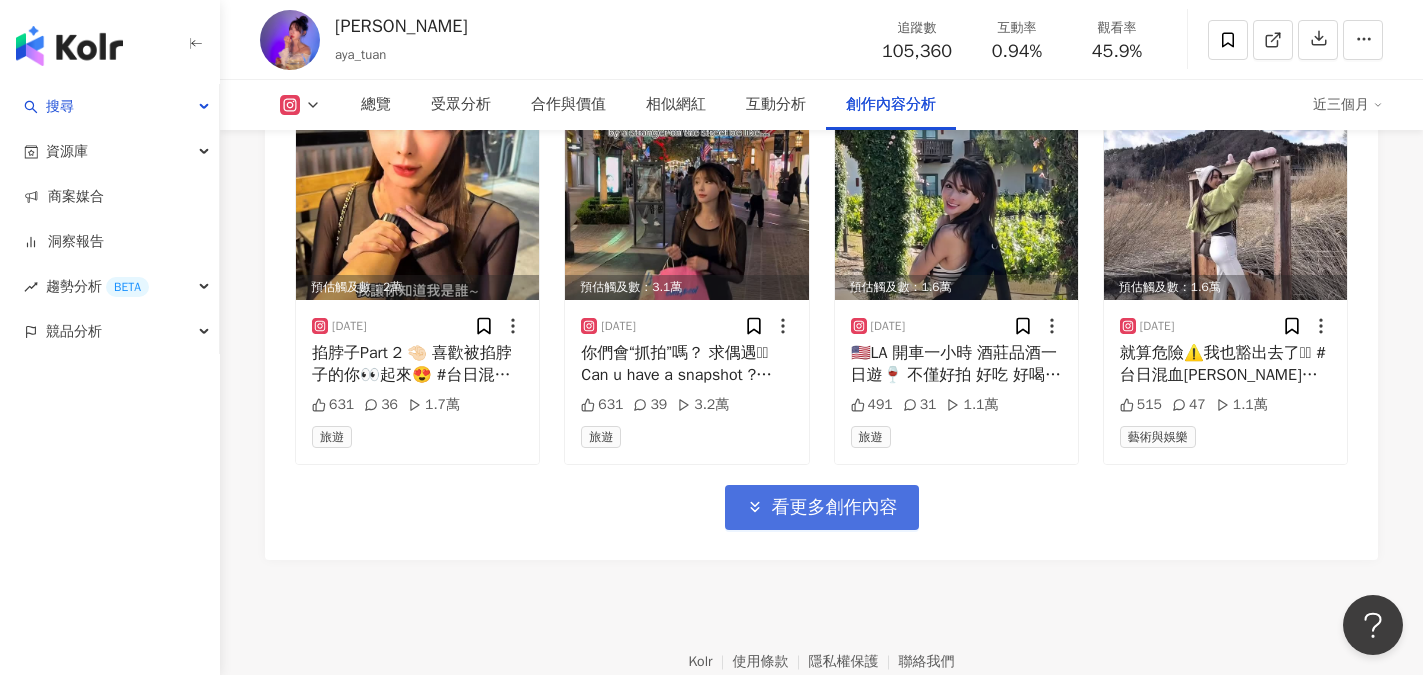 click on "看更多創作內容" at bounding box center [835, 508] 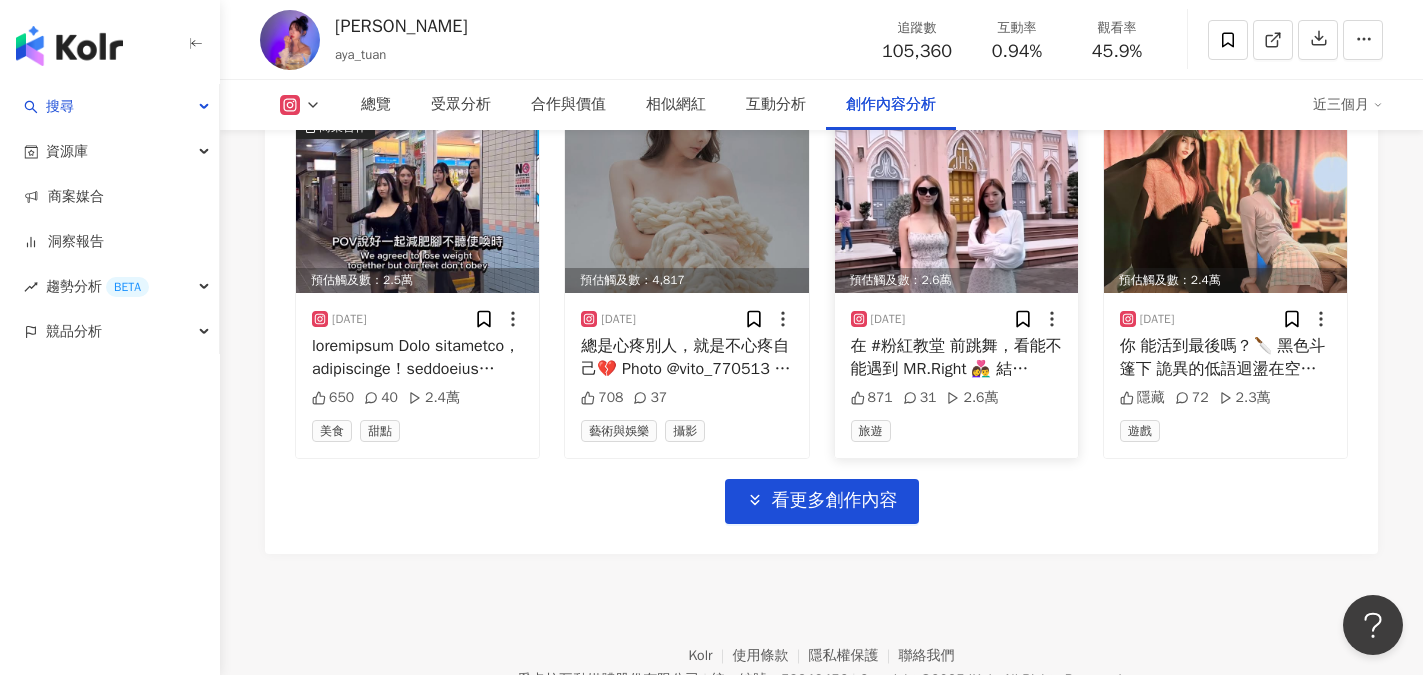scroll, scrollTop: 10303, scrollLeft: 0, axis: vertical 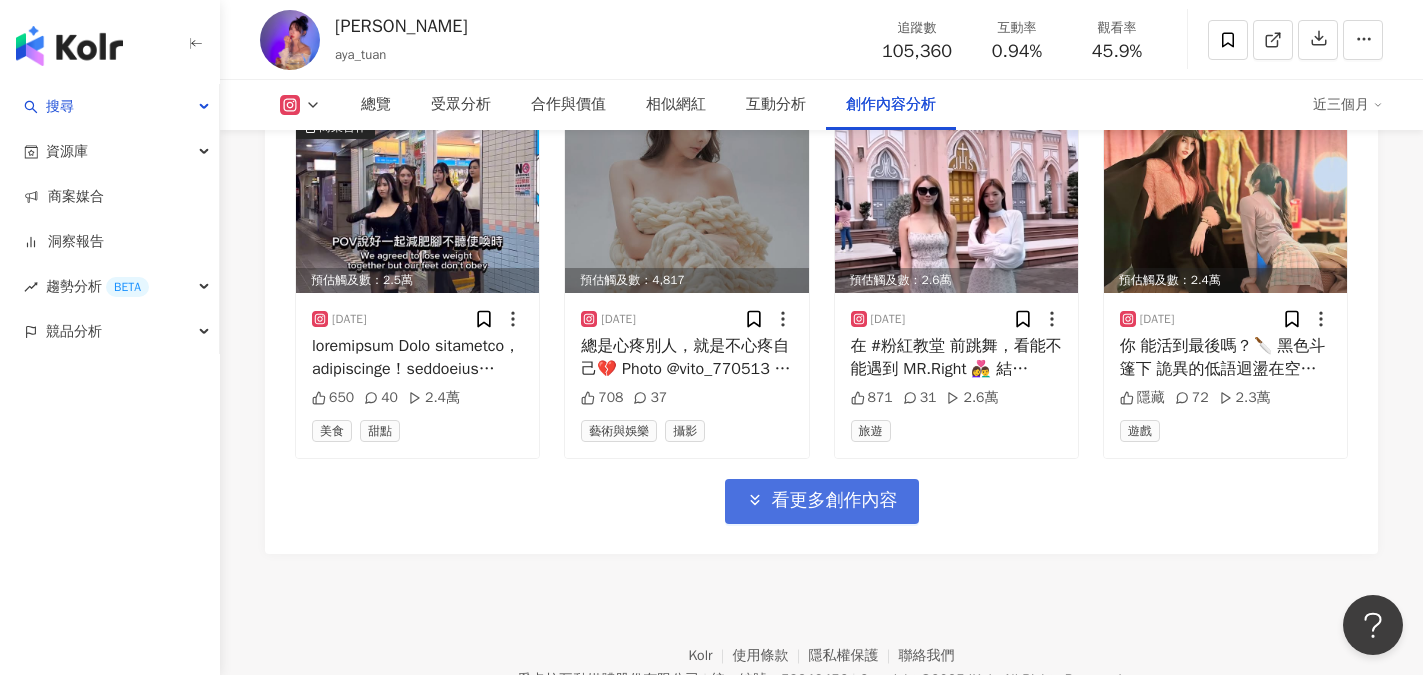click on "看更多創作內容" at bounding box center [835, 501] 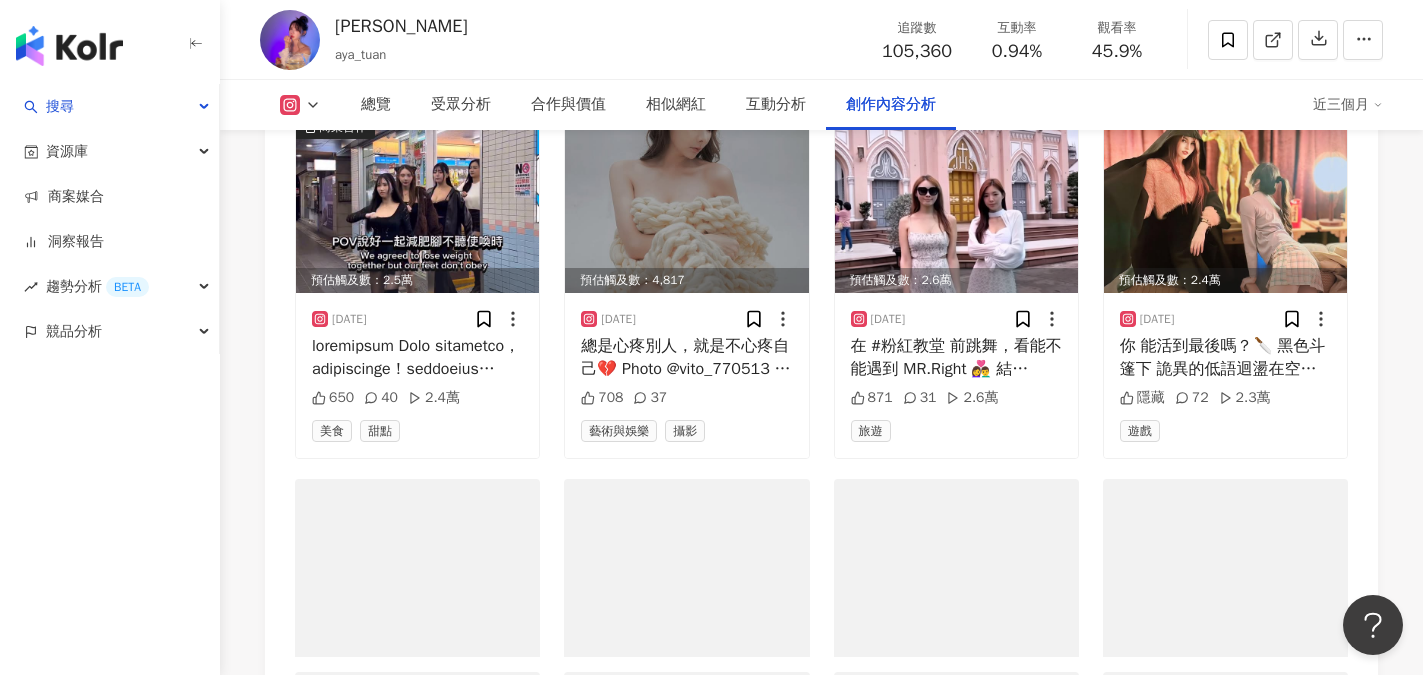 click at bounding box center [956, 568] 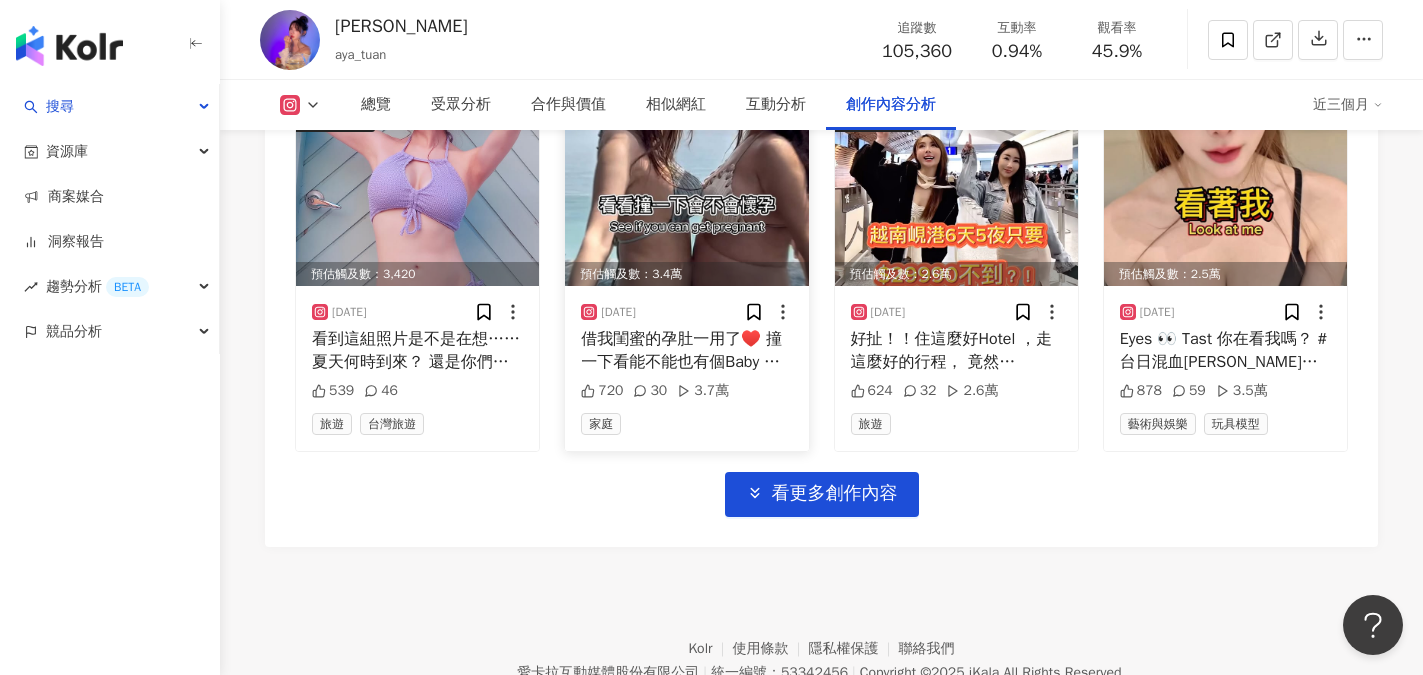 scroll, scrollTop: 11403, scrollLeft: 0, axis: vertical 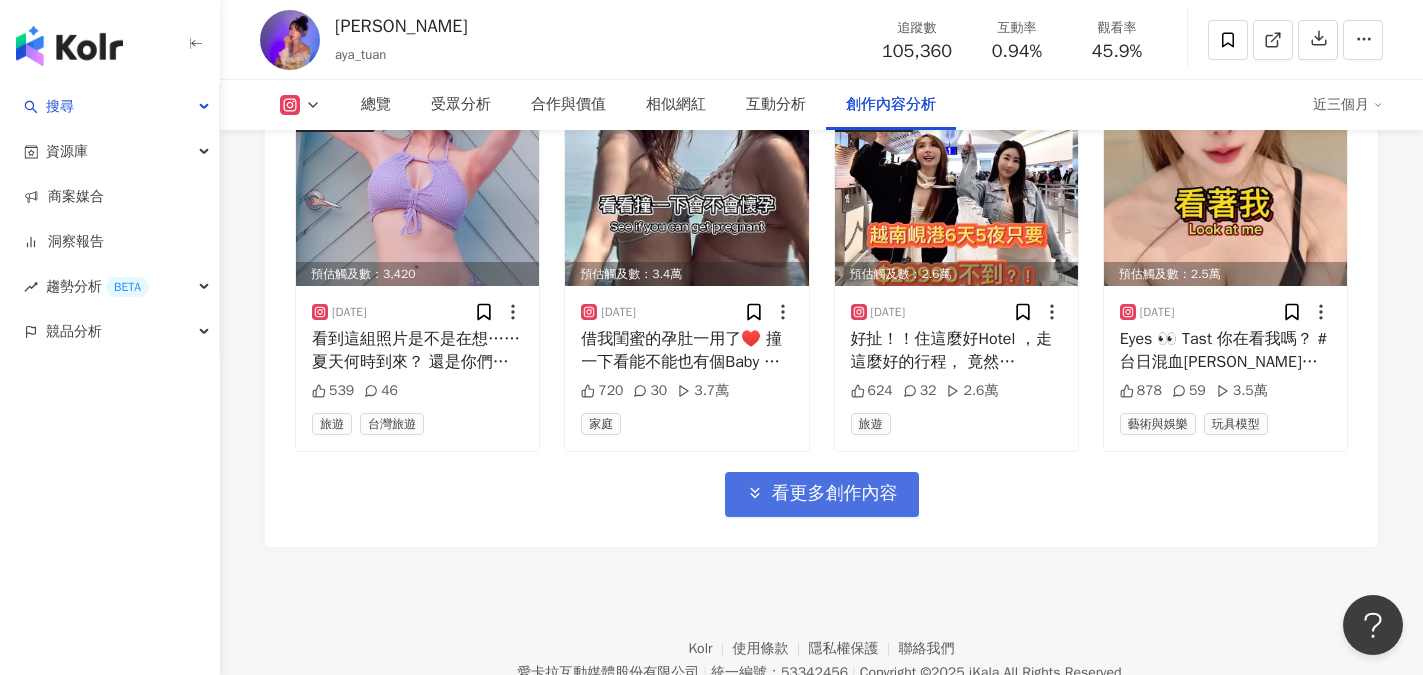 click on "看更多創作內容" at bounding box center [835, 494] 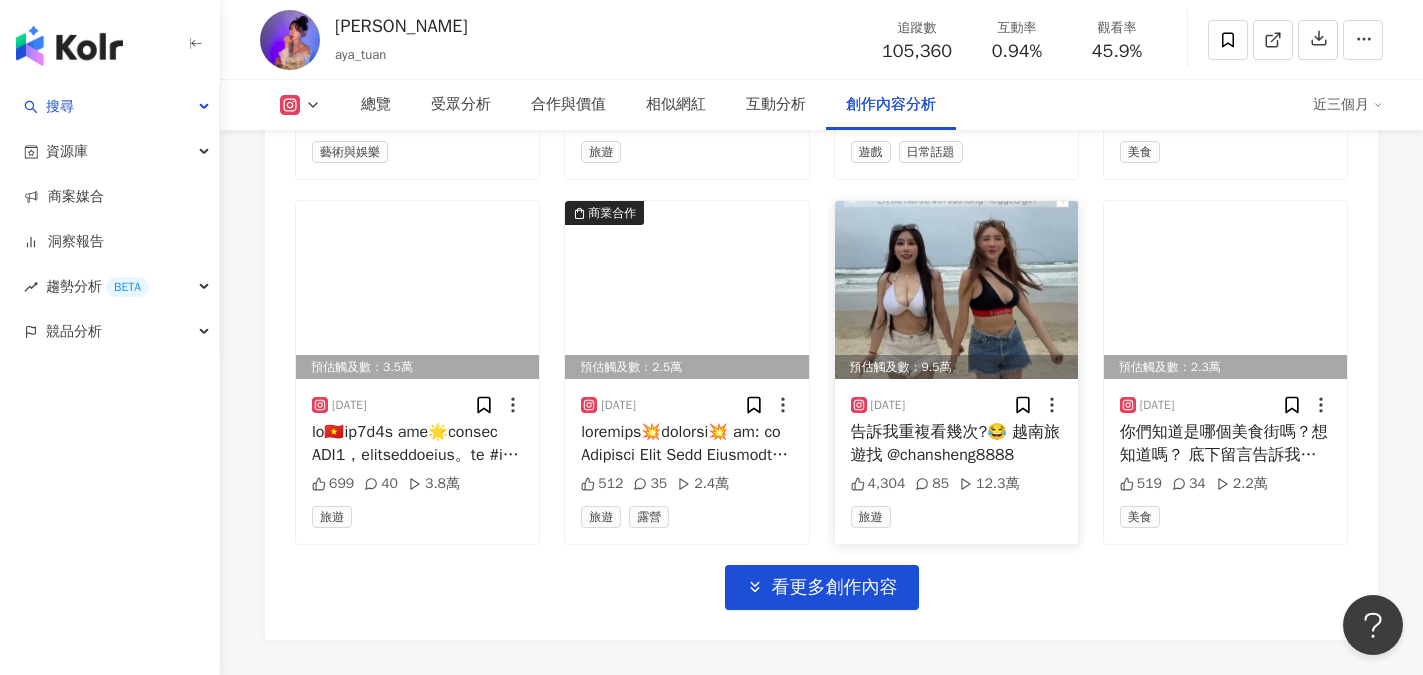 scroll, scrollTop: 12403, scrollLeft: 0, axis: vertical 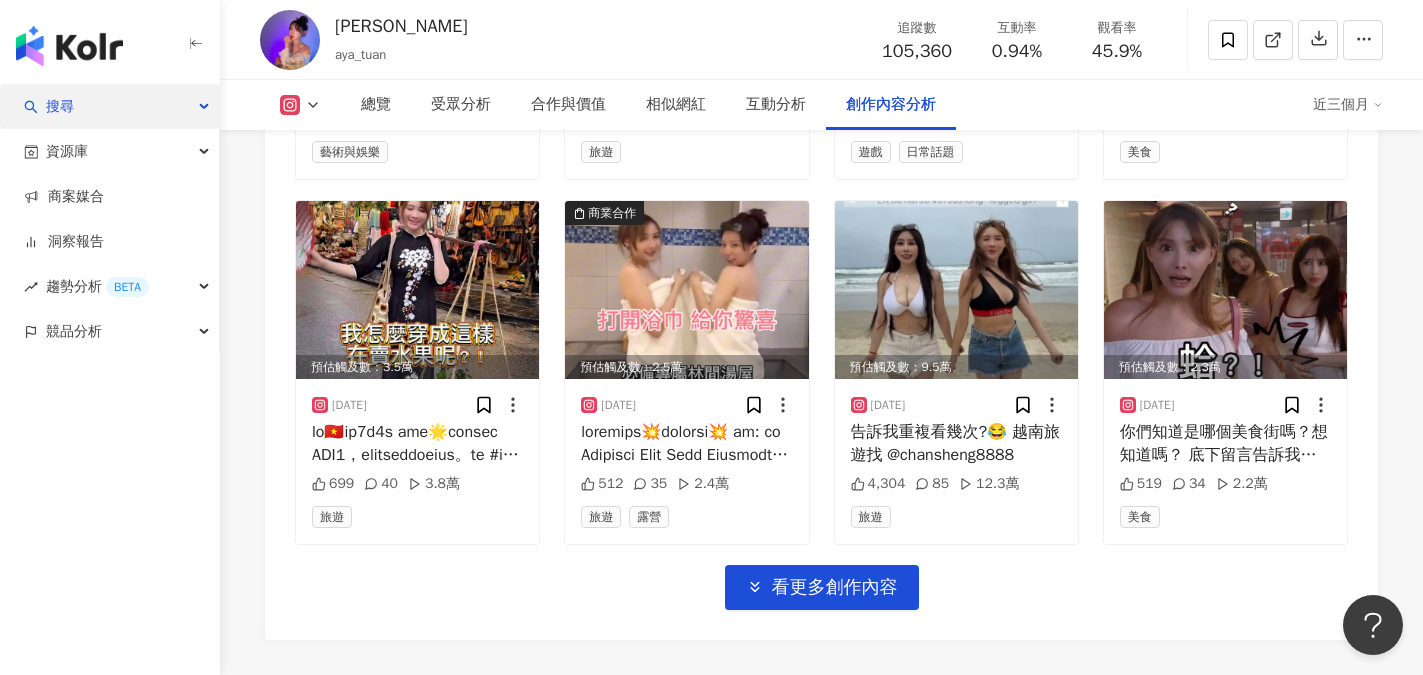 click on "搜尋" at bounding box center [60, 106] 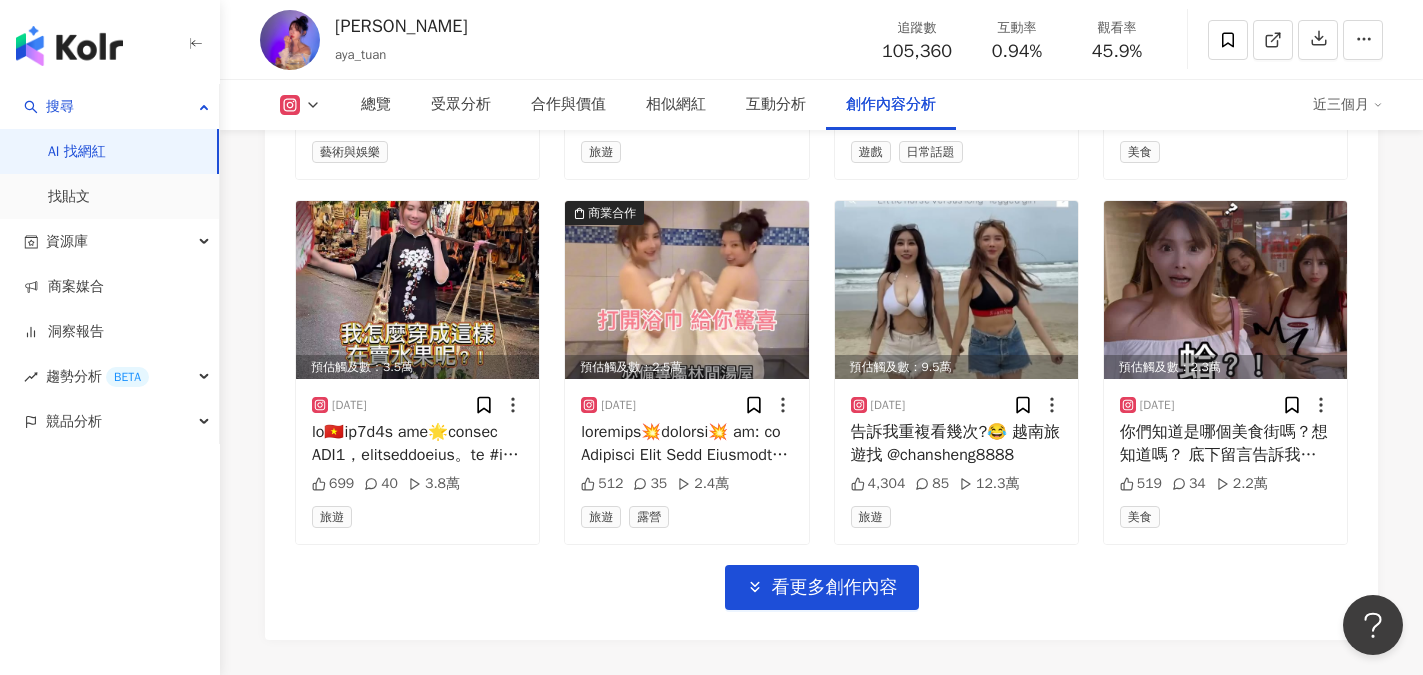 click on "AI 找網紅" at bounding box center (77, 152) 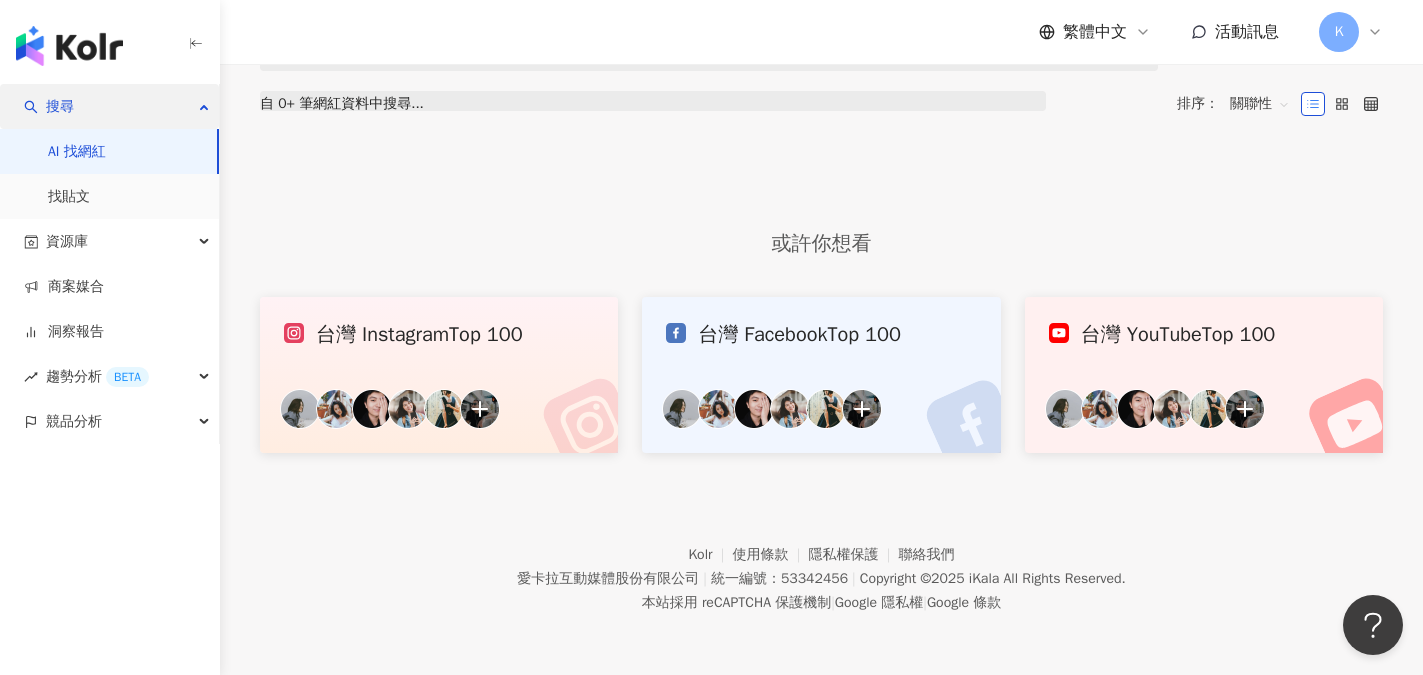 scroll, scrollTop: 0, scrollLeft: 0, axis: both 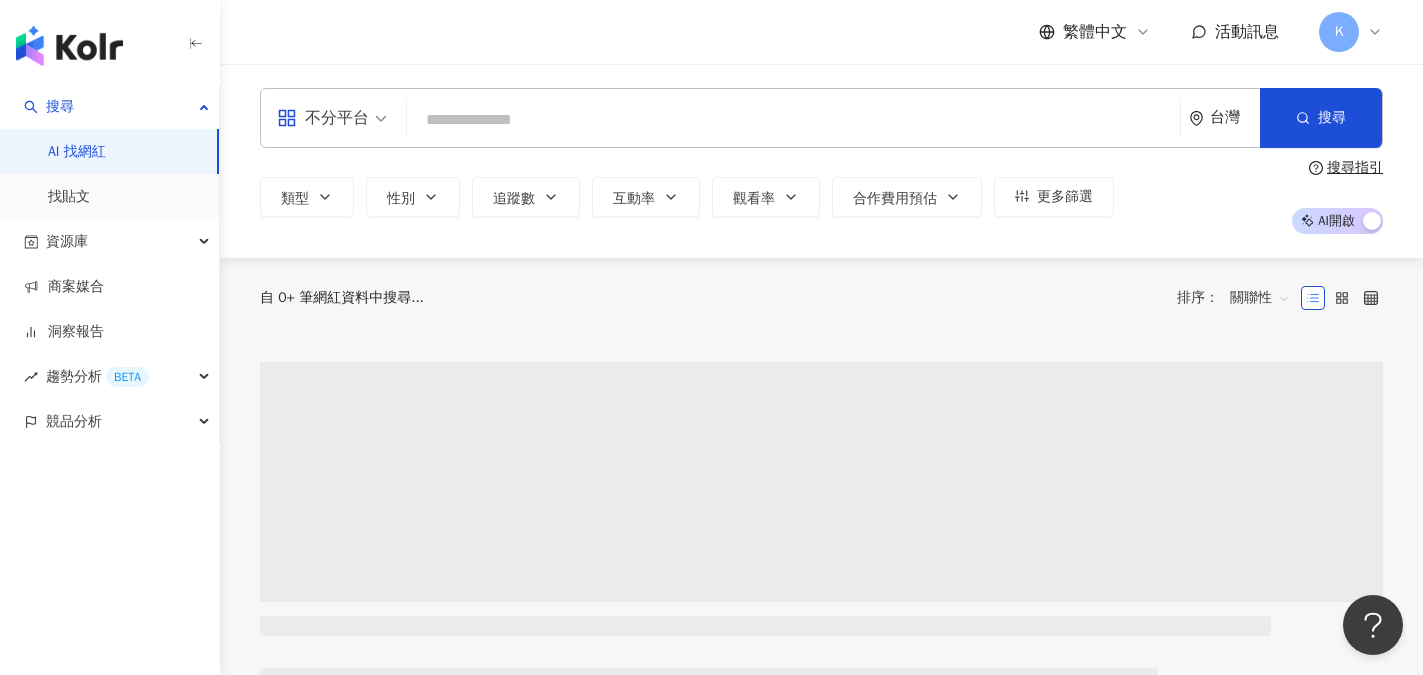 click at bounding box center [793, 120] 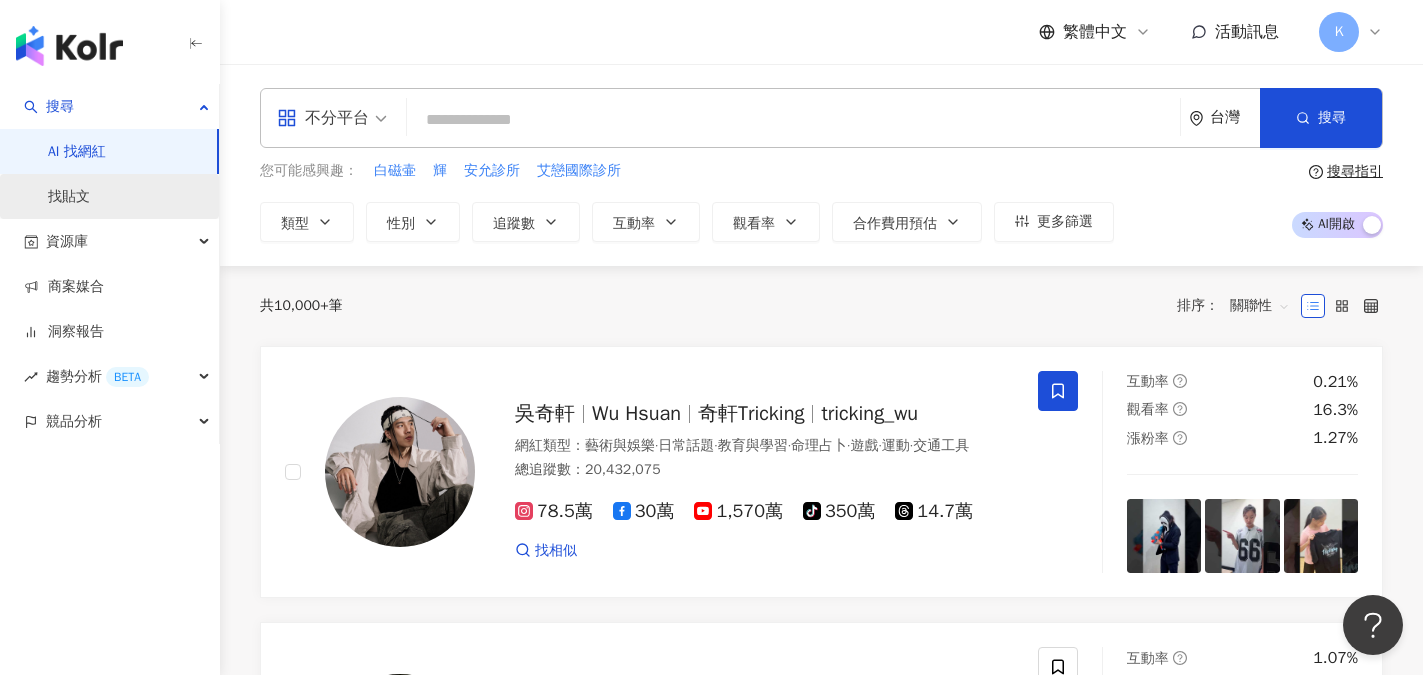 click on "找貼文" at bounding box center [69, 197] 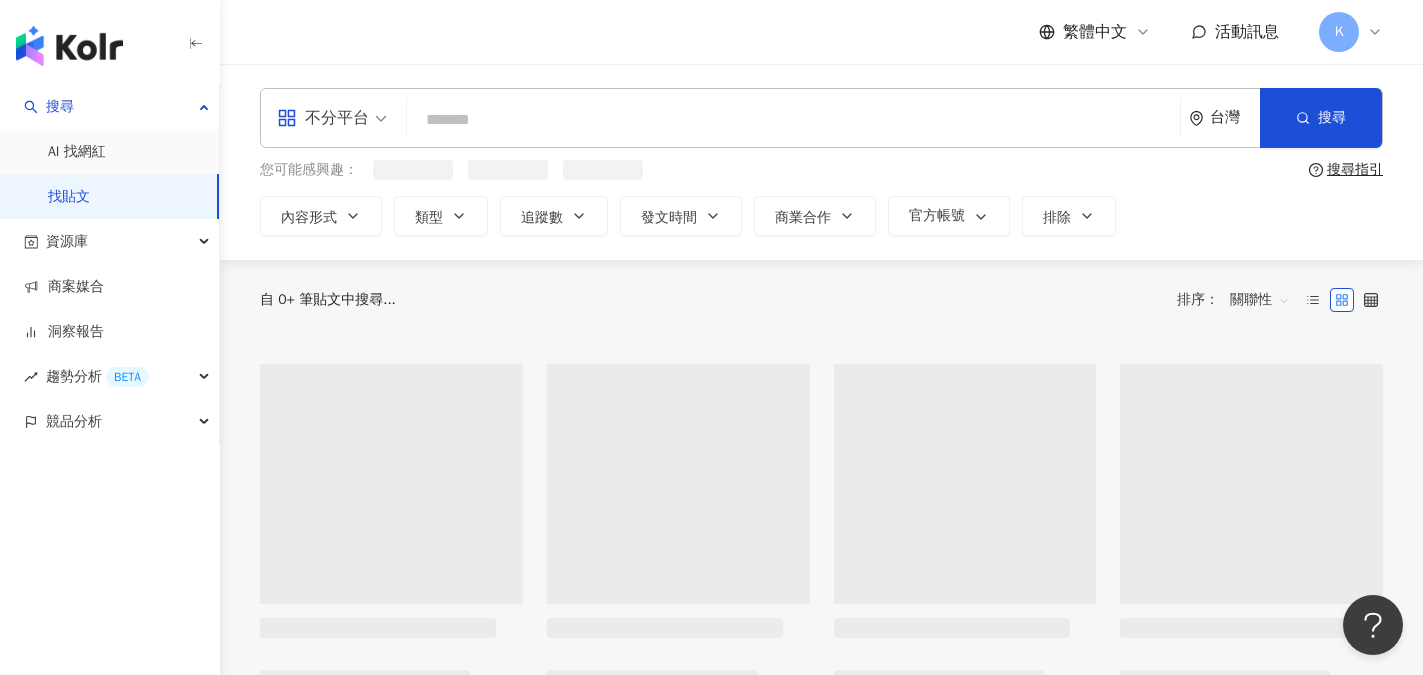 click at bounding box center [793, 119] 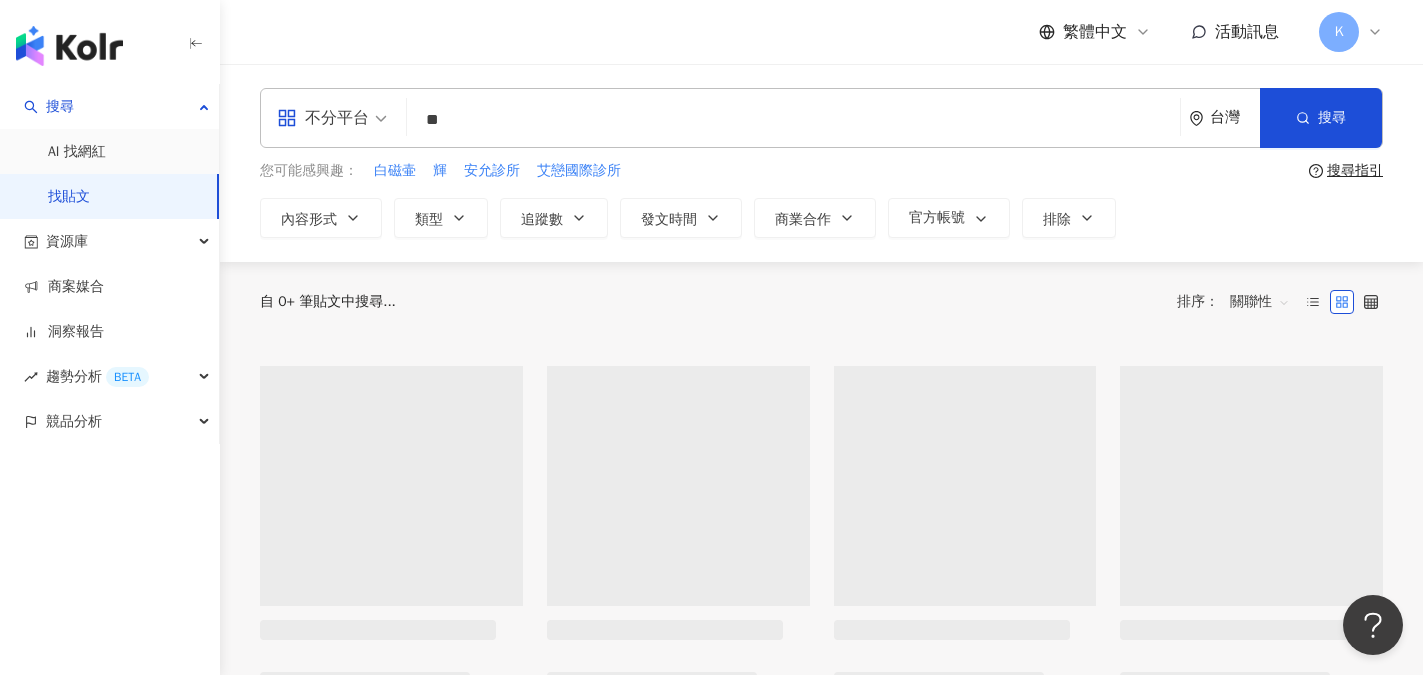 type on "*" 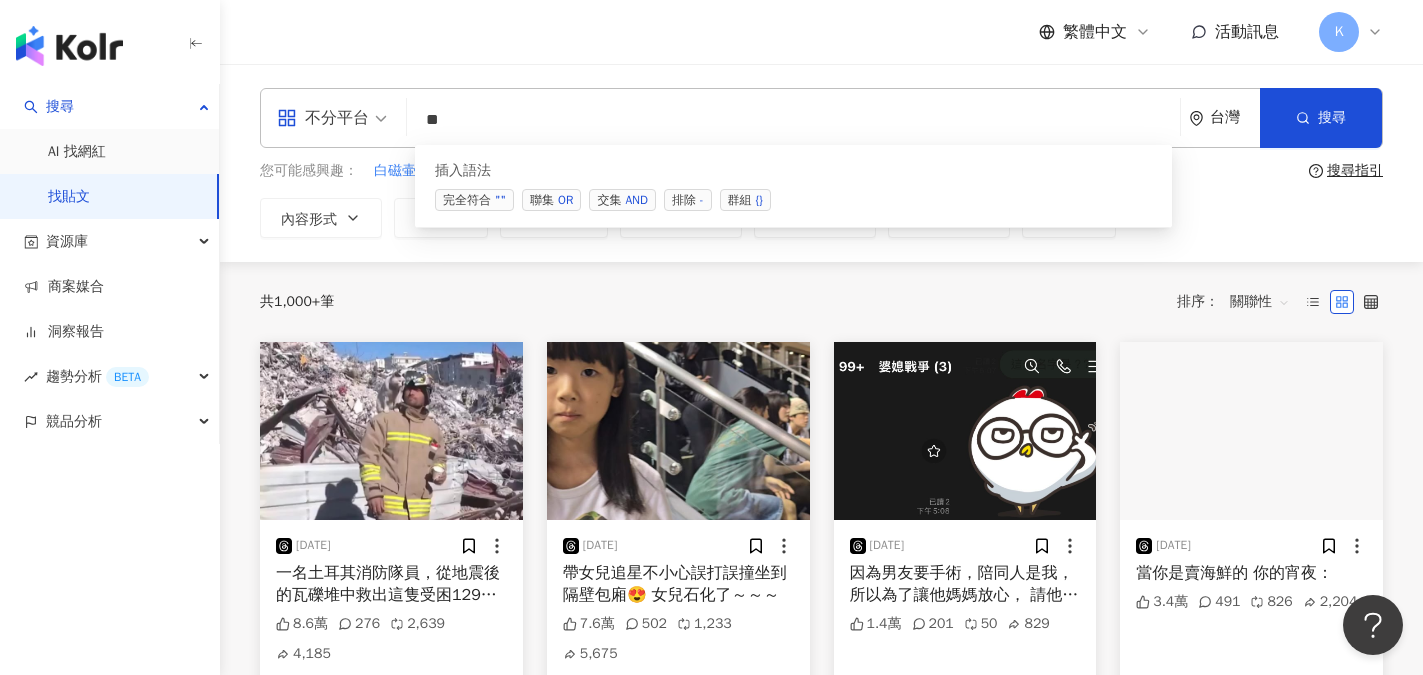 type on "*" 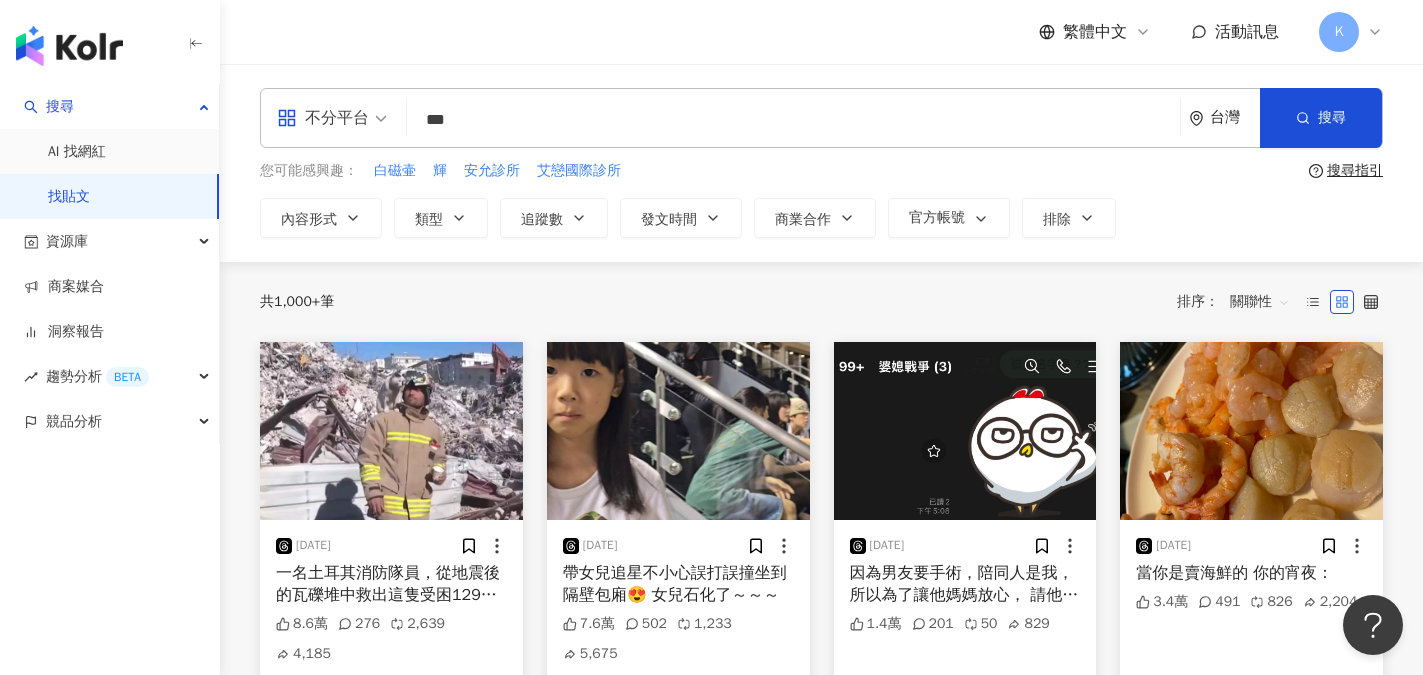 type on "***" 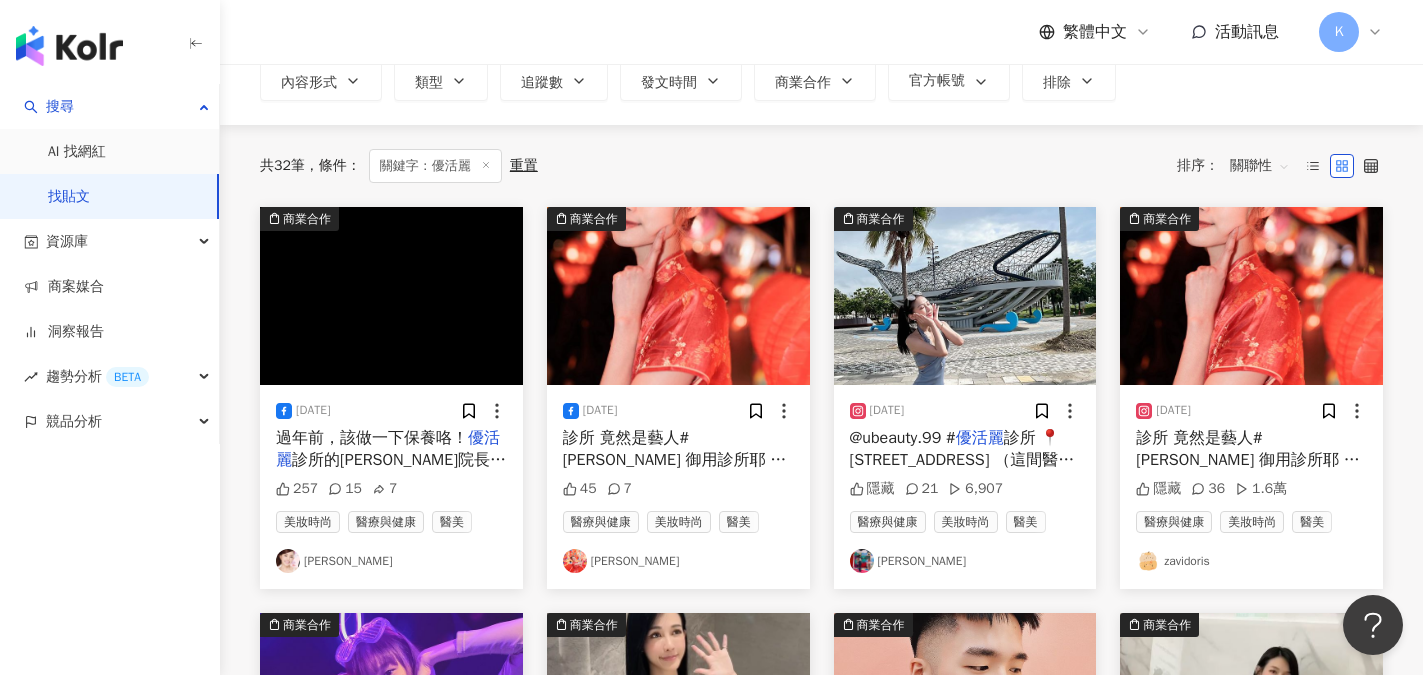 scroll, scrollTop: 200, scrollLeft: 0, axis: vertical 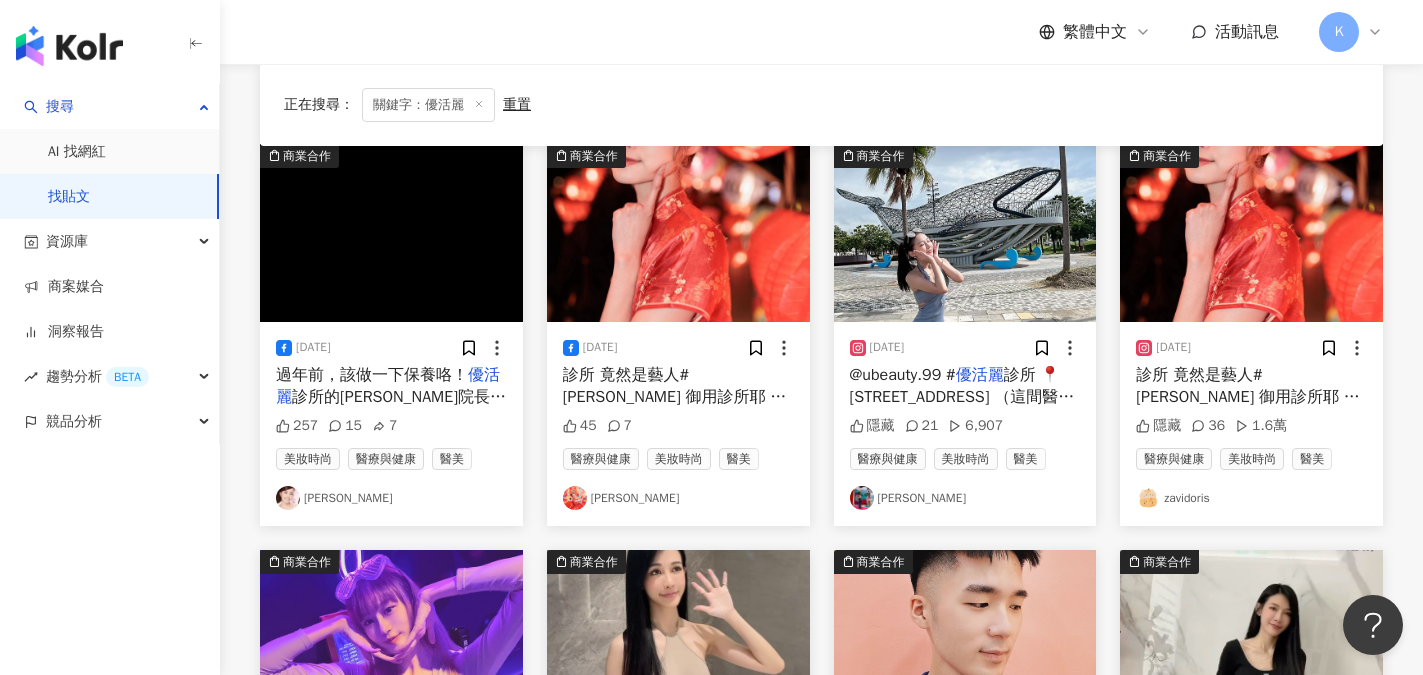 click on "Doris依瑾" at bounding box center (678, 498) 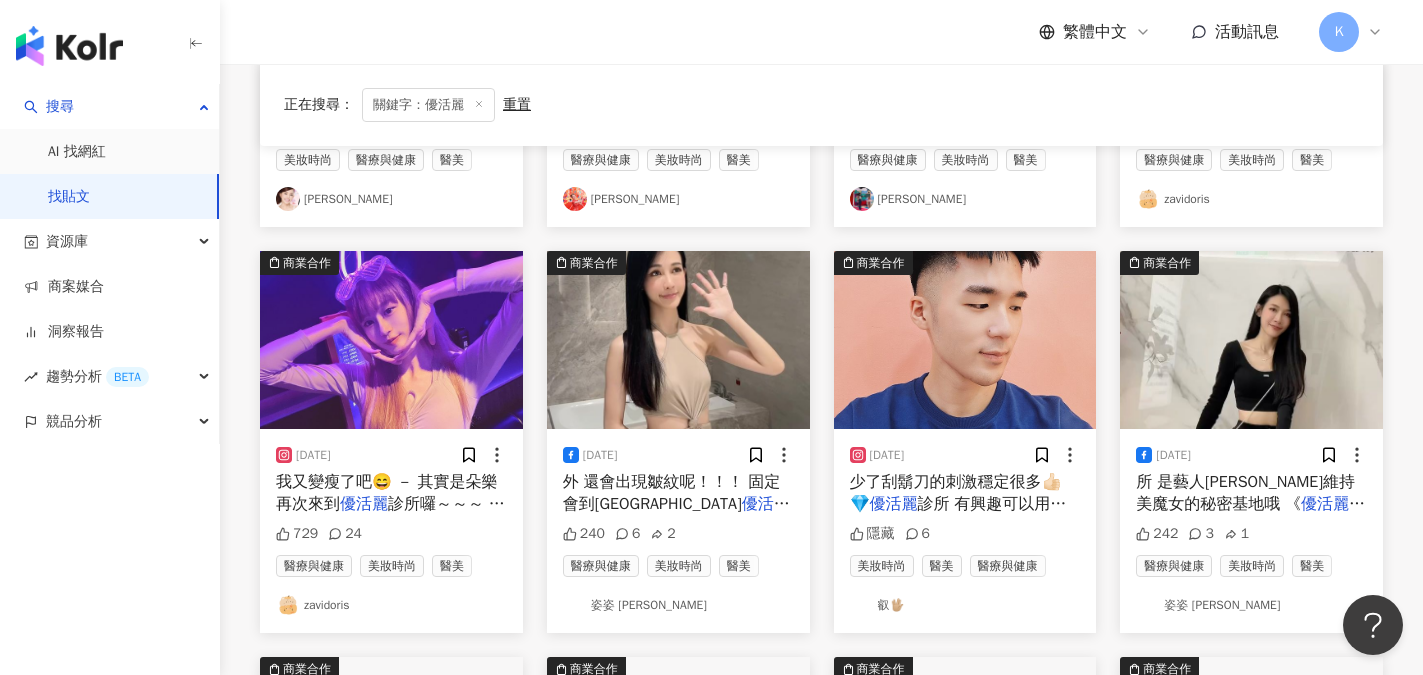 scroll, scrollTop: 500, scrollLeft: 0, axis: vertical 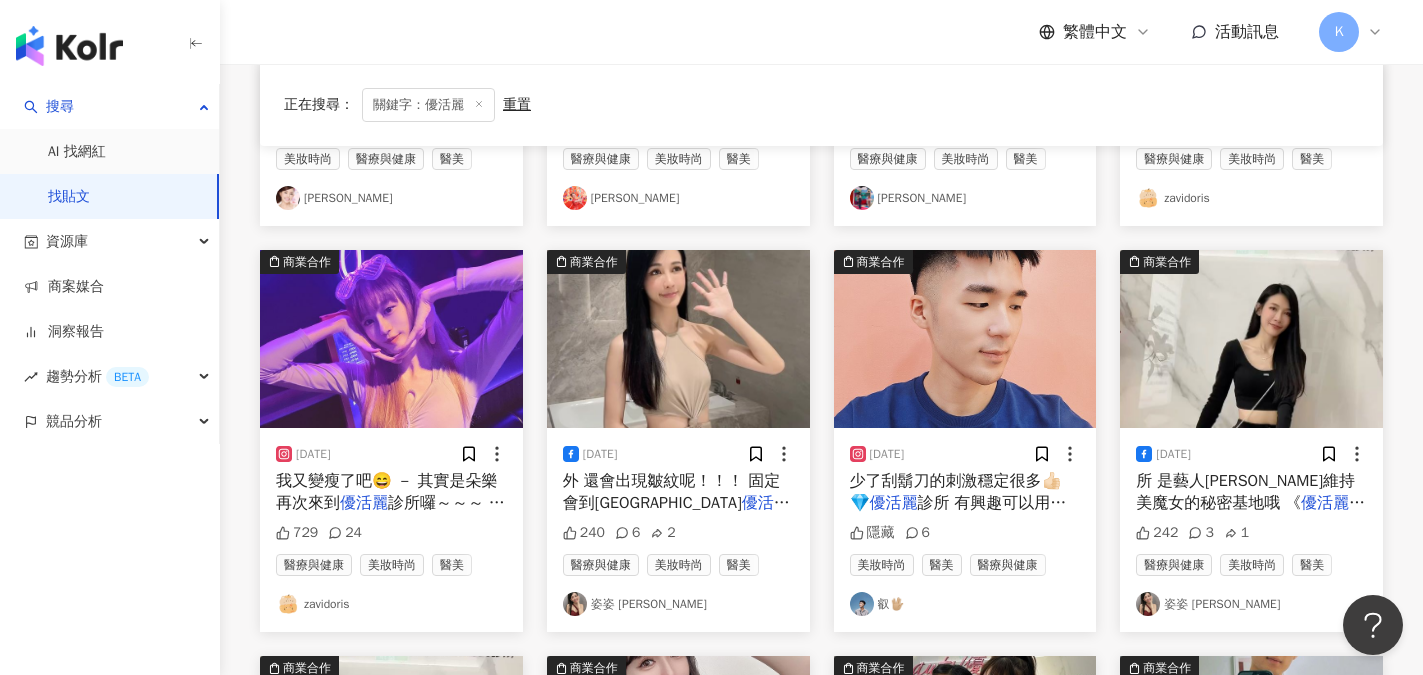 click on "優活麗" at bounding box center [364, 503] 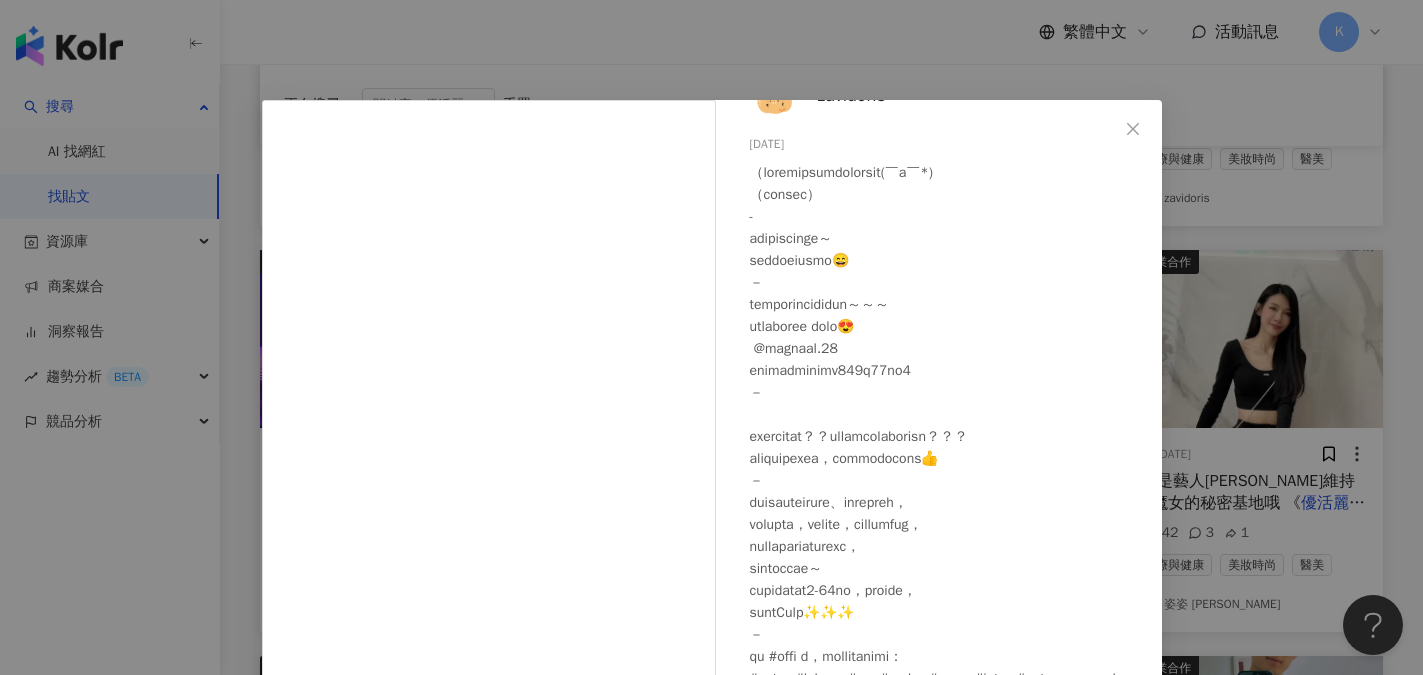 scroll, scrollTop: 100, scrollLeft: 0, axis: vertical 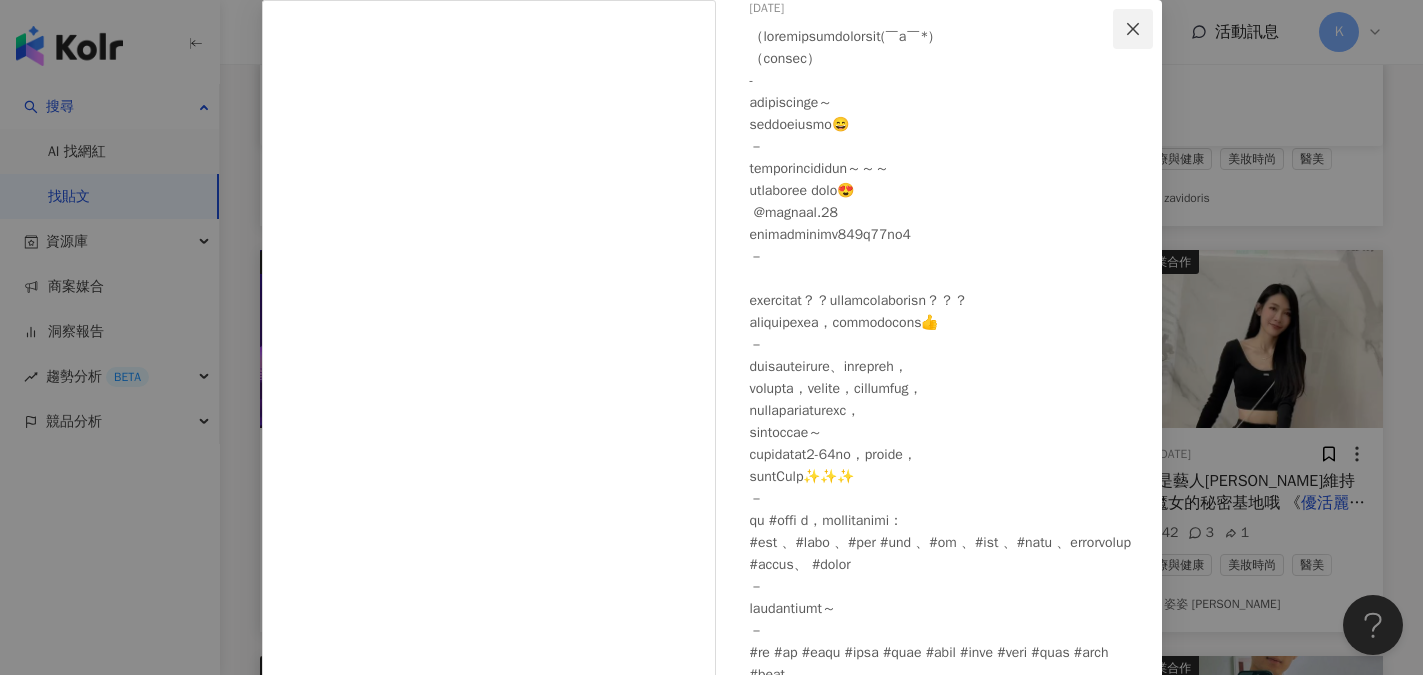 click 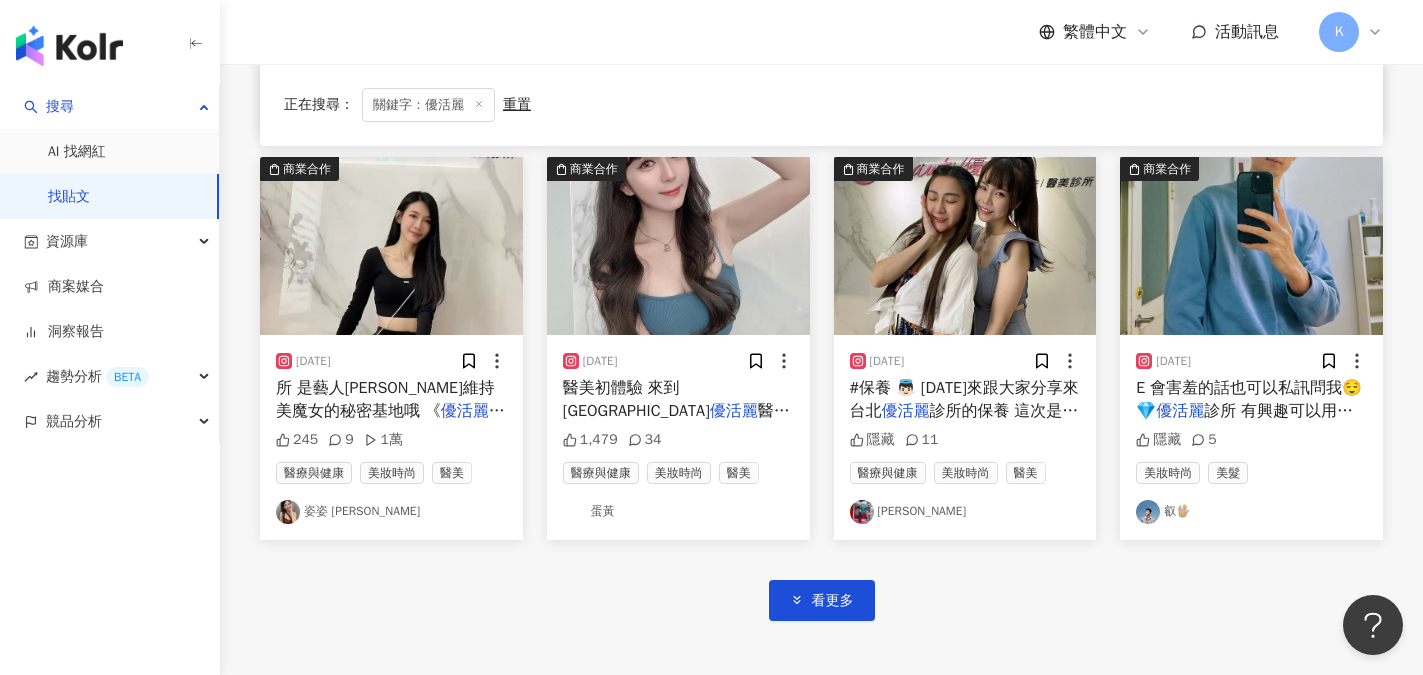 scroll, scrollTop: 1000, scrollLeft: 0, axis: vertical 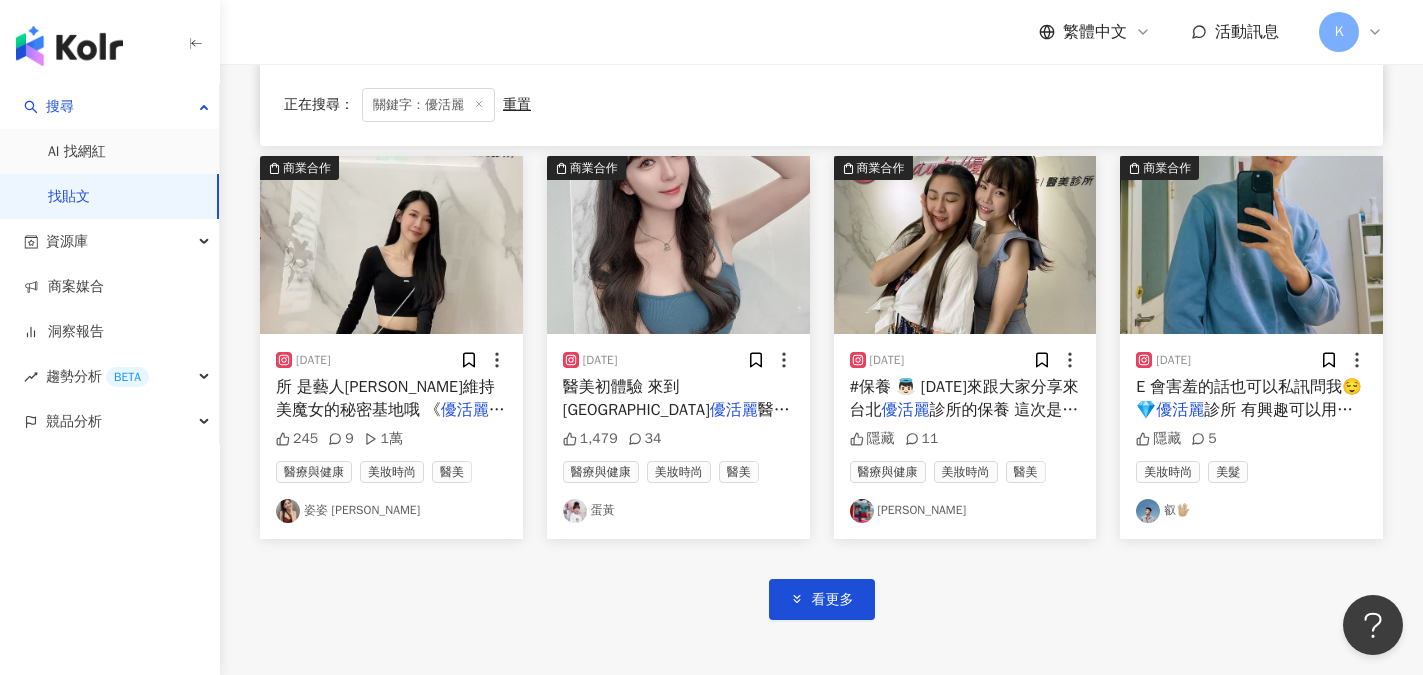 click on "醫美初體驗
來到台北" at bounding box center (636, 398) 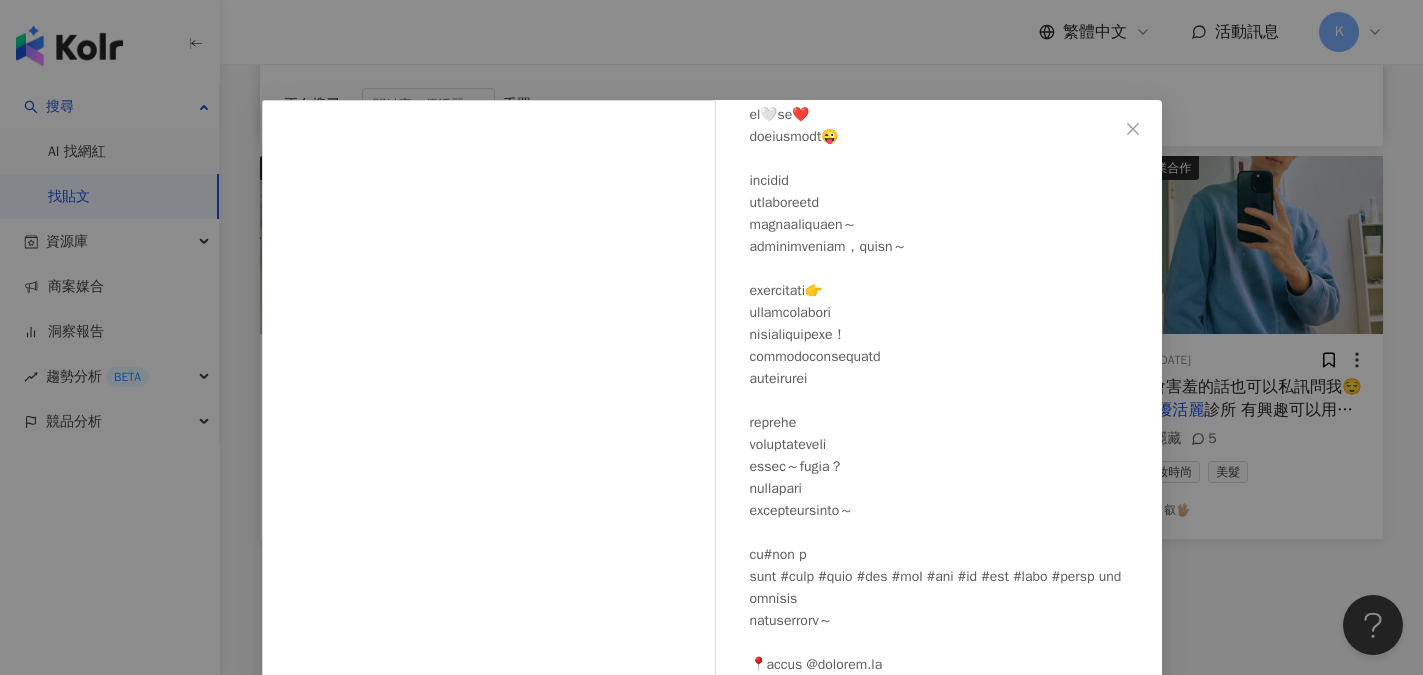 scroll, scrollTop: 235, scrollLeft: 0, axis: vertical 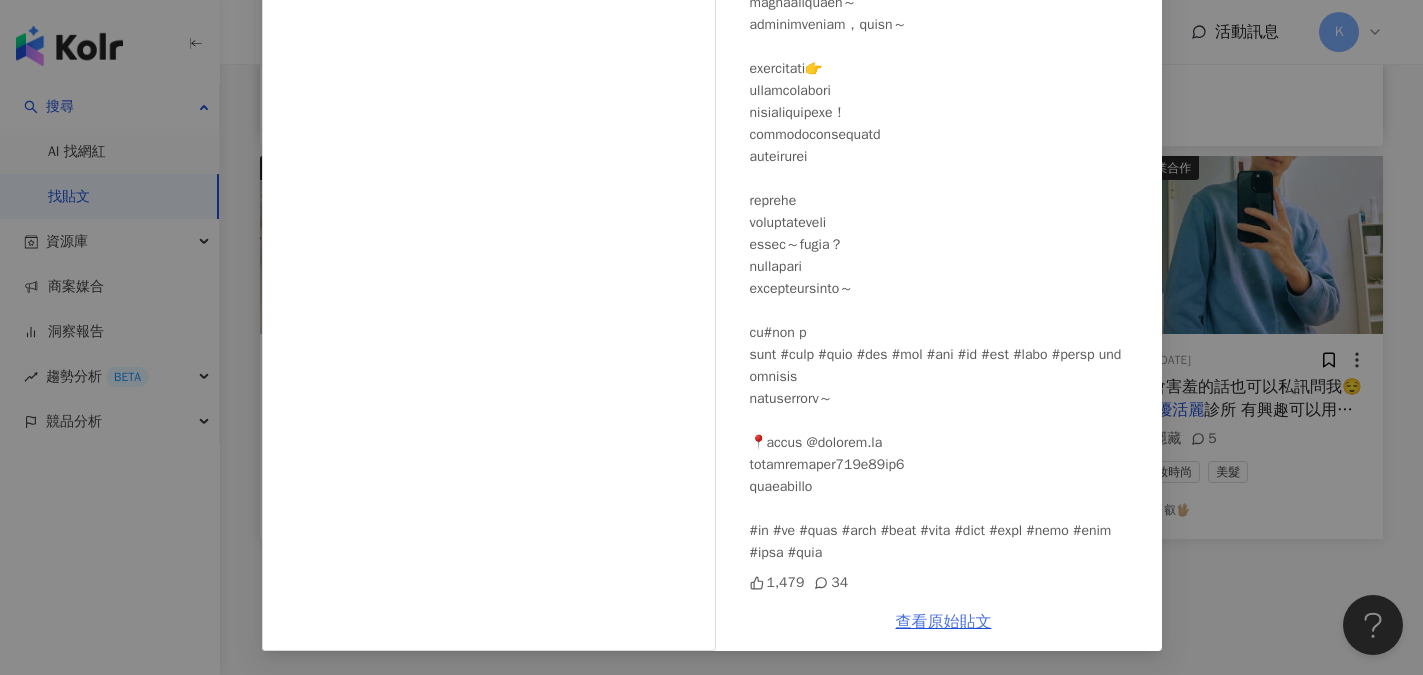 click on "查看原始貼文" at bounding box center [944, 622] 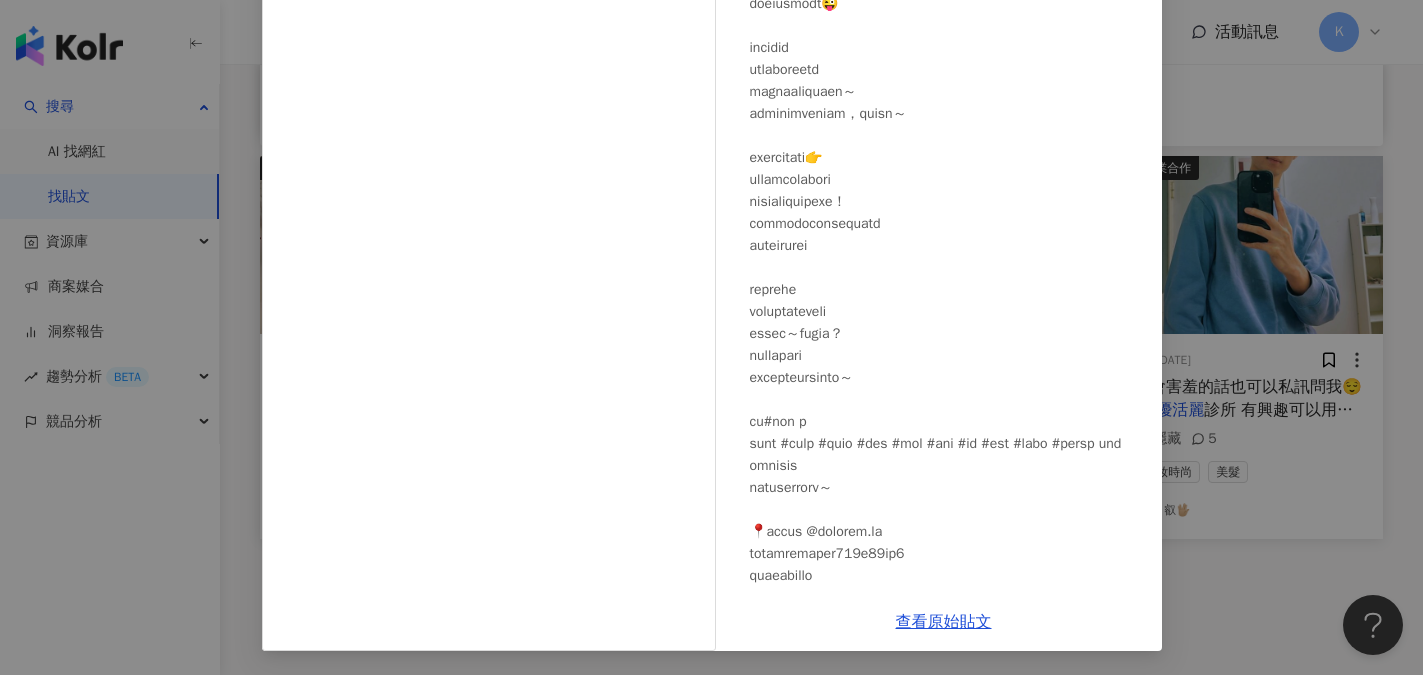 scroll, scrollTop: 0, scrollLeft: 0, axis: both 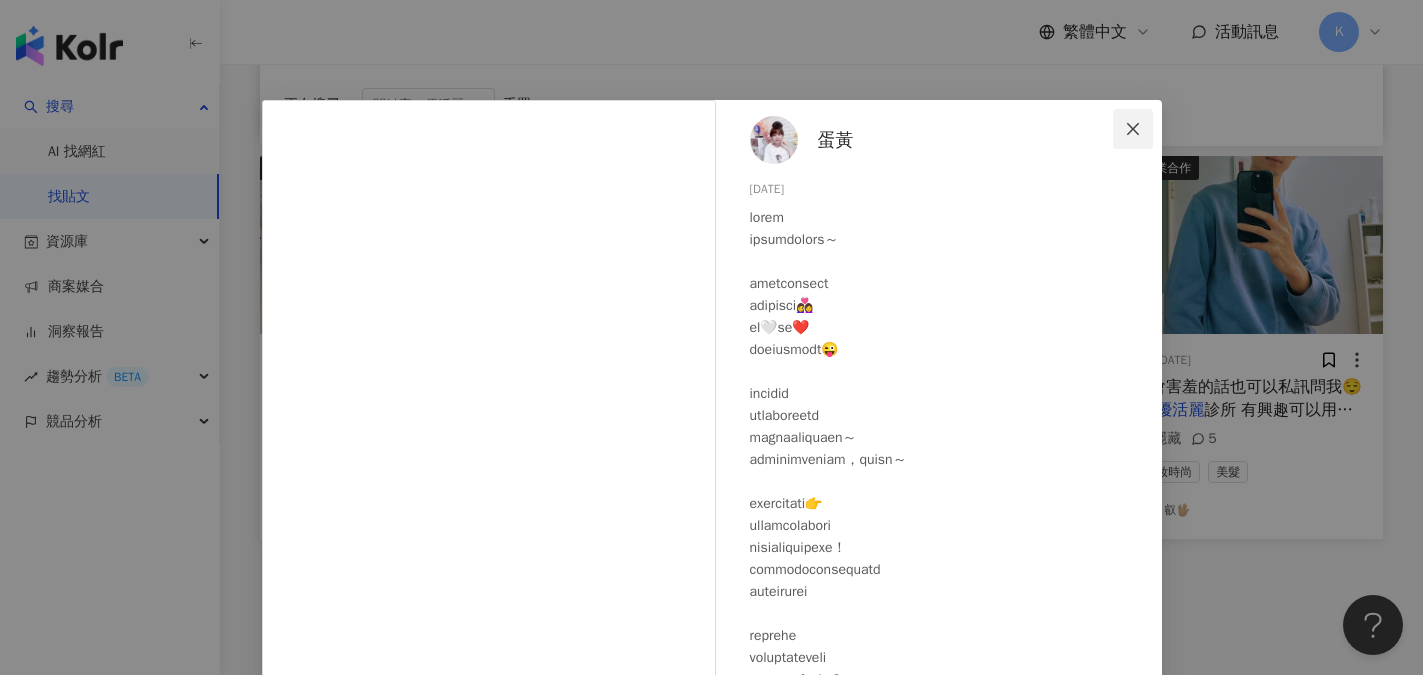 click 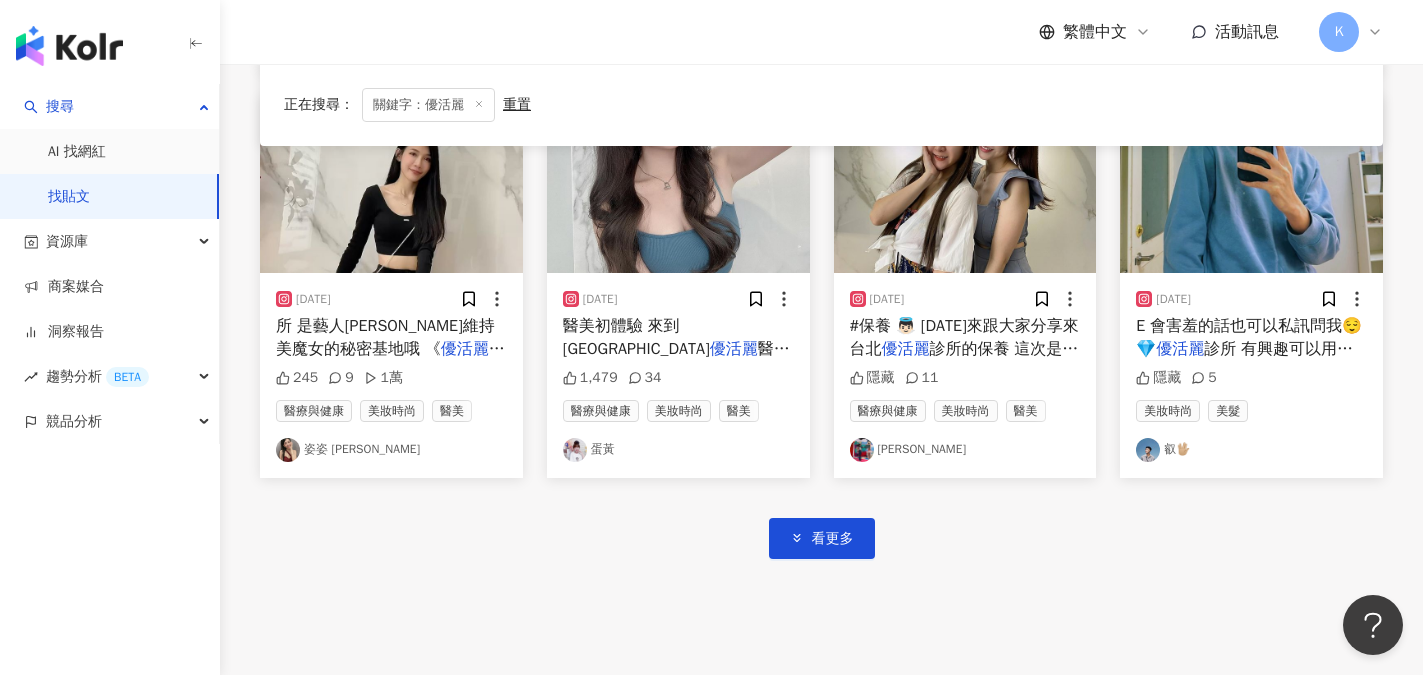 scroll, scrollTop: 1100, scrollLeft: 0, axis: vertical 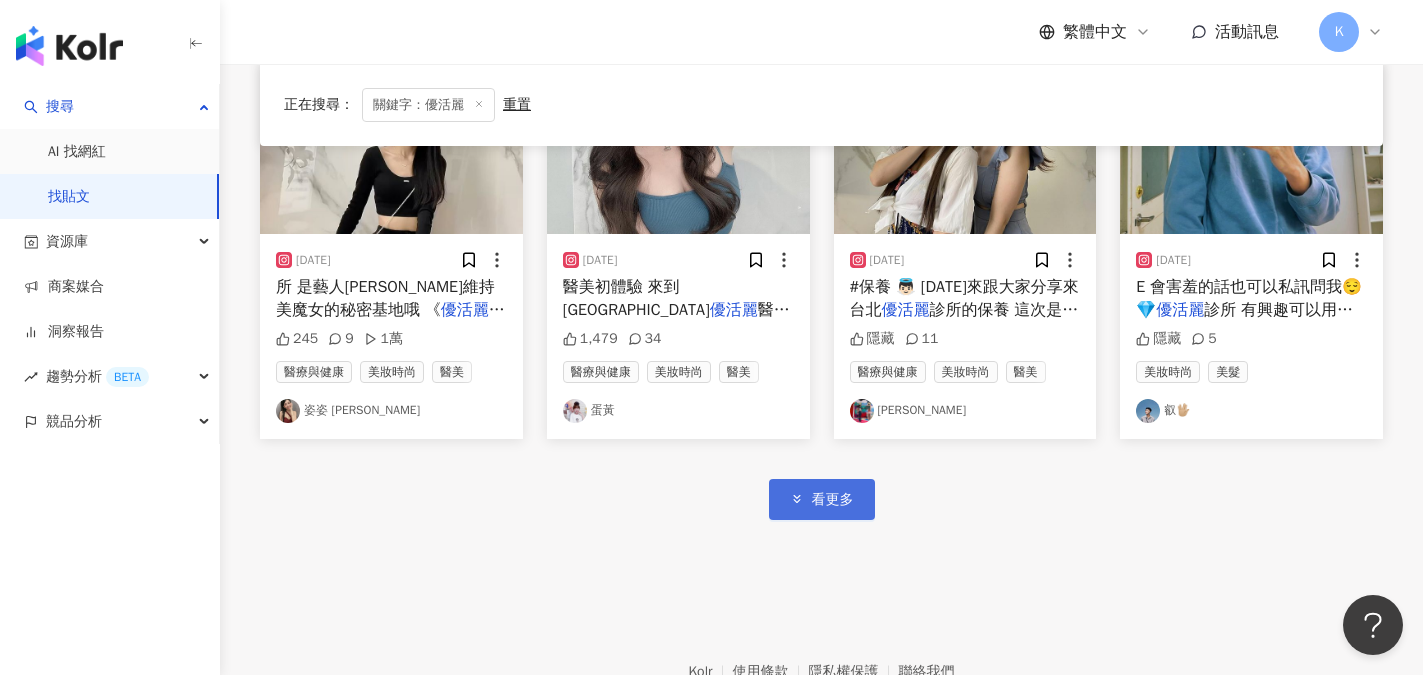 click on "看更多" at bounding box center [833, 500] 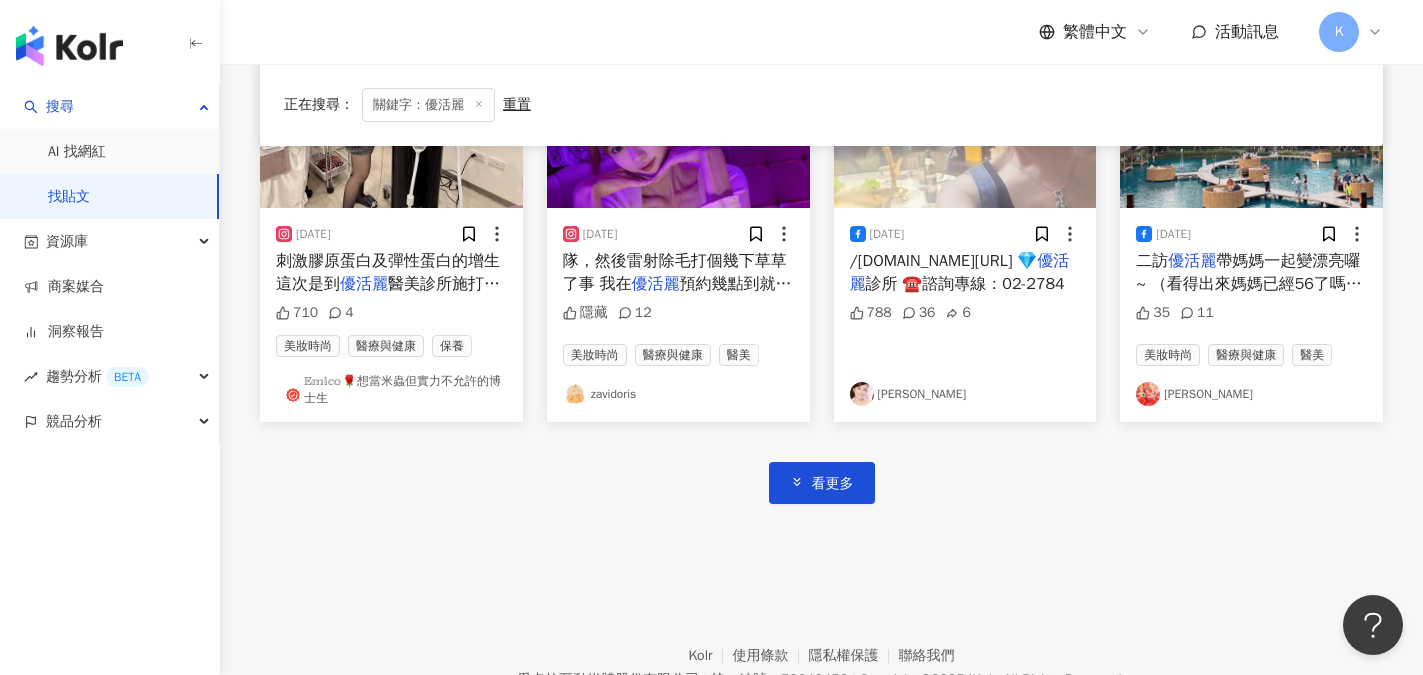scroll, scrollTop: 2400, scrollLeft: 0, axis: vertical 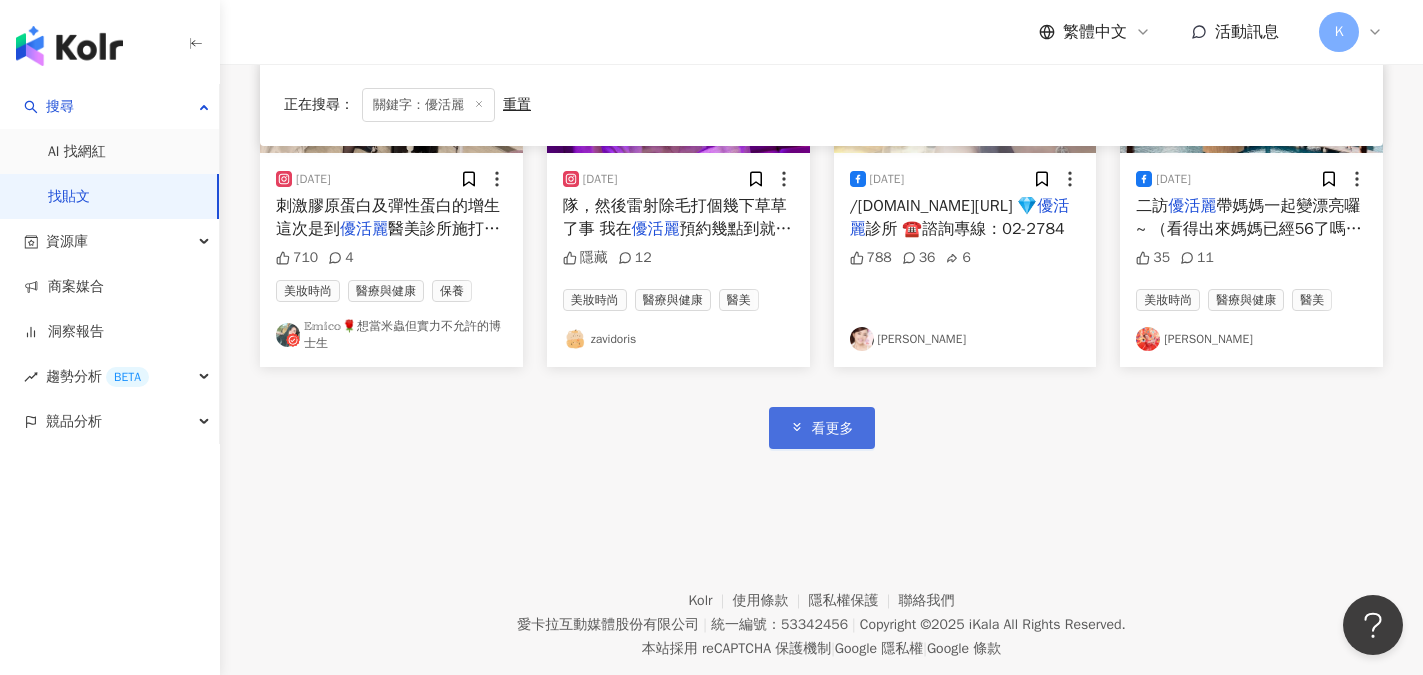 click 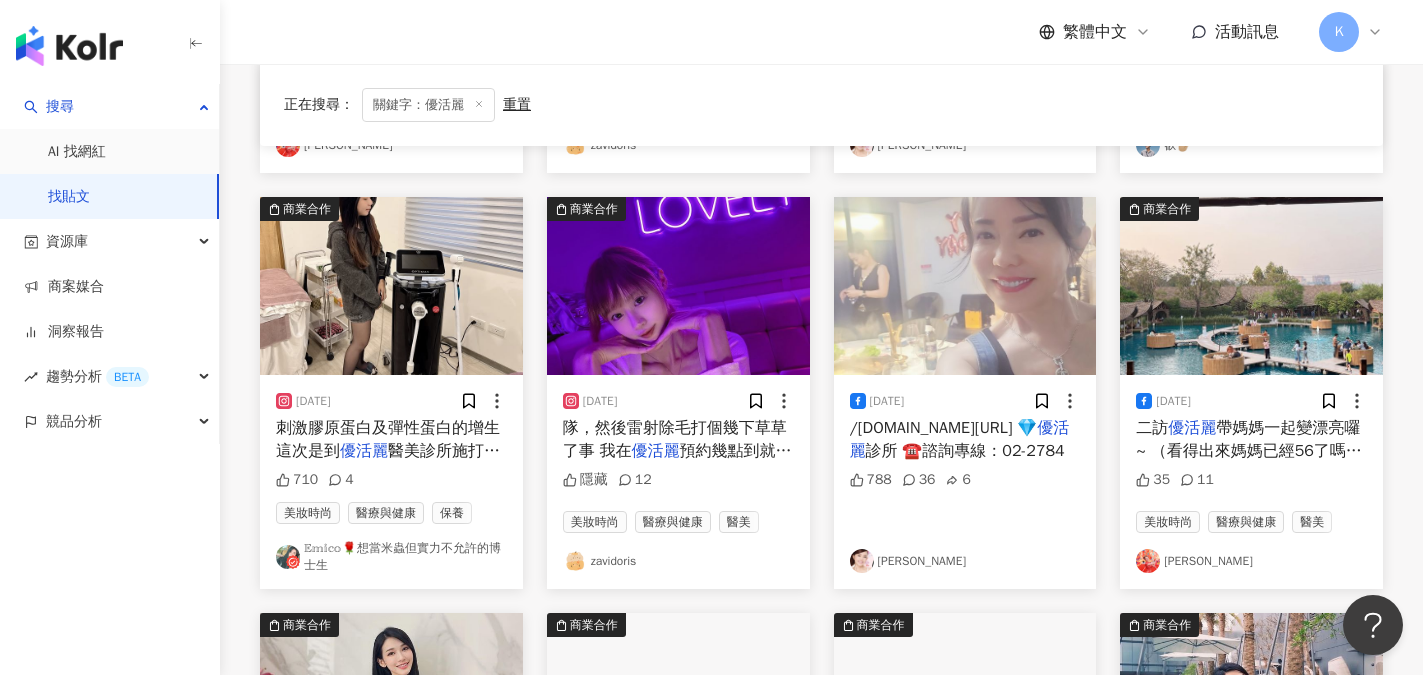 scroll, scrollTop: 2177, scrollLeft: 0, axis: vertical 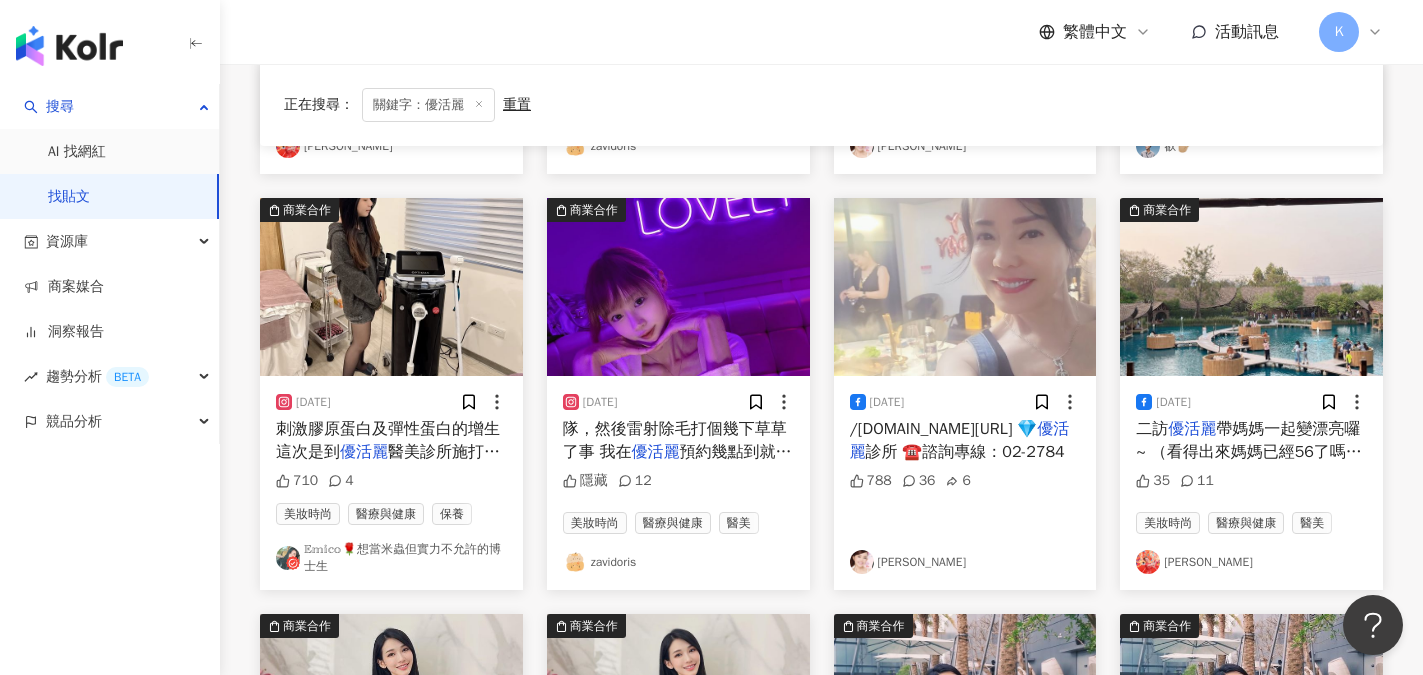 click on "醫美診所施打的
剛好約到院長來替我" at bounding box center [388, 463] 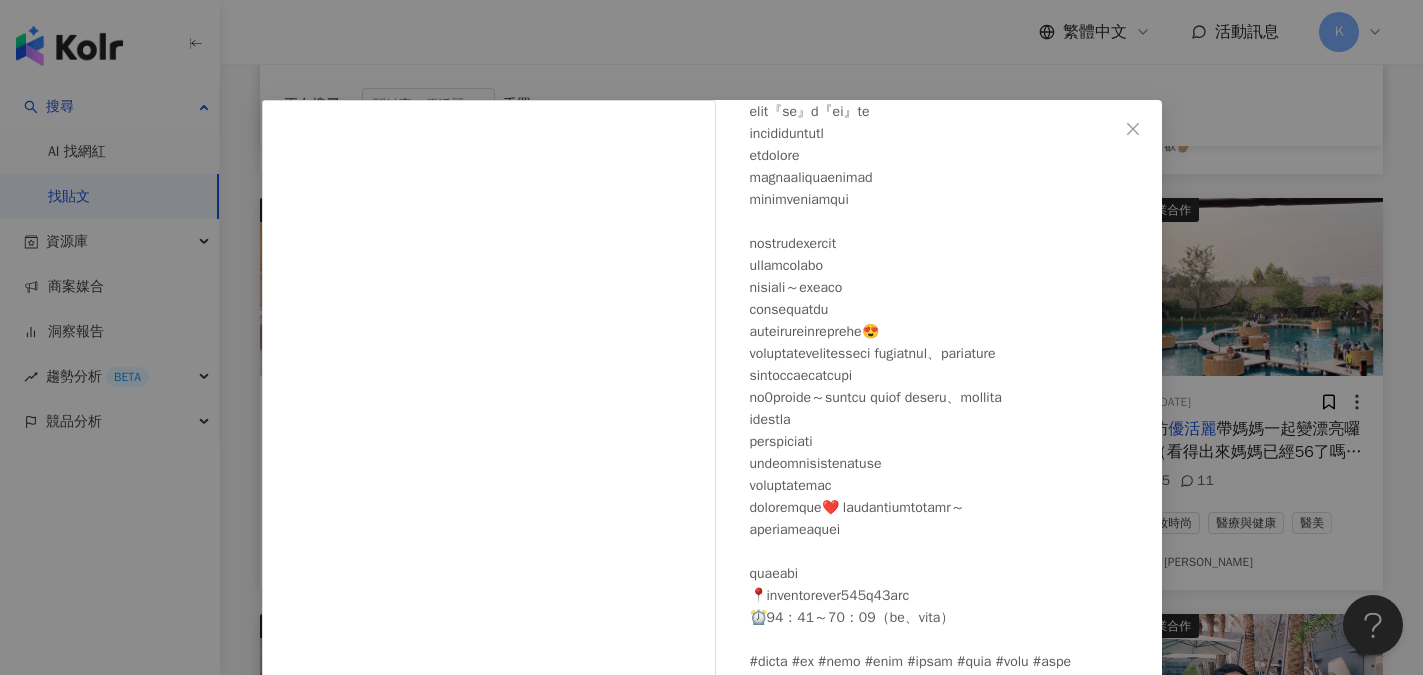 scroll, scrollTop: 268, scrollLeft: 0, axis: vertical 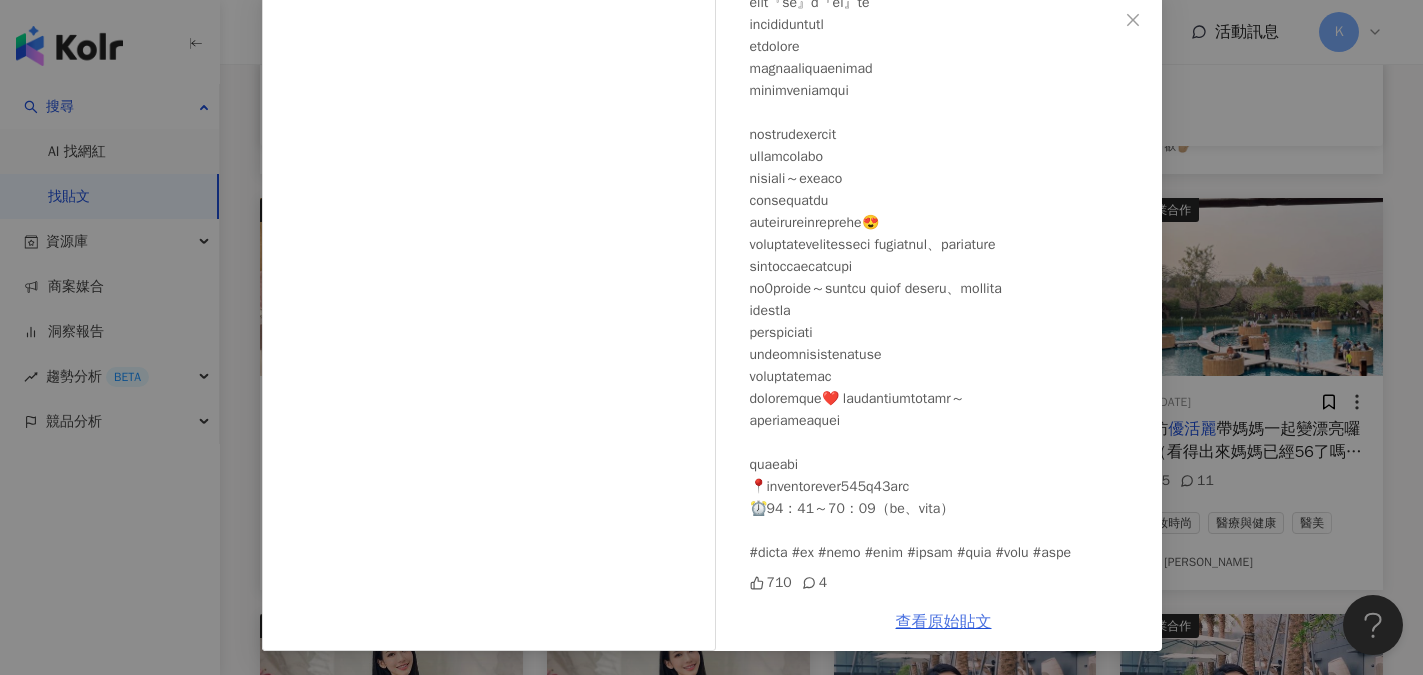 click on "查看原始貼文" at bounding box center [944, 622] 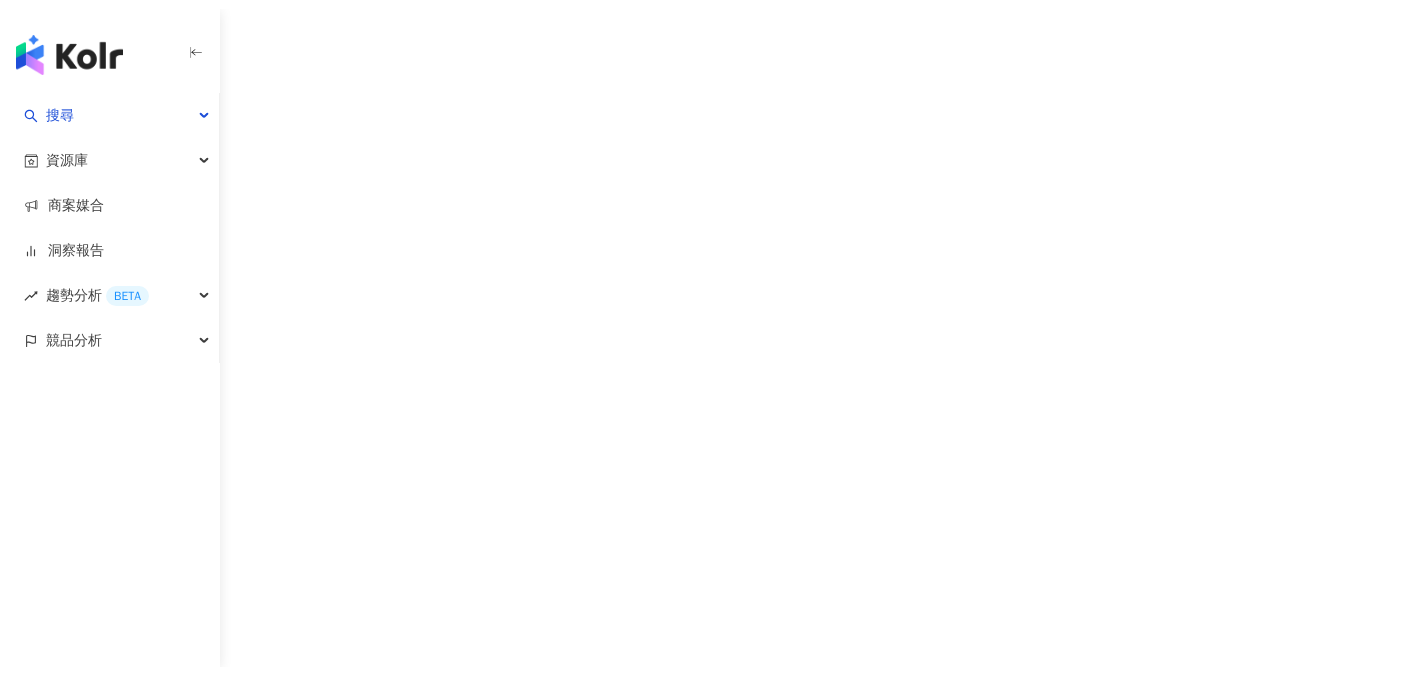scroll, scrollTop: 0, scrollLeft: 0, axis: both 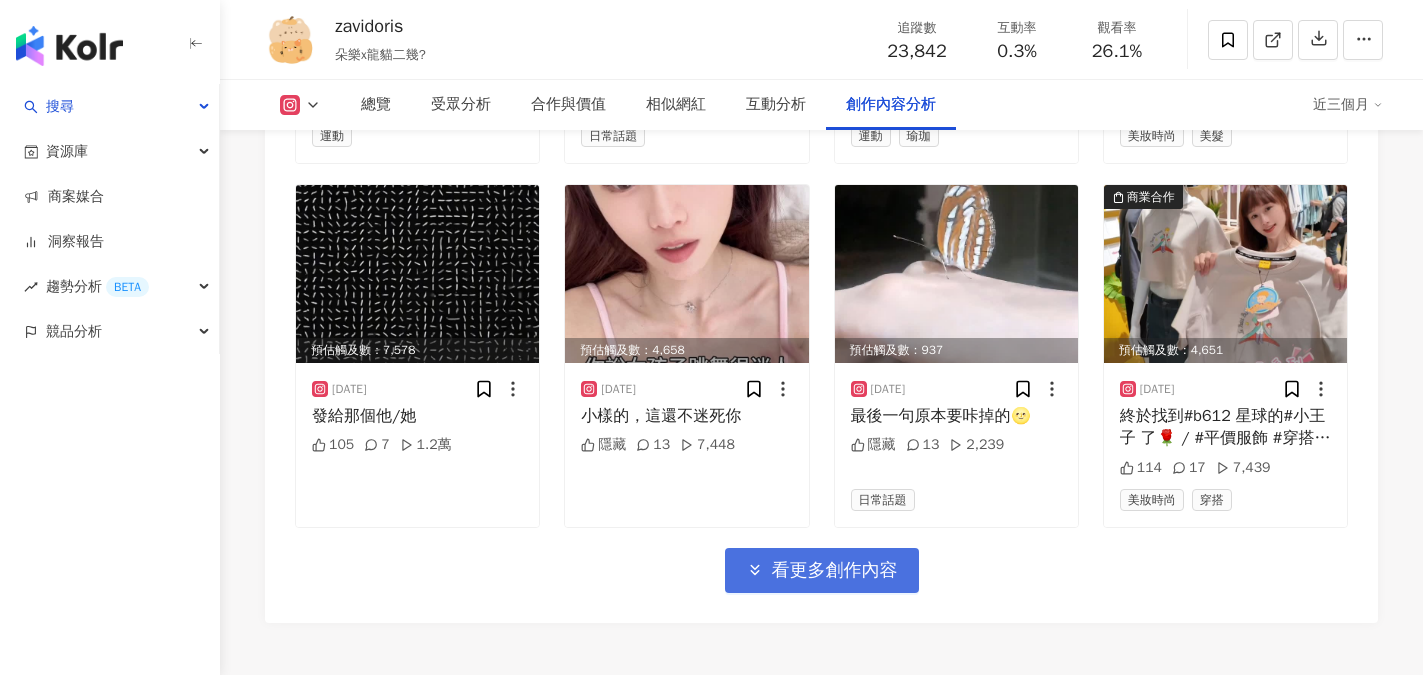 click on "看更多創作內容" at bounding box center [835, 571] 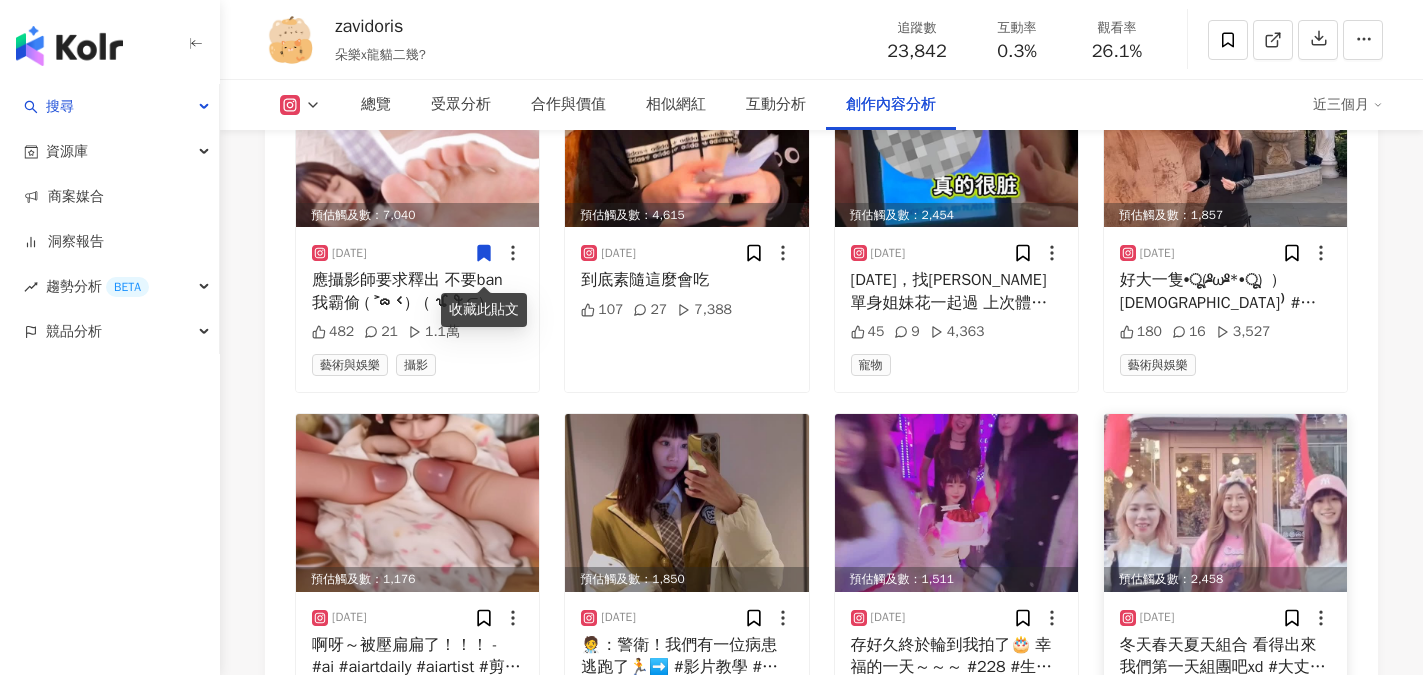 scroll, scrollTop: 7523, scrollLeft: 0, axis: vertical 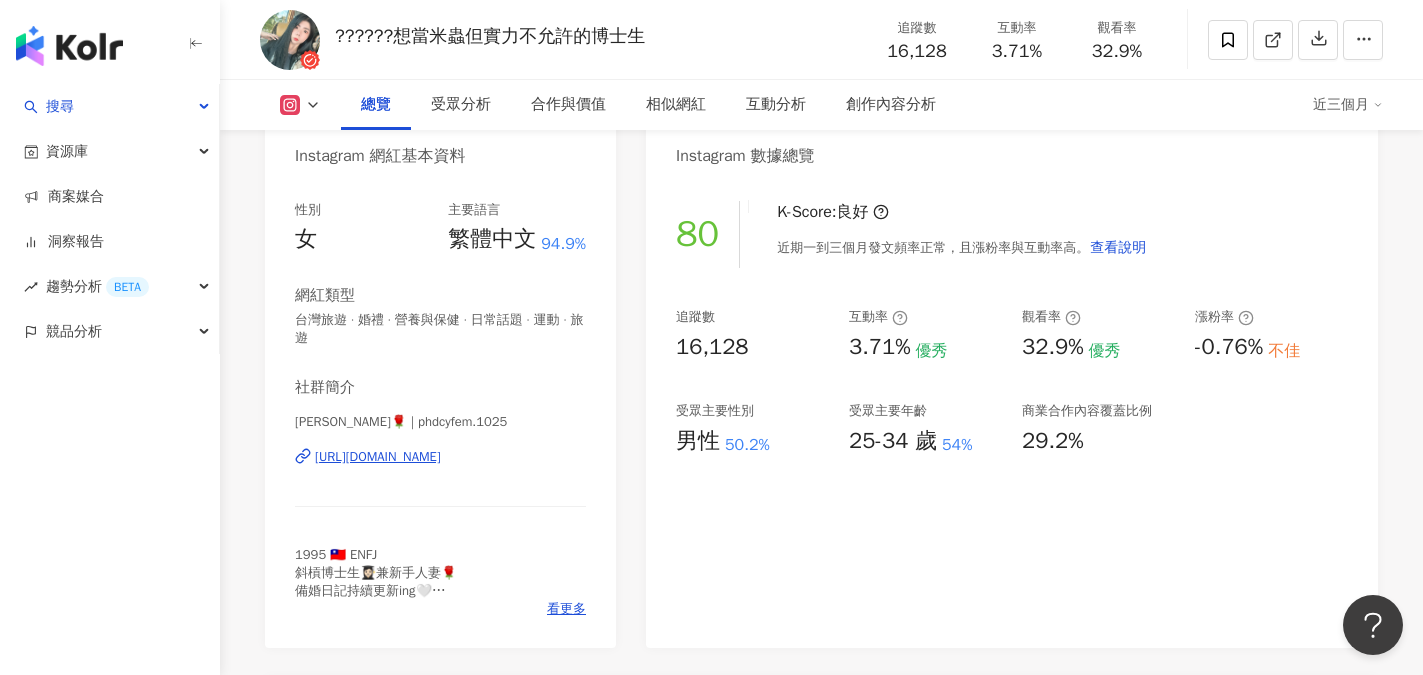 drag, startPoint x: 1231, startPoint y: 495, endPoint x: 1206, endPoint y: 504, distance: 26.57066 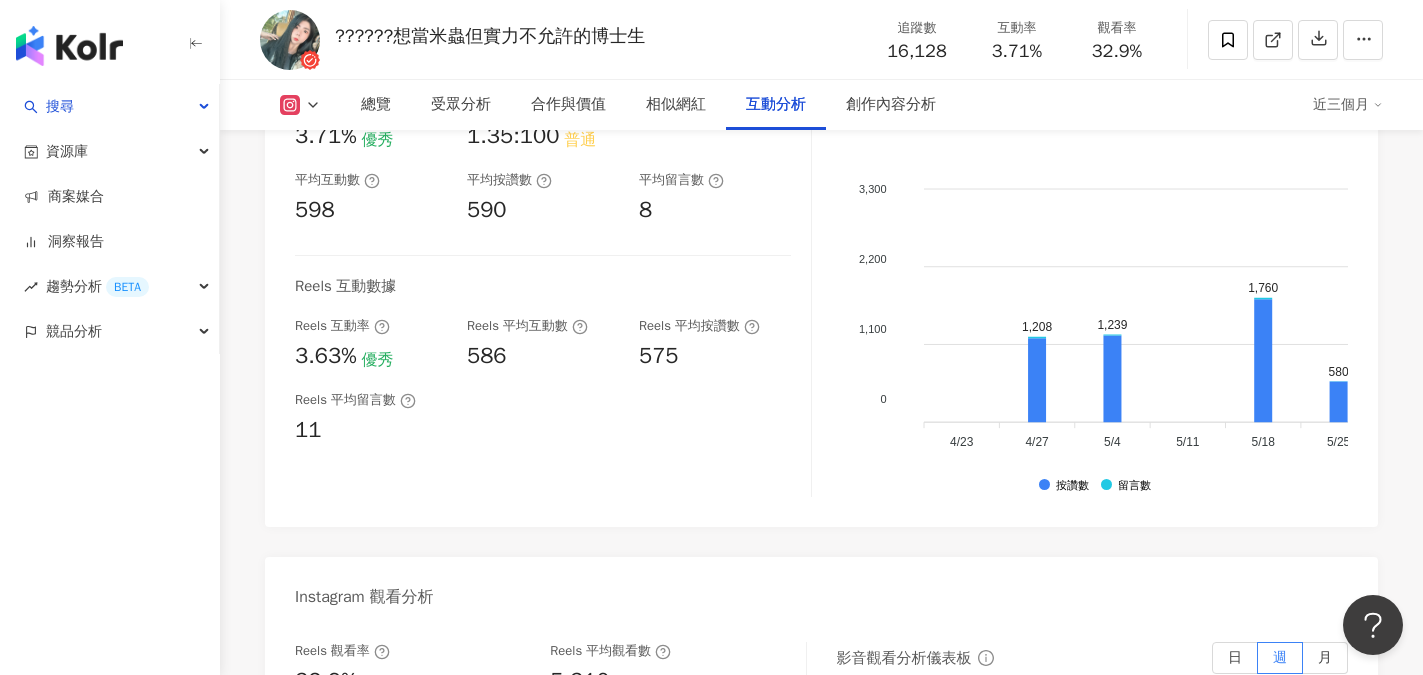 scroll, scrollTop: 4100, scrollLeft: 0, axis: vertical 